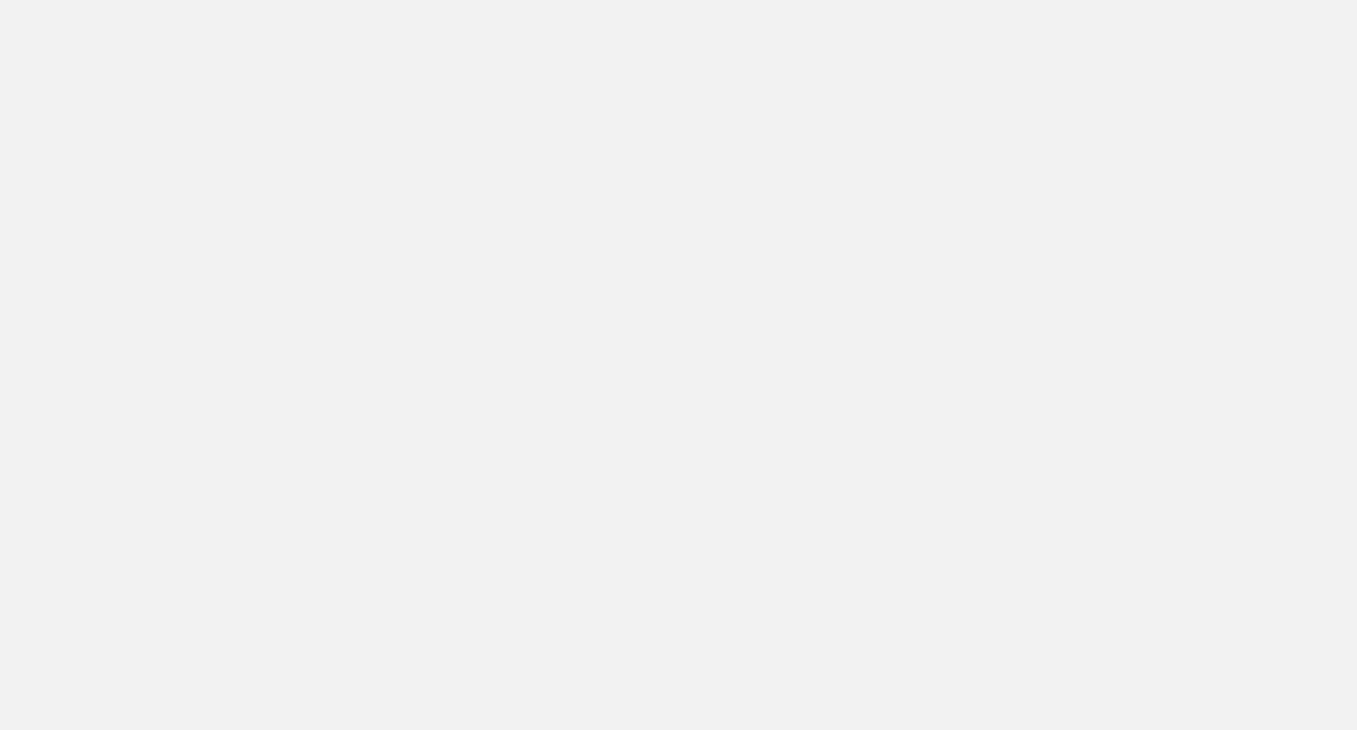 scroll, scrollTop: 0, scrollLeft: 0, axis: both 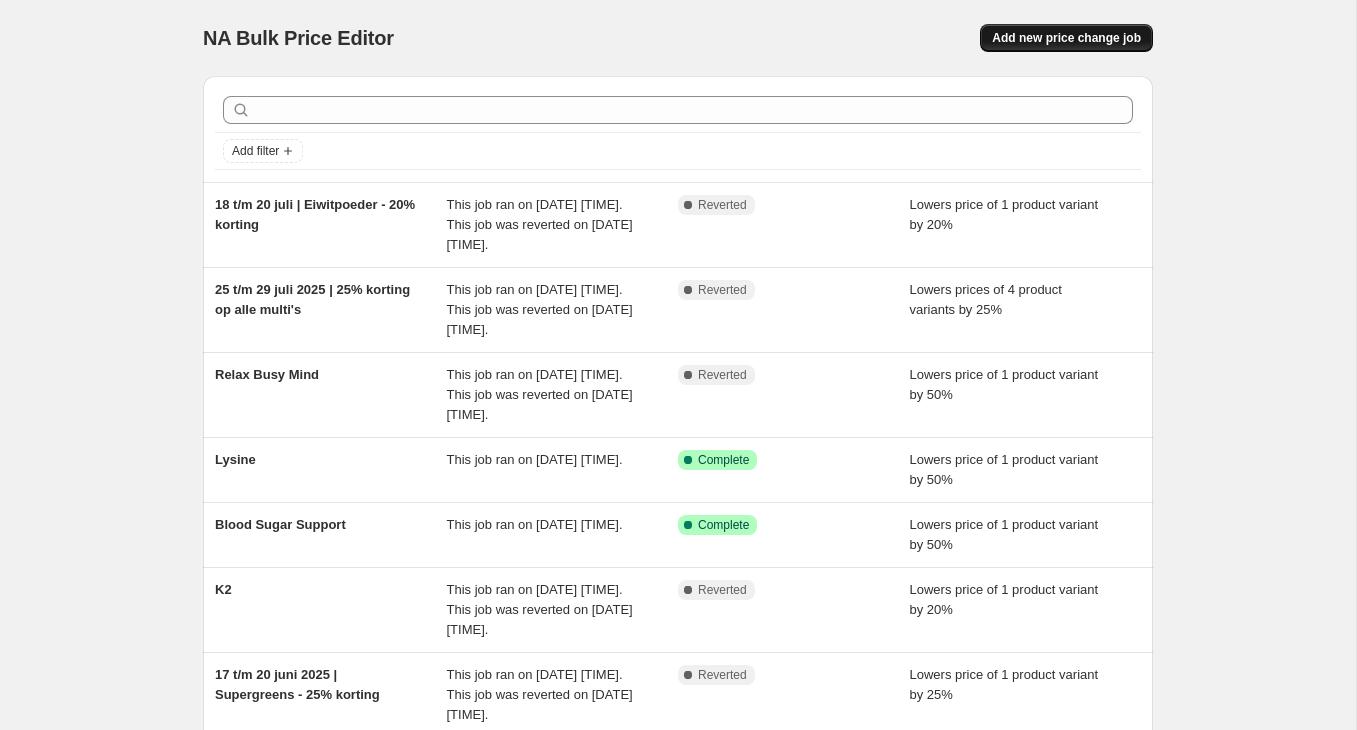 click on "Add new price change job" at bounding box center [1066, 38] 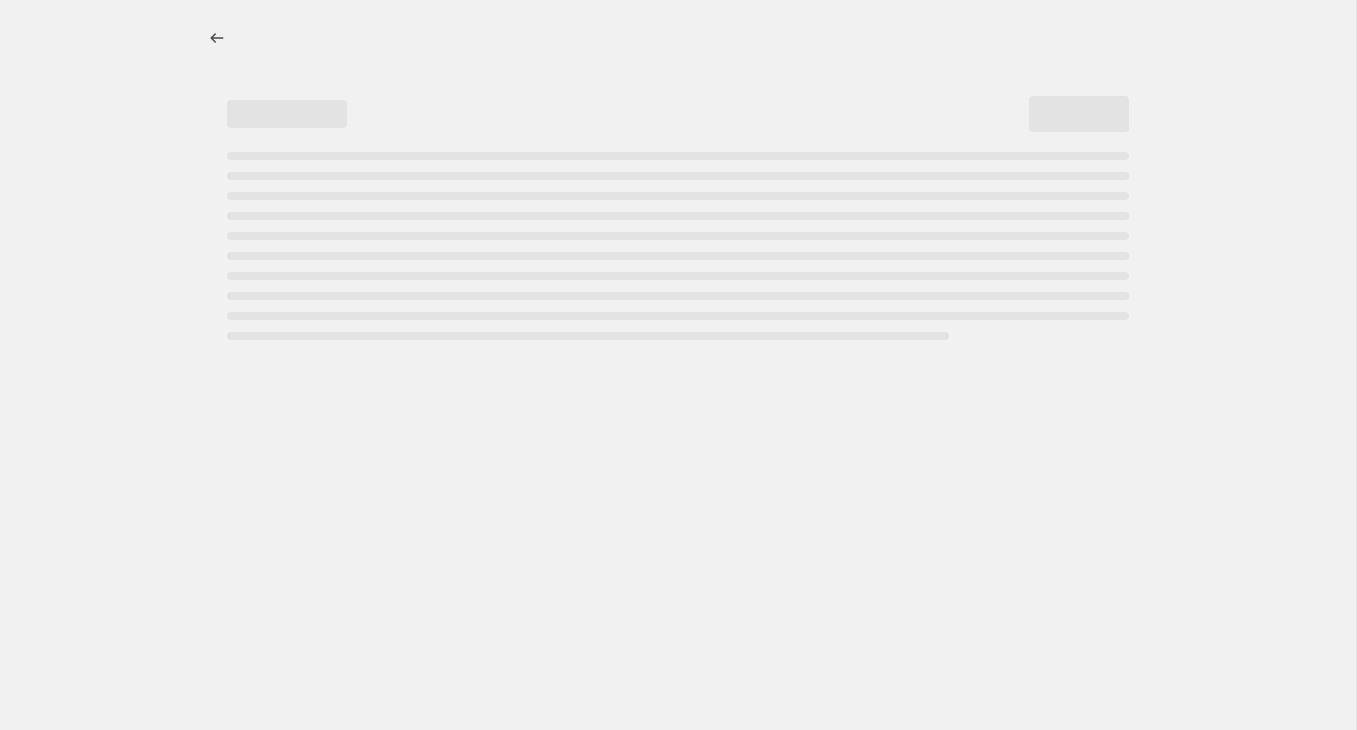 select on "percentage" 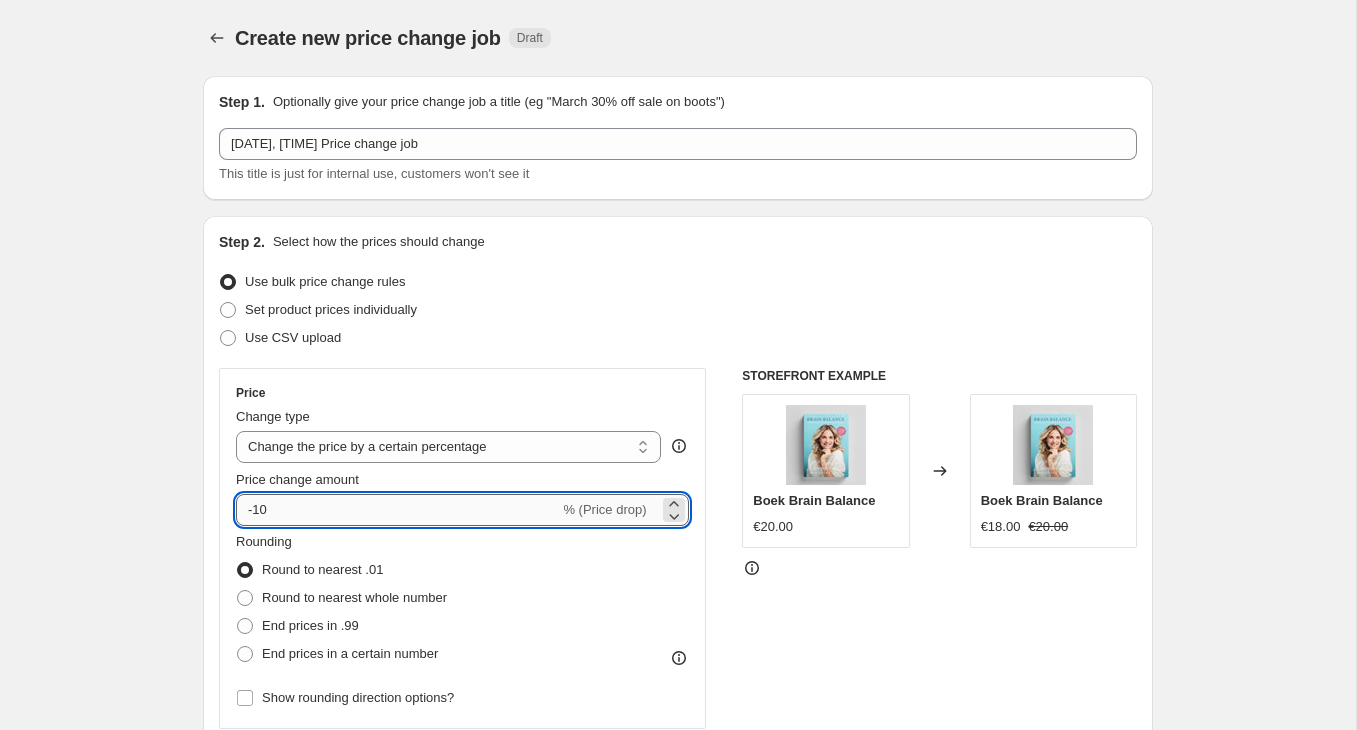 click on "-10" at bounding box center (397, 510) 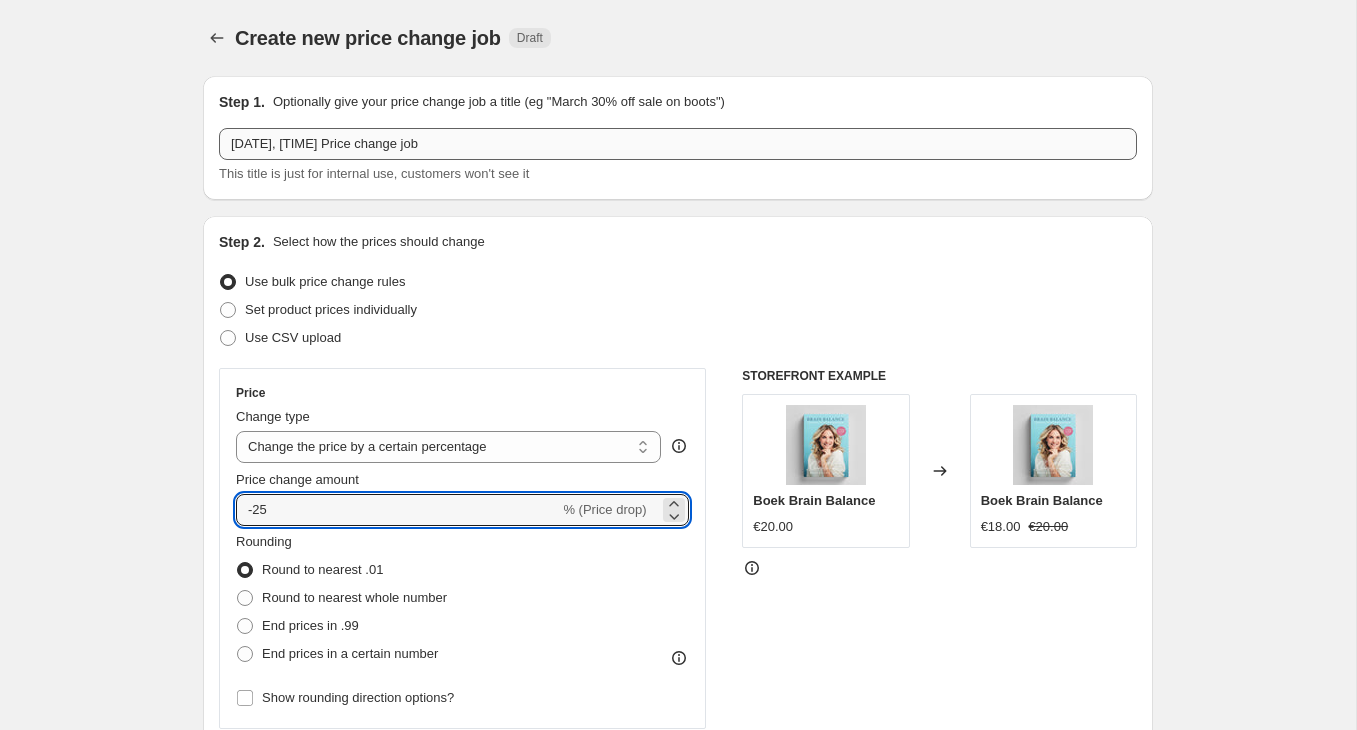 type on "-25" 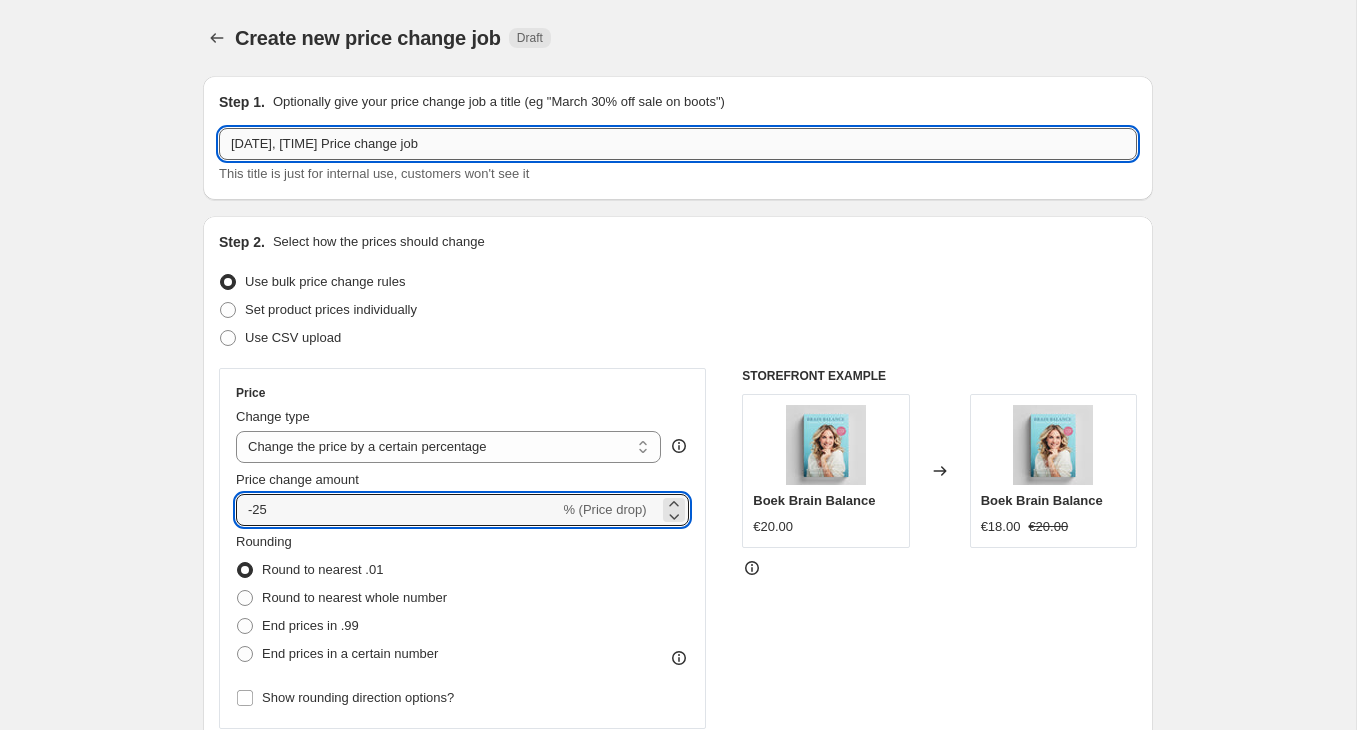 click on "[DATE], [TIME] Price change job" at bounding box center (678, 144) 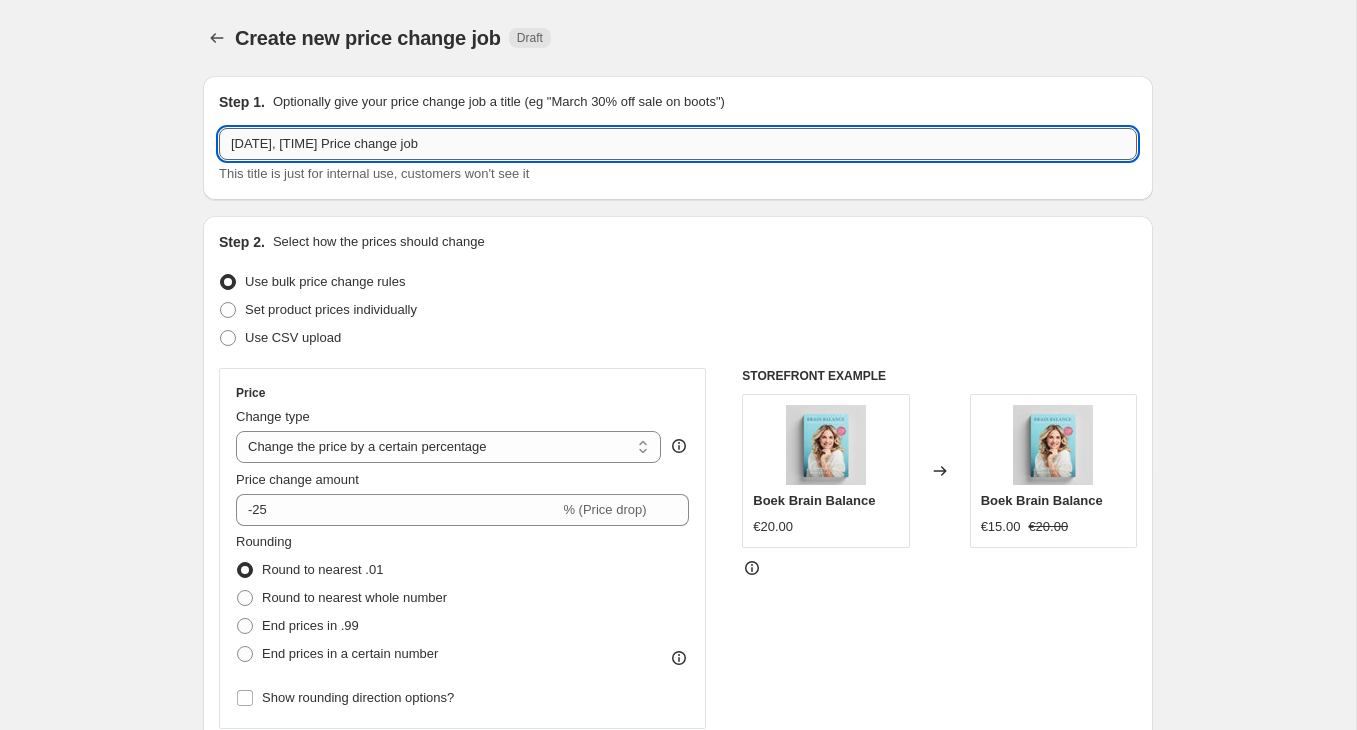 click on "[DATE], [TIME] Price change job" at bounding box center [678, 144] 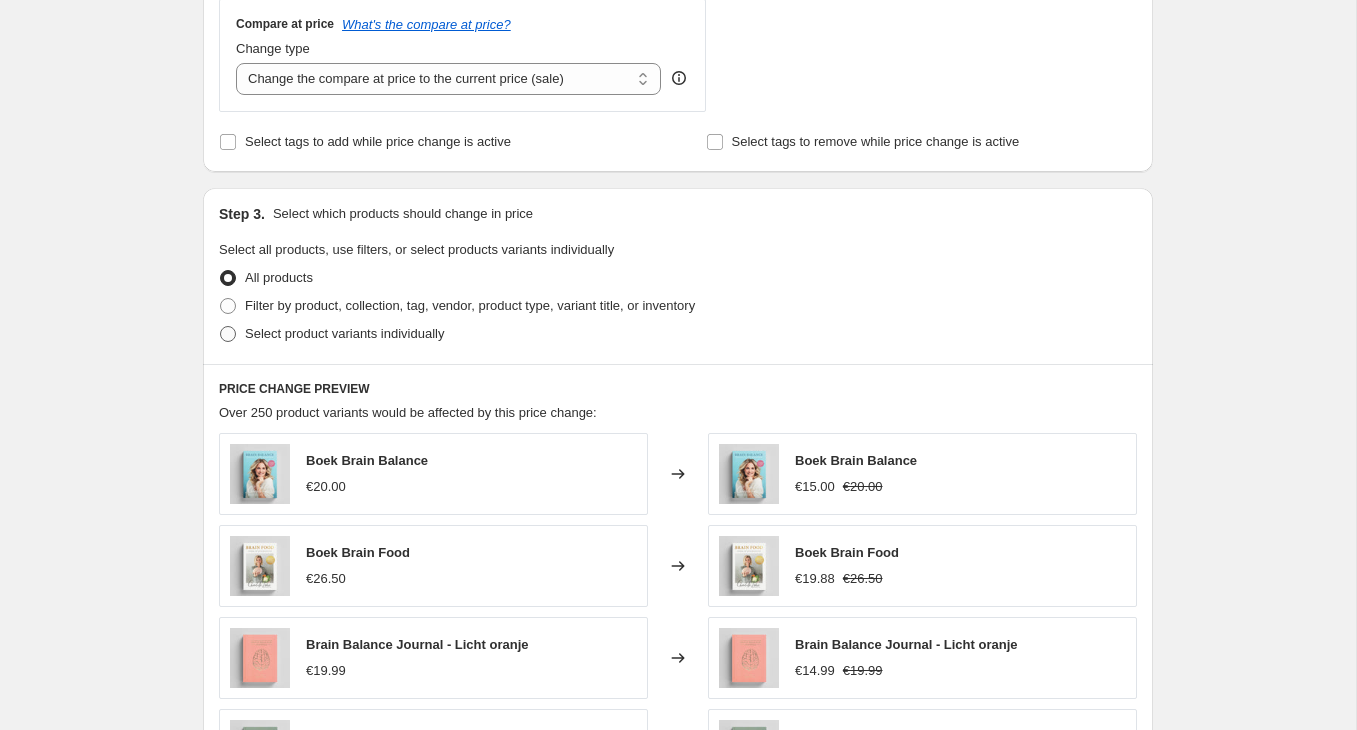 scroll, scrollTop: 765, scrollLeft: 0, axis: vertical 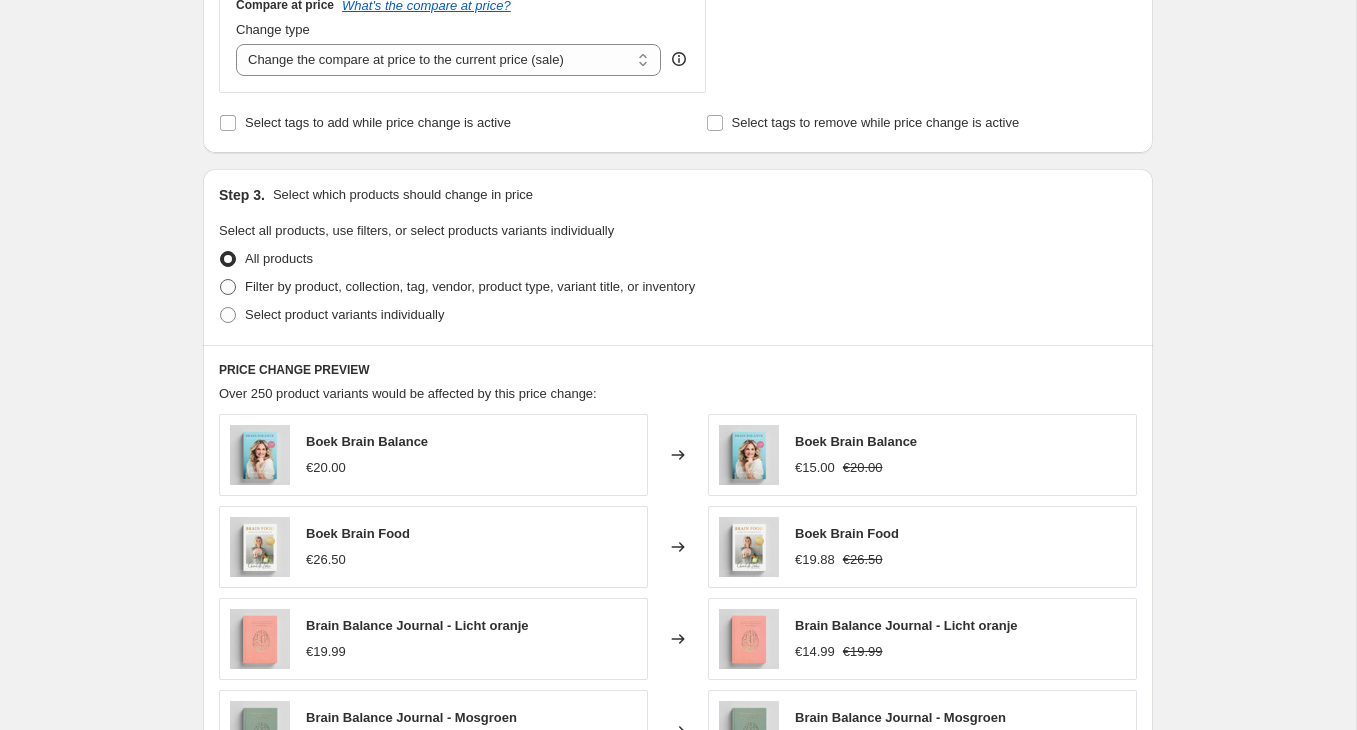 type on "11 aug t/m 11 sep | Kids & Teens journal - 25% korting" 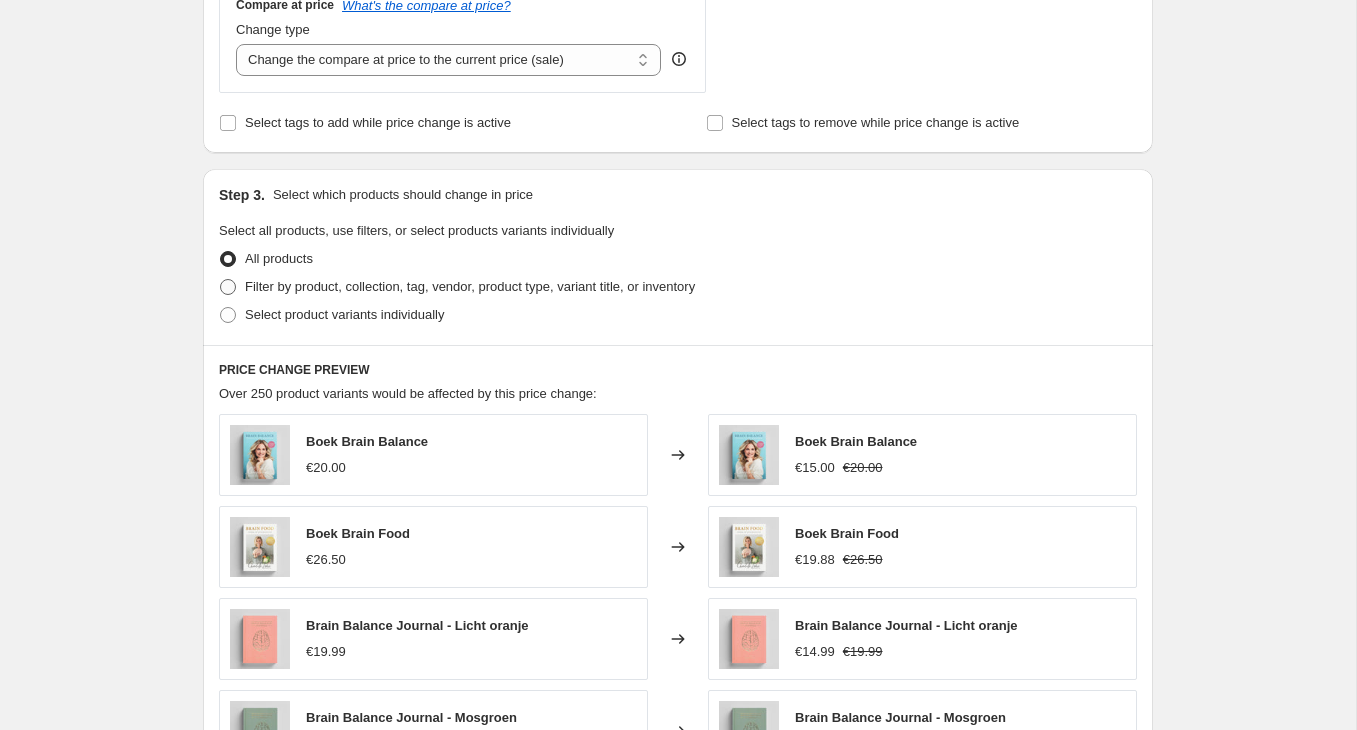 radio on "true" 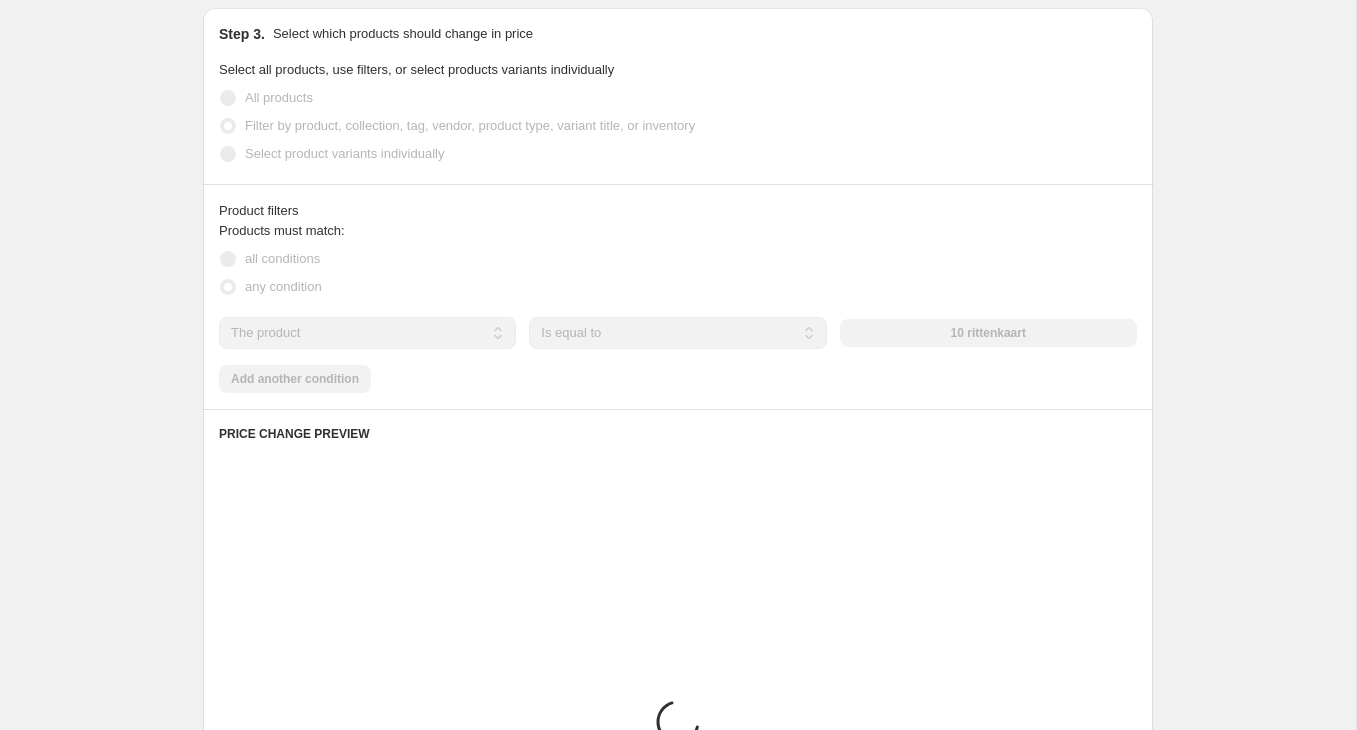 scroll, scrollTop: 944, scrollLeft: 0, axis: vertical 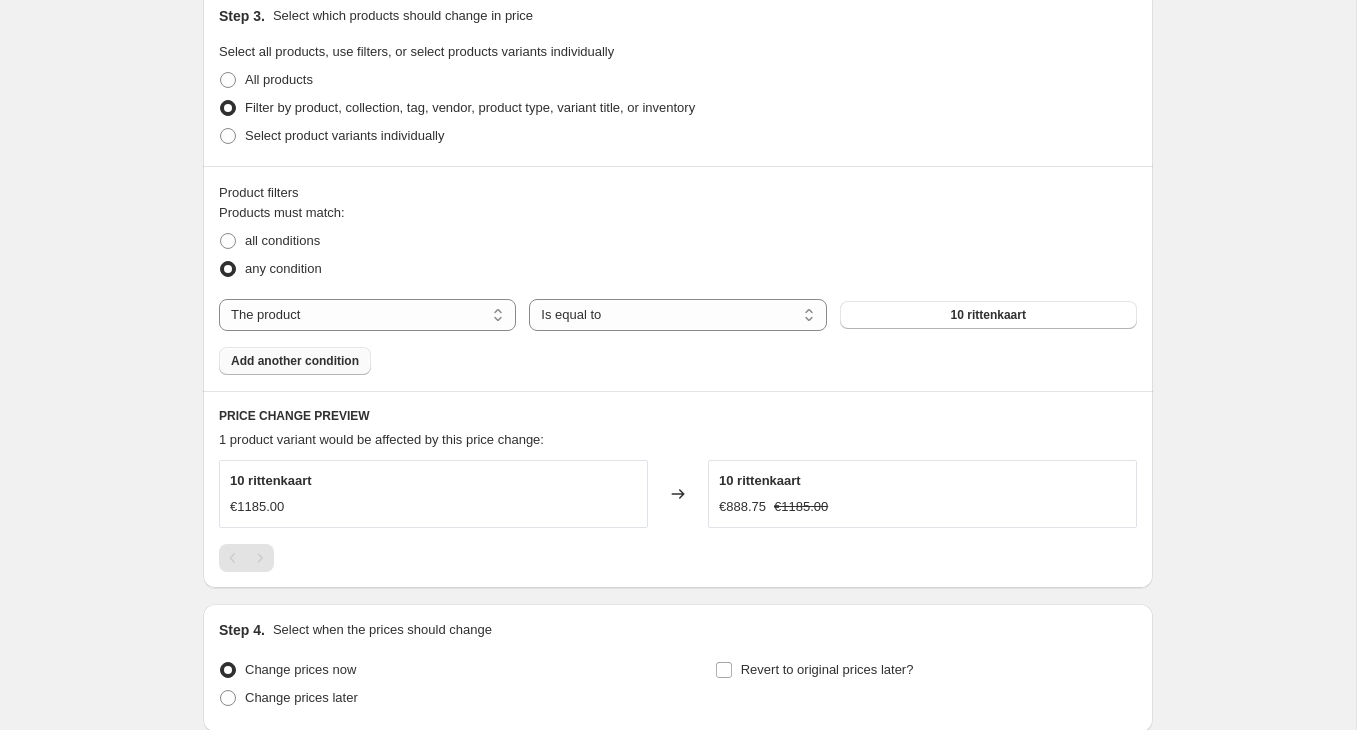 click on "Add another condition" at bounding box center [295, 361] 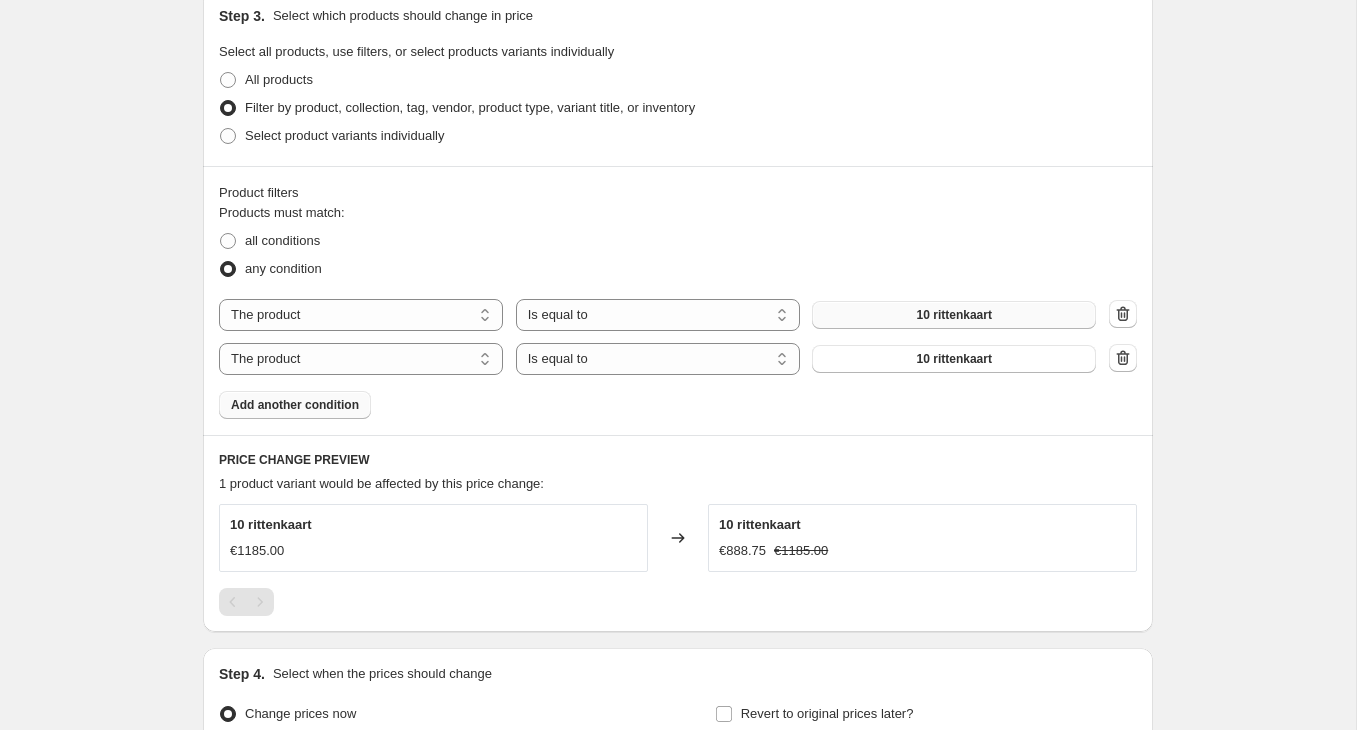 click on "10 rittenkaart" at bounding box center (954, 315) 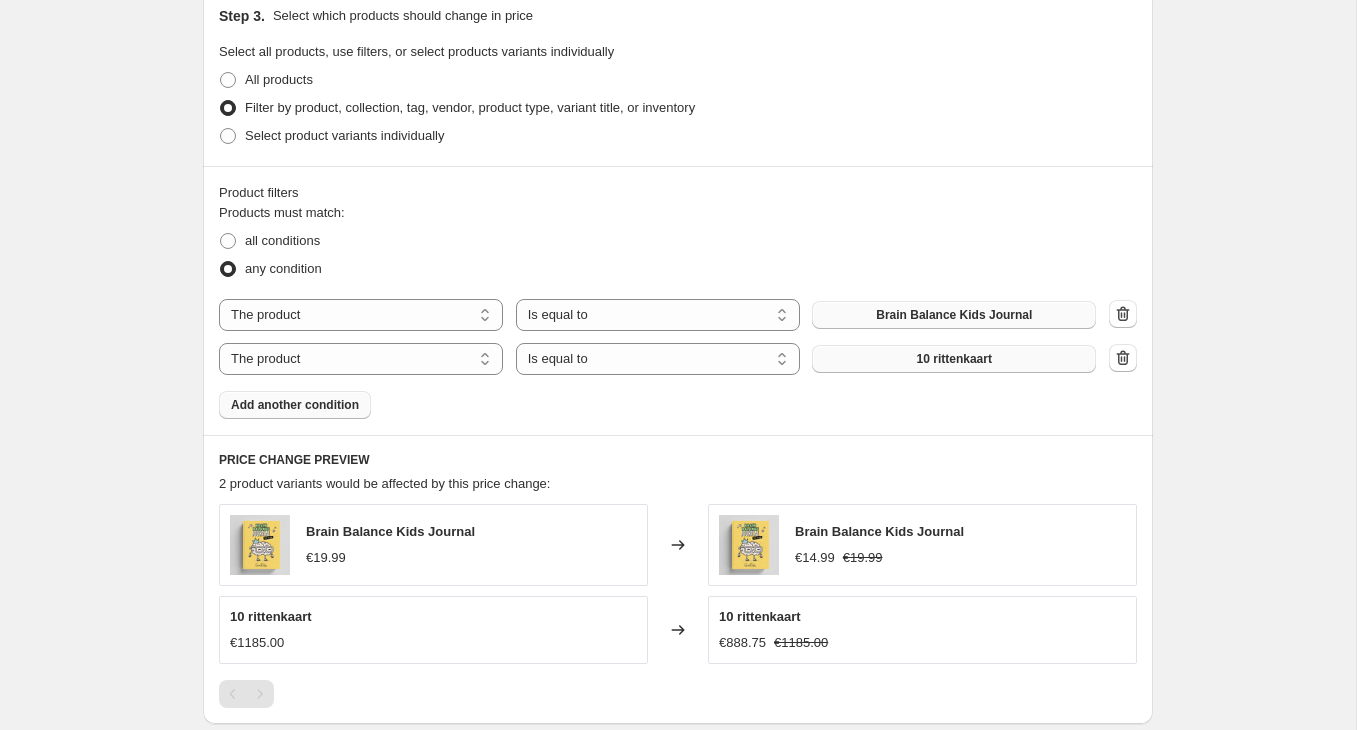 click on "10 rittenkaart" at bounding box center (954, 359) 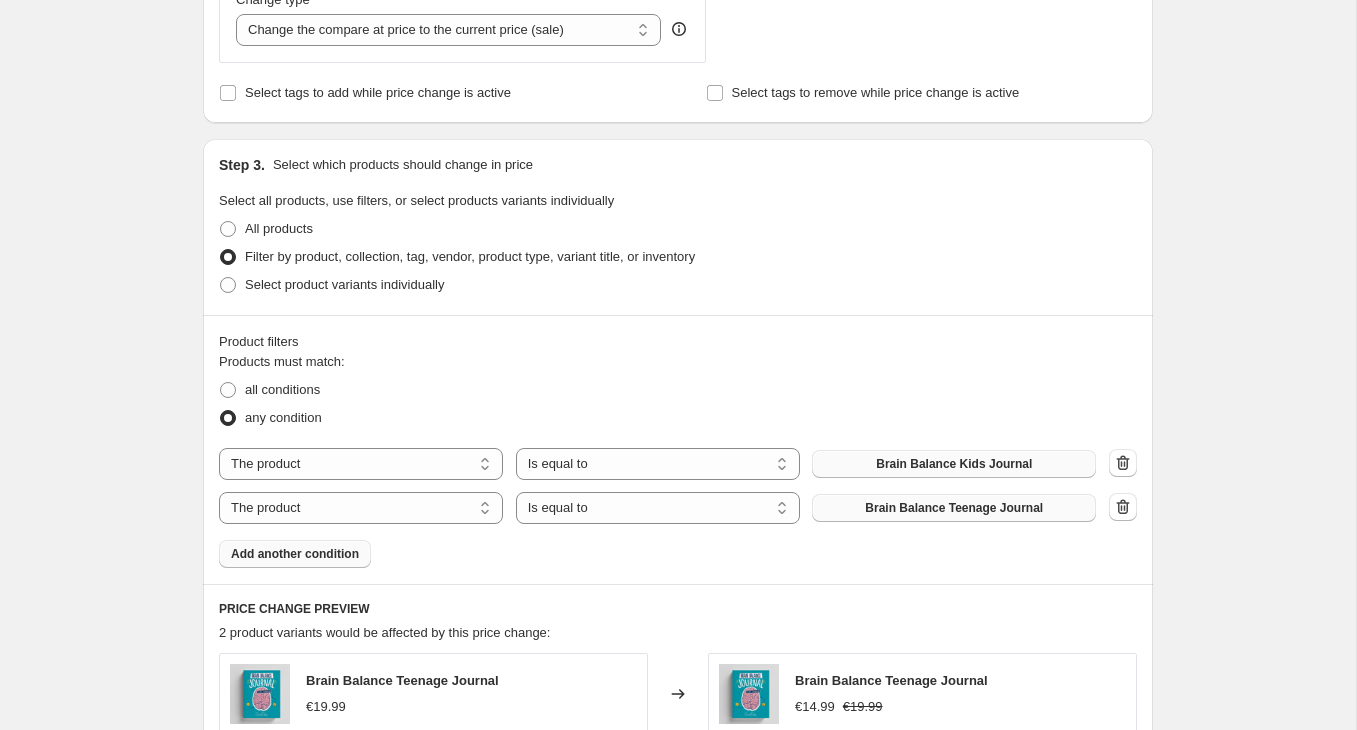 scroll, scrollTop: 1262, scrollLeft: 0, axis: vertical 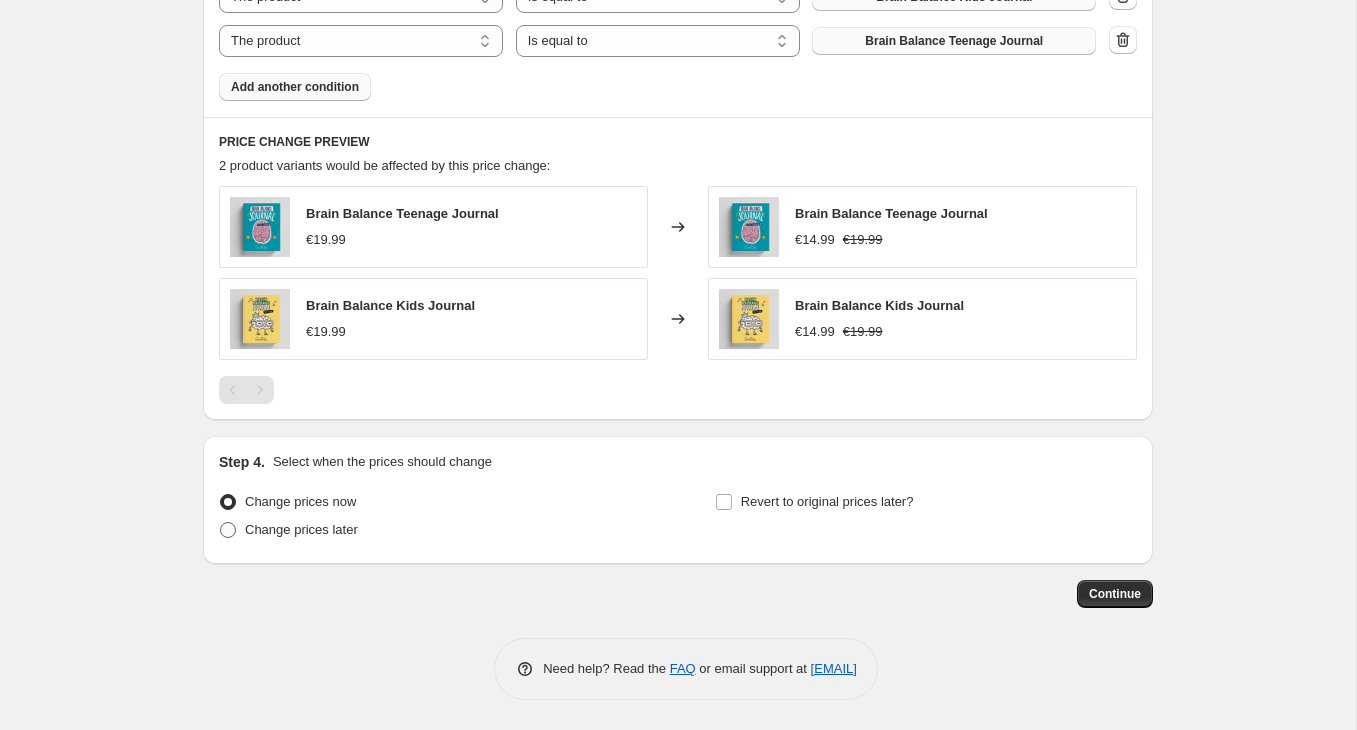 click at bounding box center (228, 530) 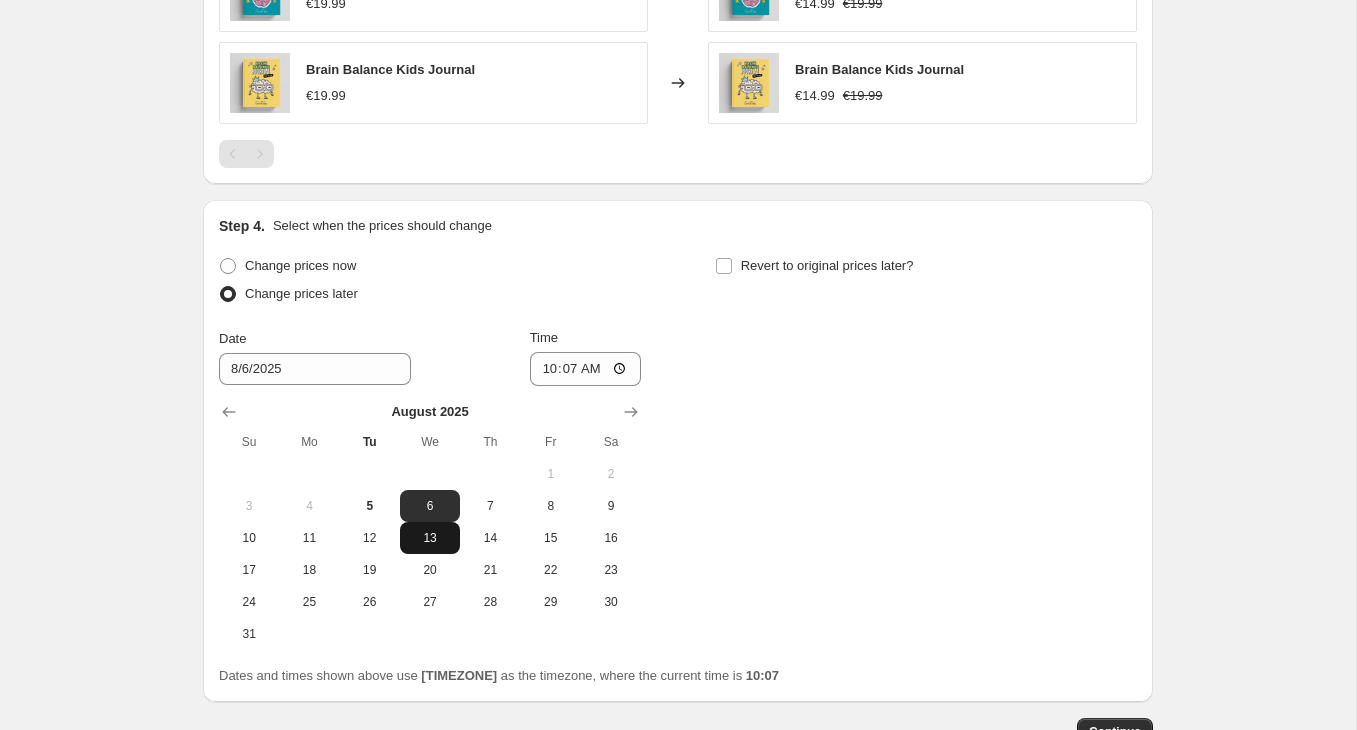 scroll, scrollTop: 1570, scrollLeft: 0, axis: vertical 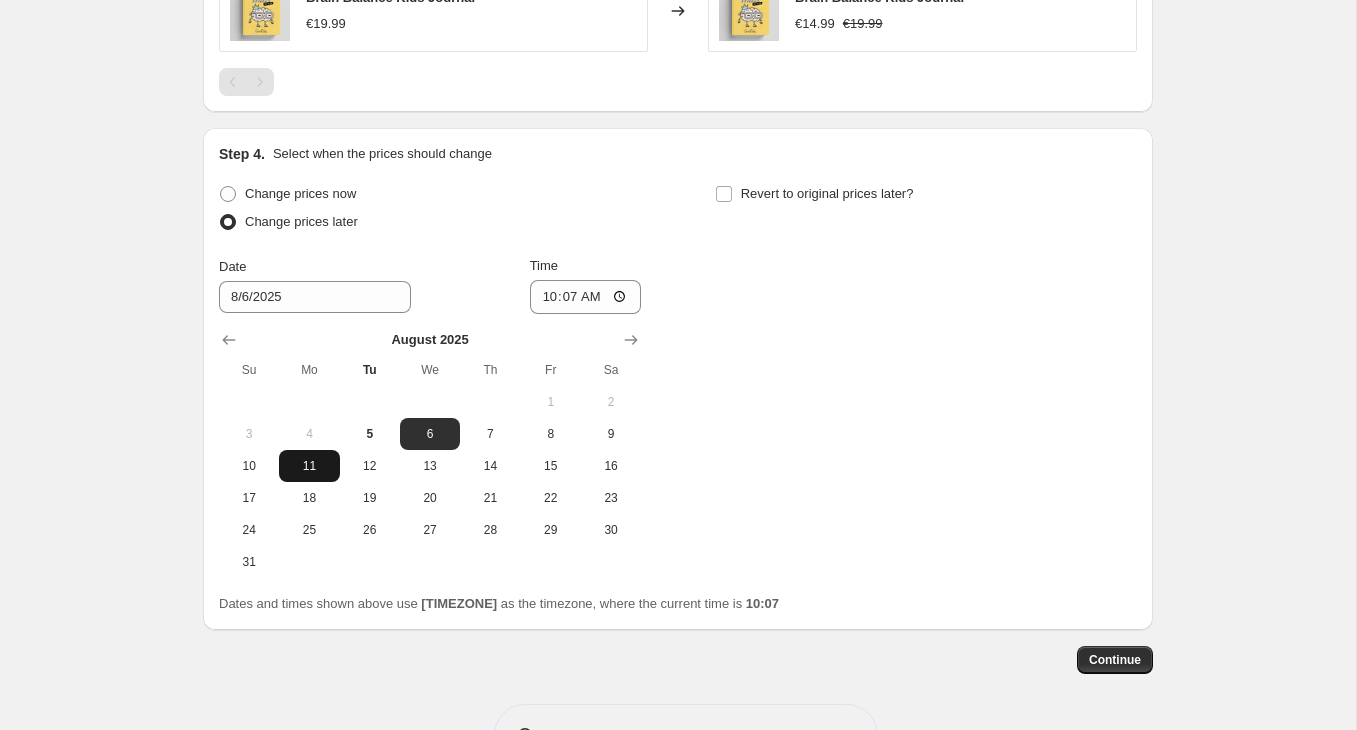 click on "11" at bounding box center [309, 466] 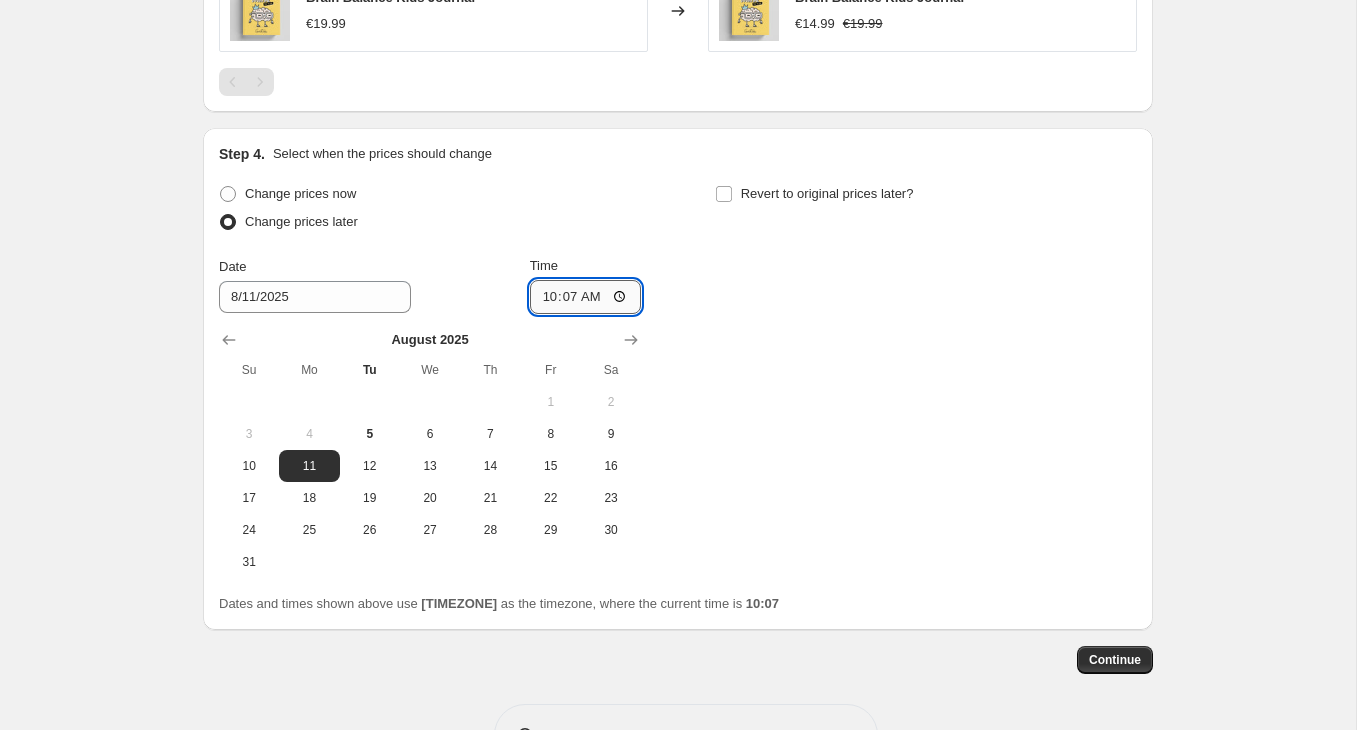 click on "10:07" at bounding box center (586, 297) 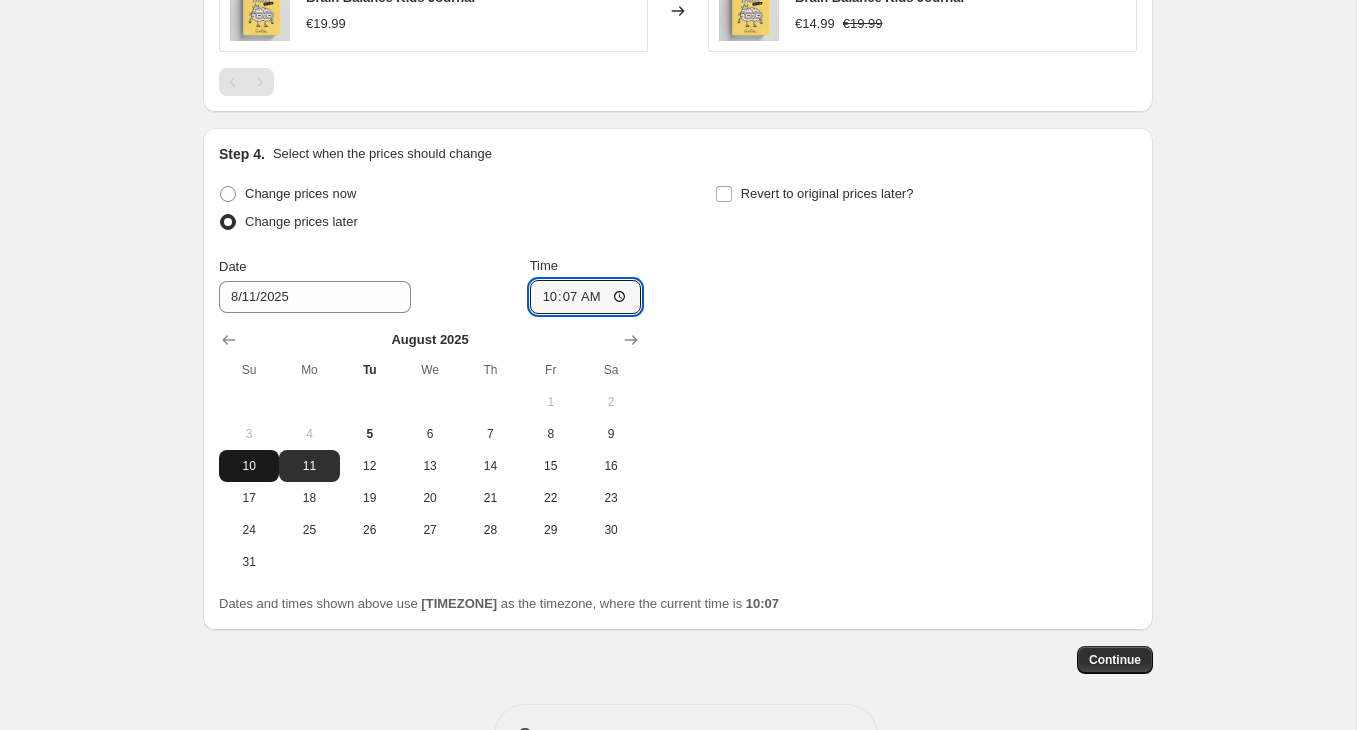 click on "10" at bounding box center [249, 466] 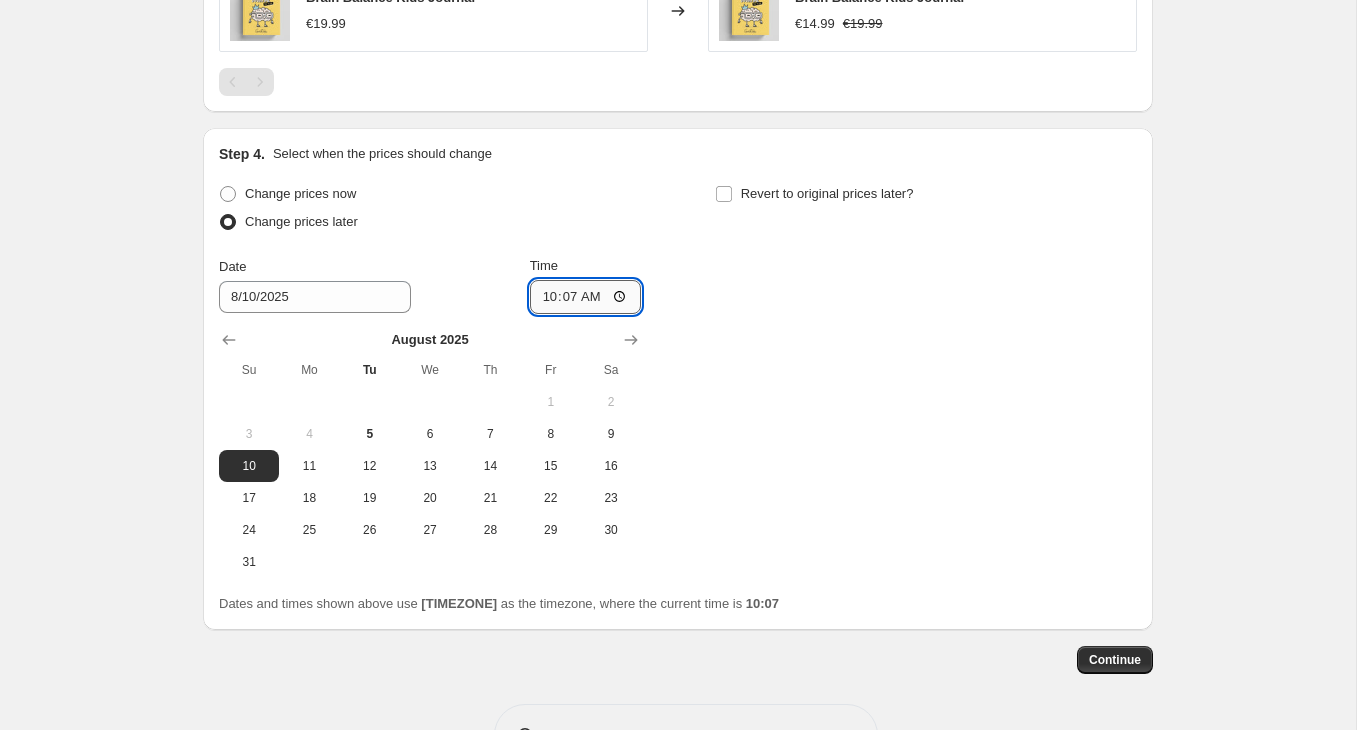 click on "10:07" at bounding box center (586, 297) 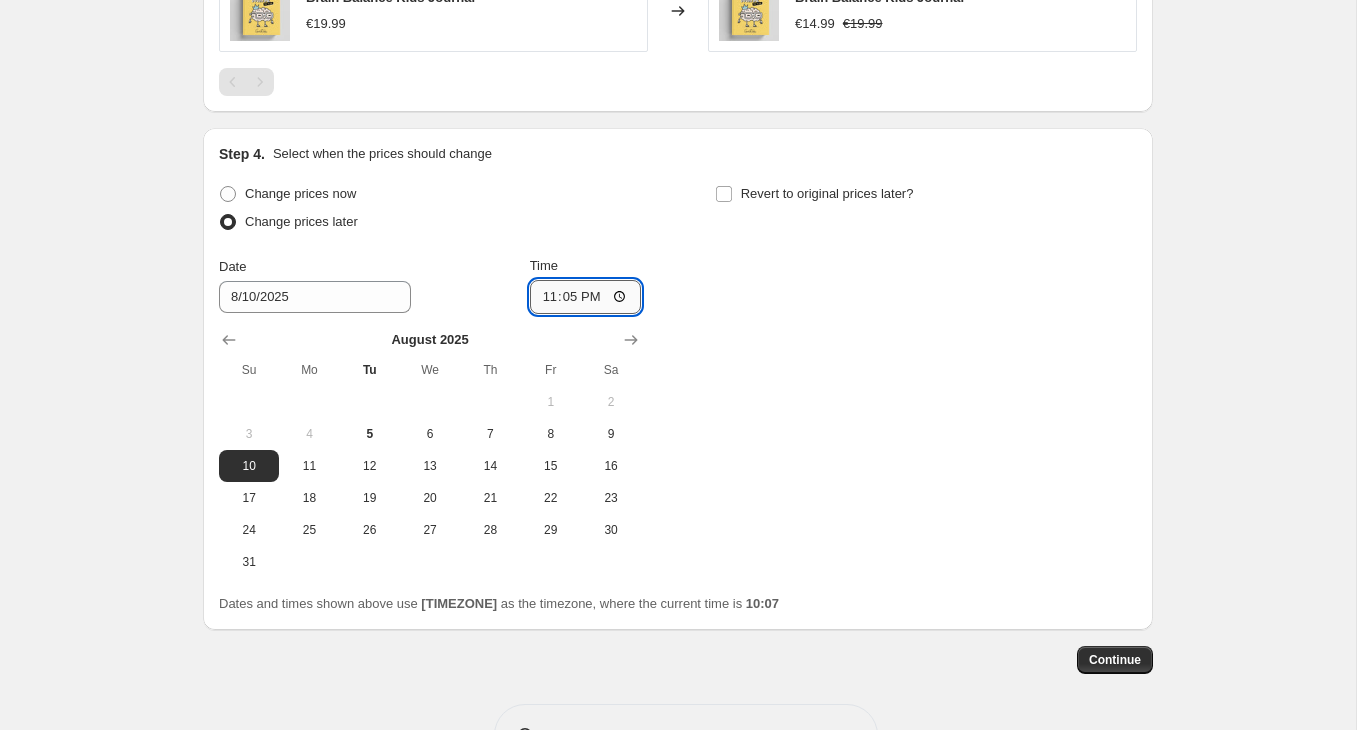 type on "23:59" 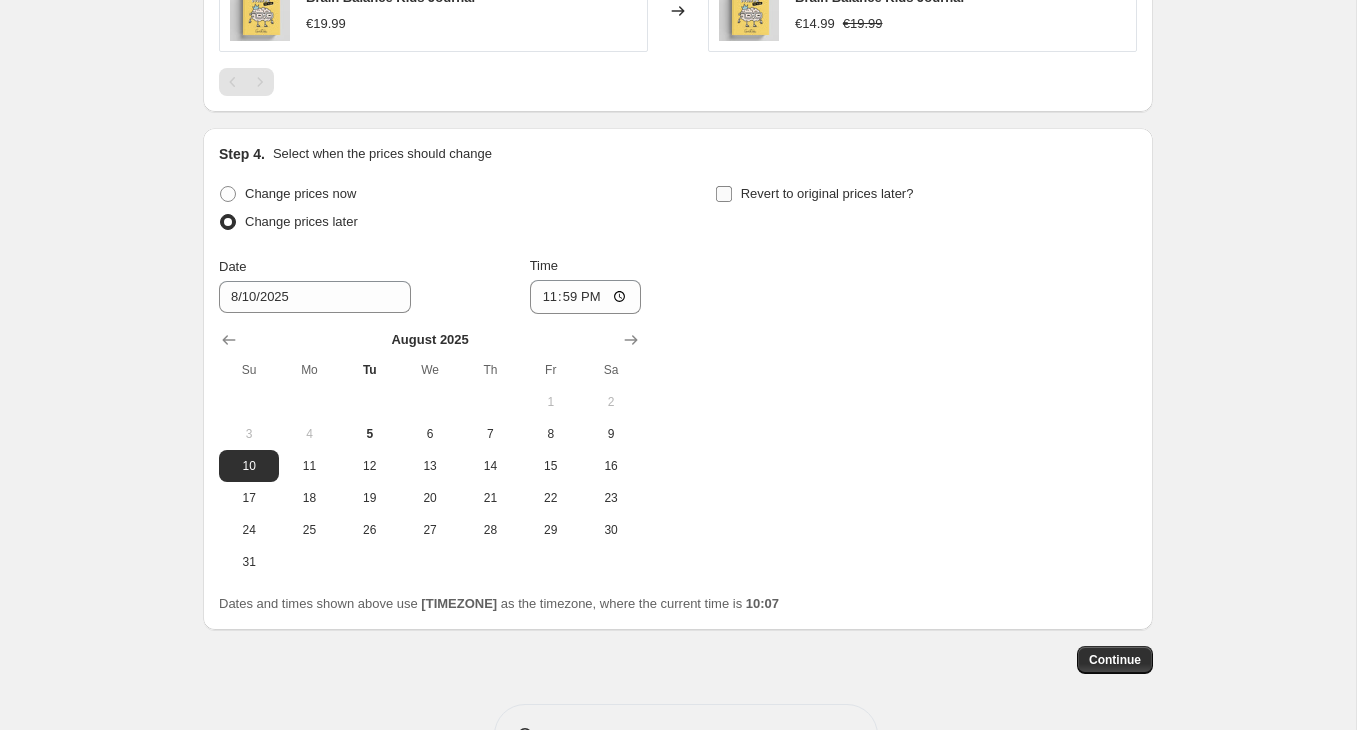 click on "Revert to original prices later?" at bounding box center (724, 194) 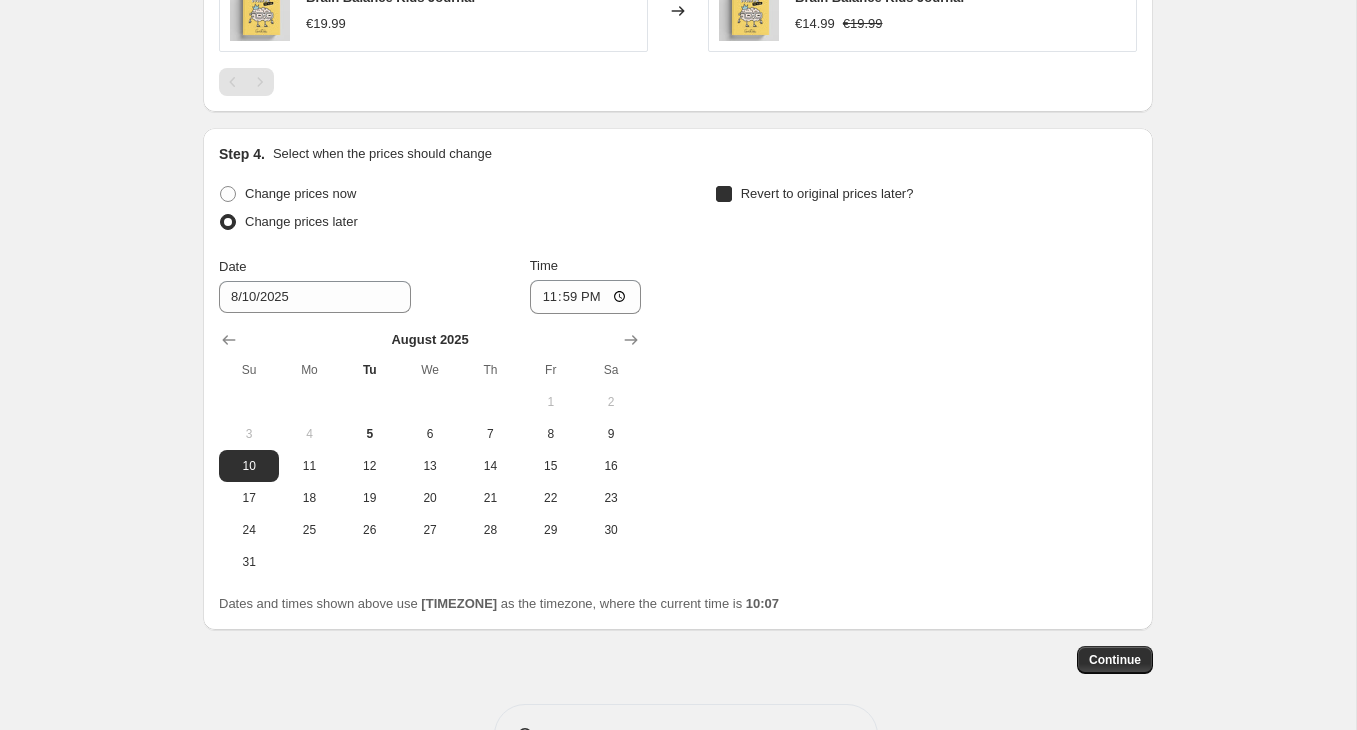 checkbox on "true" 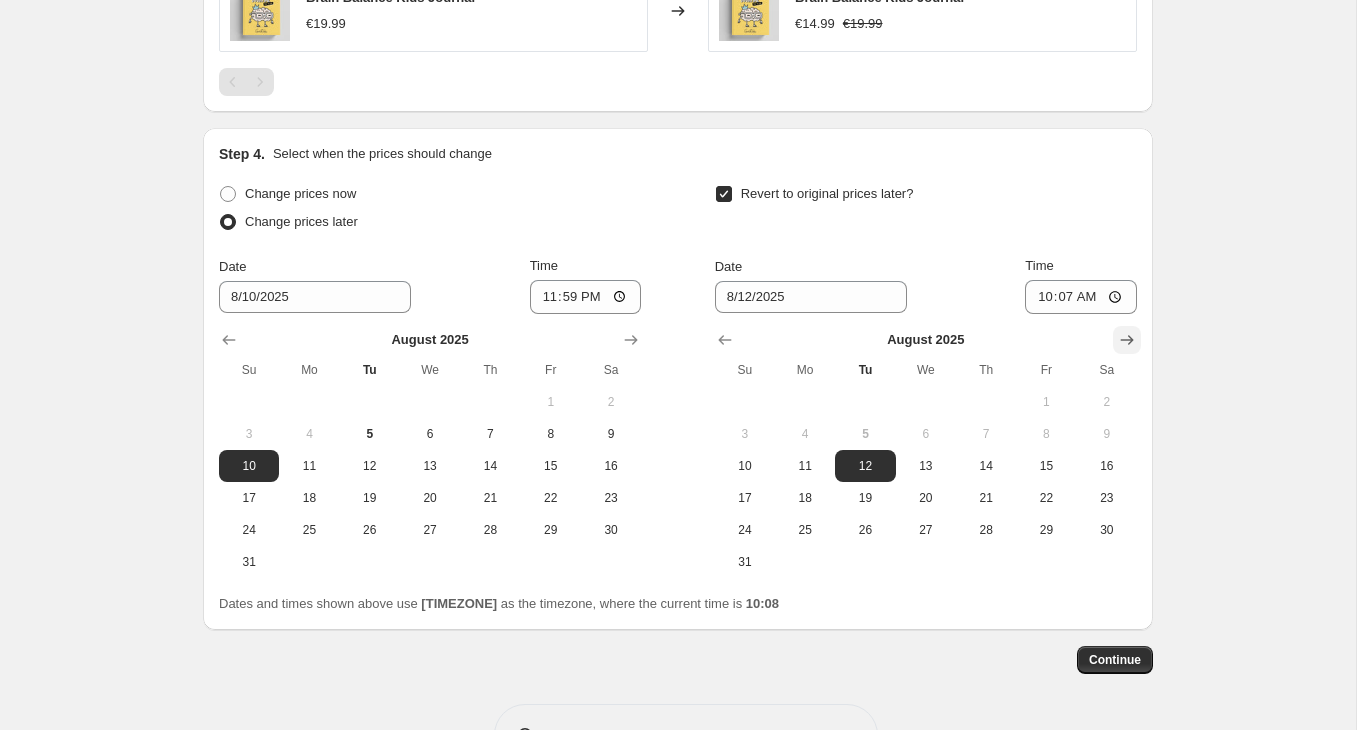 click at bounding box center [1127, 340] 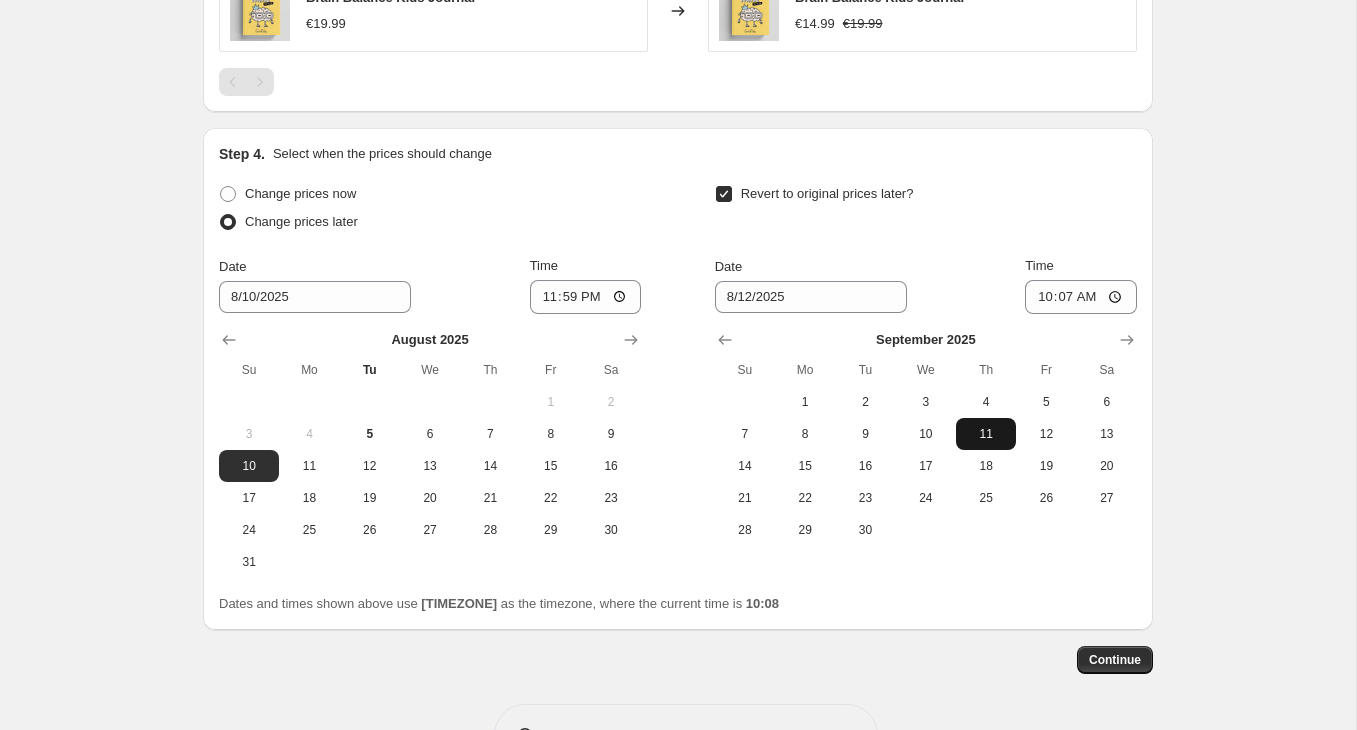 click on "11" at bounding box center (986, 434) 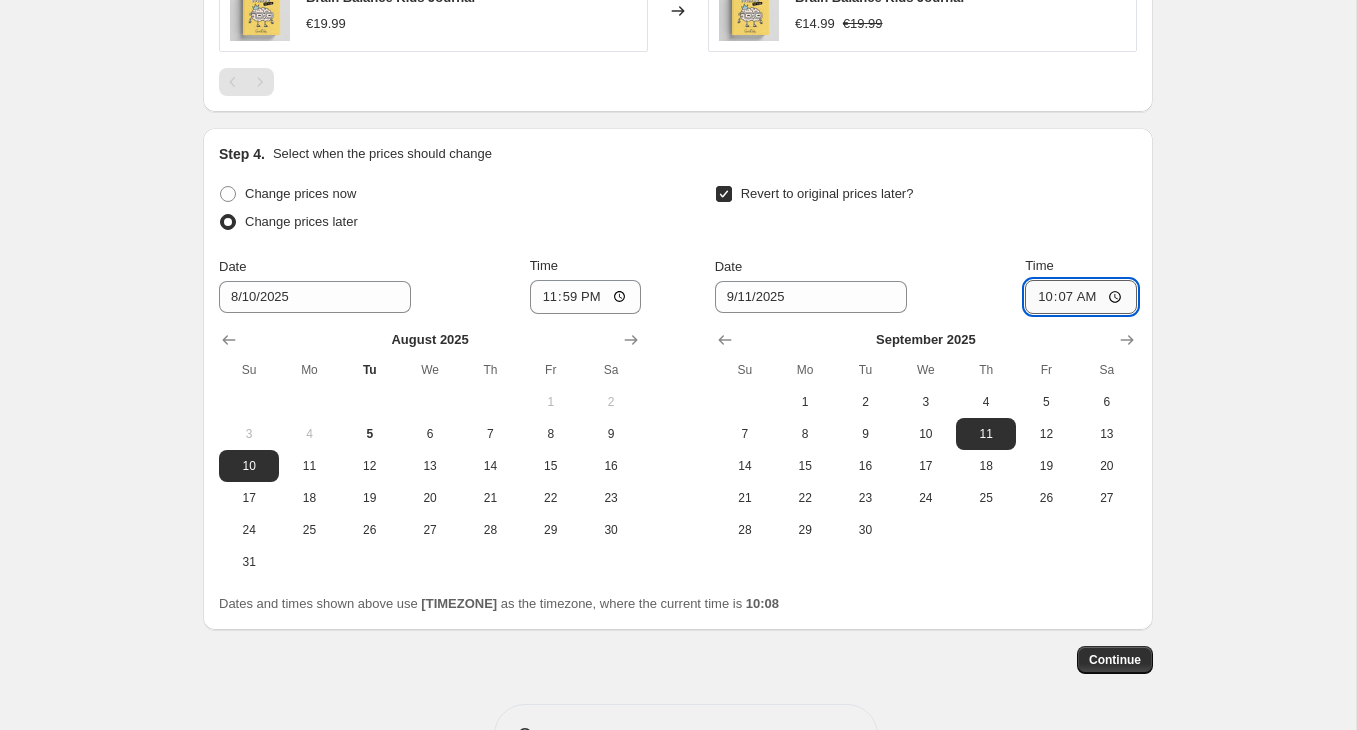 click on "10:07" at bounding box center (1081, 297) 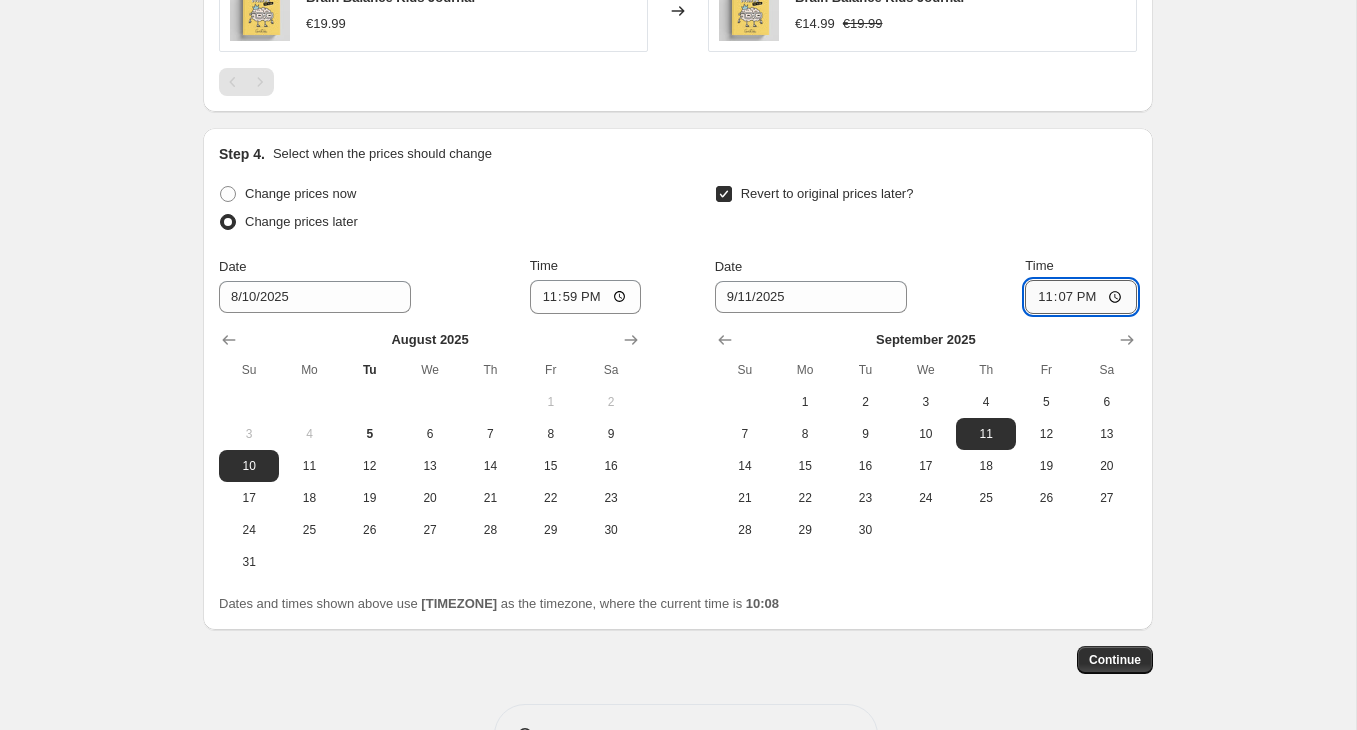 click on "23:07" at bounding box center (1081, 297) 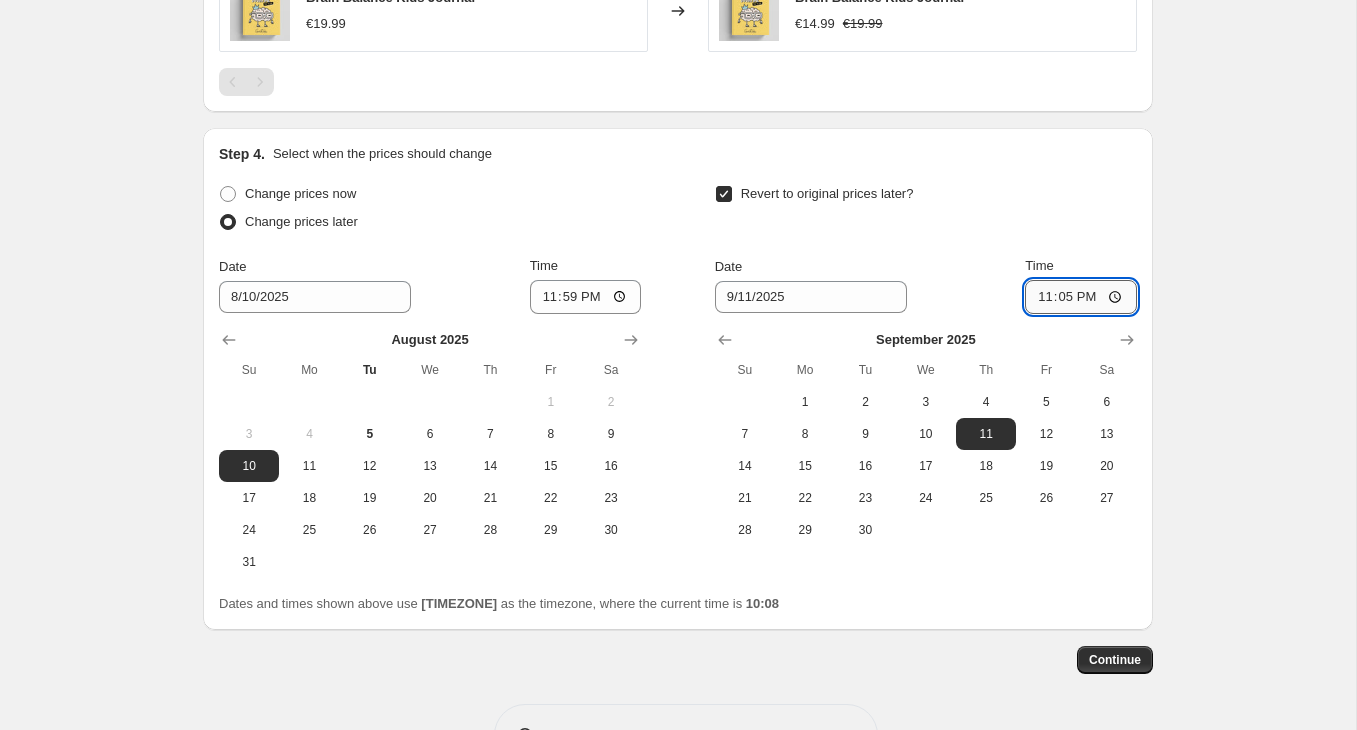 type on "23:59" 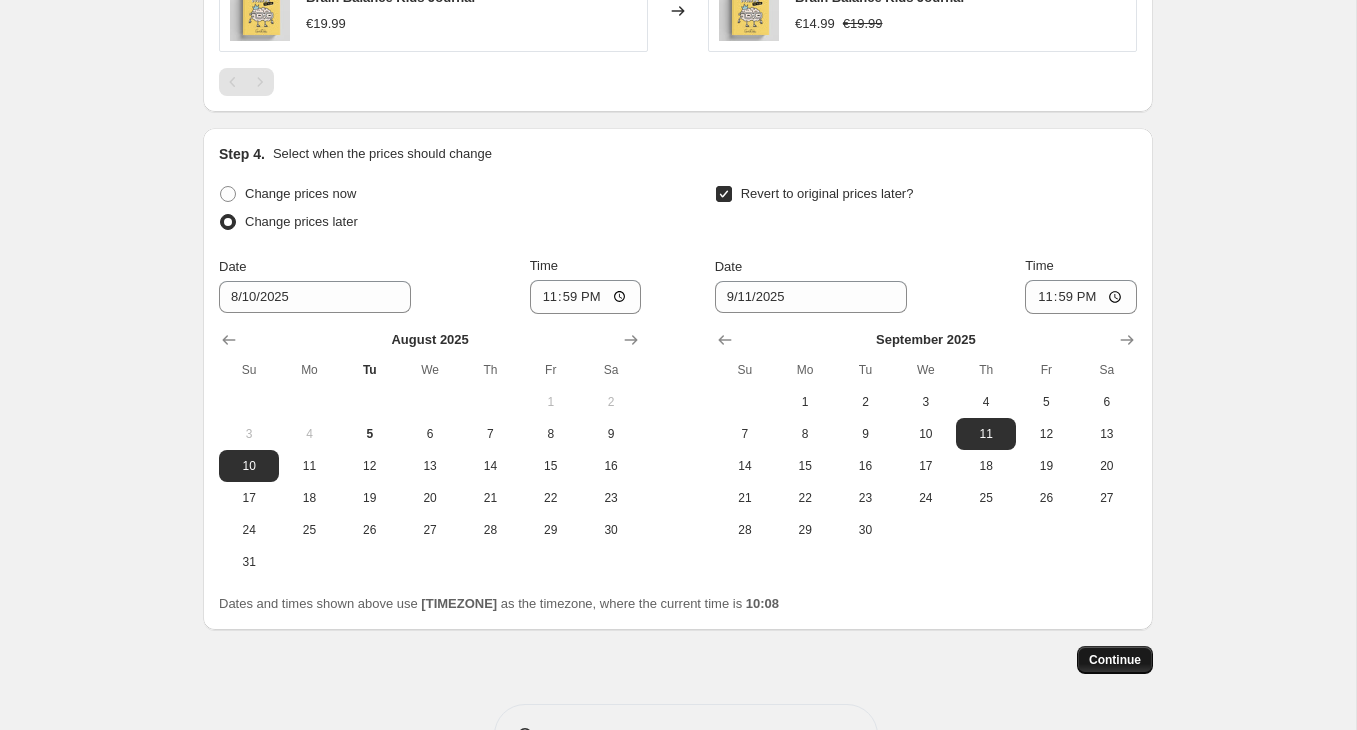 click on "Continue" at bounding box center [1115, 660] 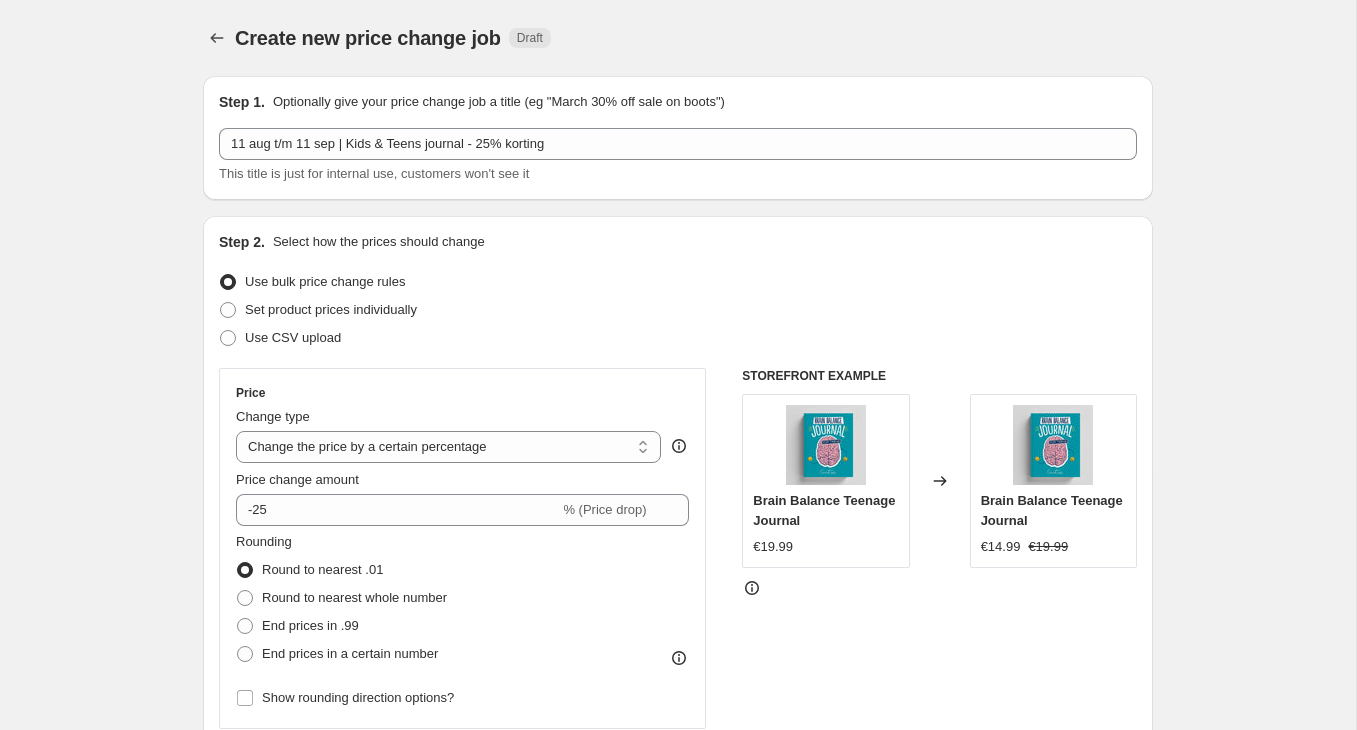 scroll, scrollTop: 1570, scrollLeft: 0, axis: vertical 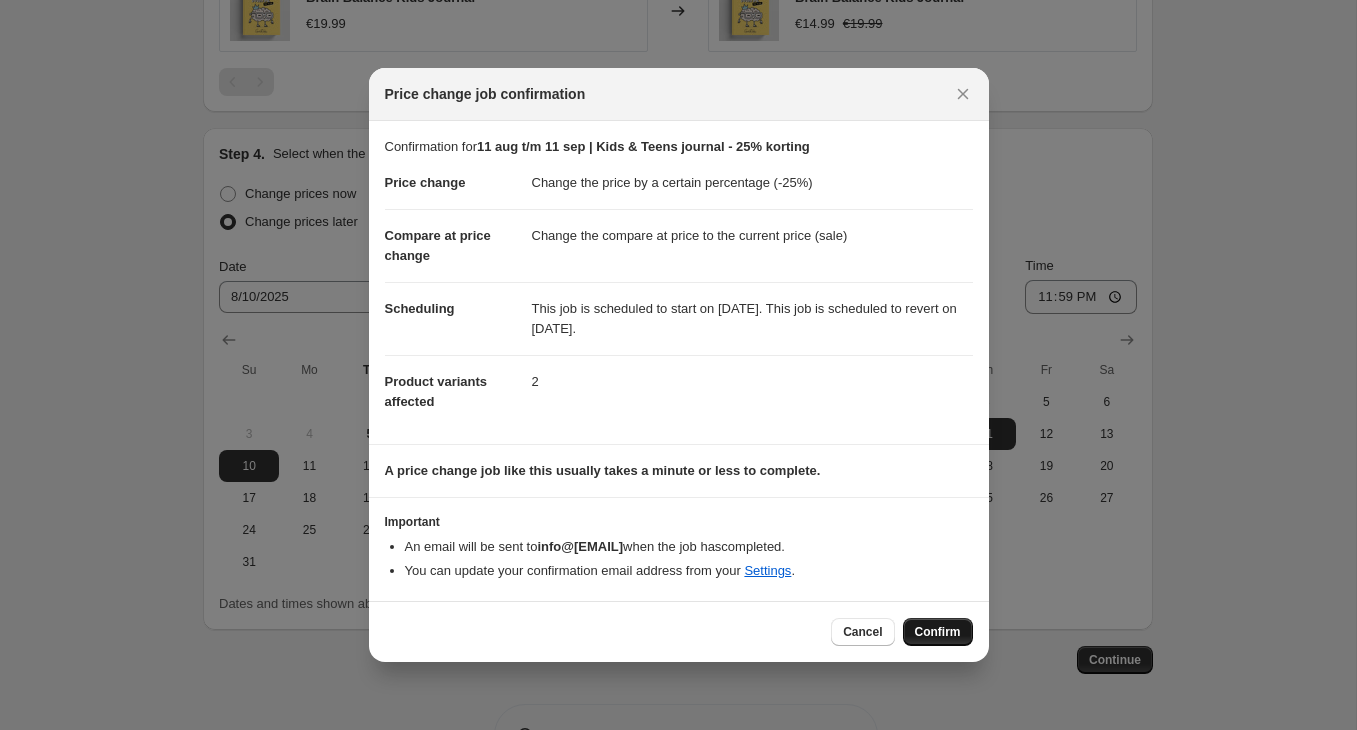 click on "Confirm" at bounding box center [938, 632] 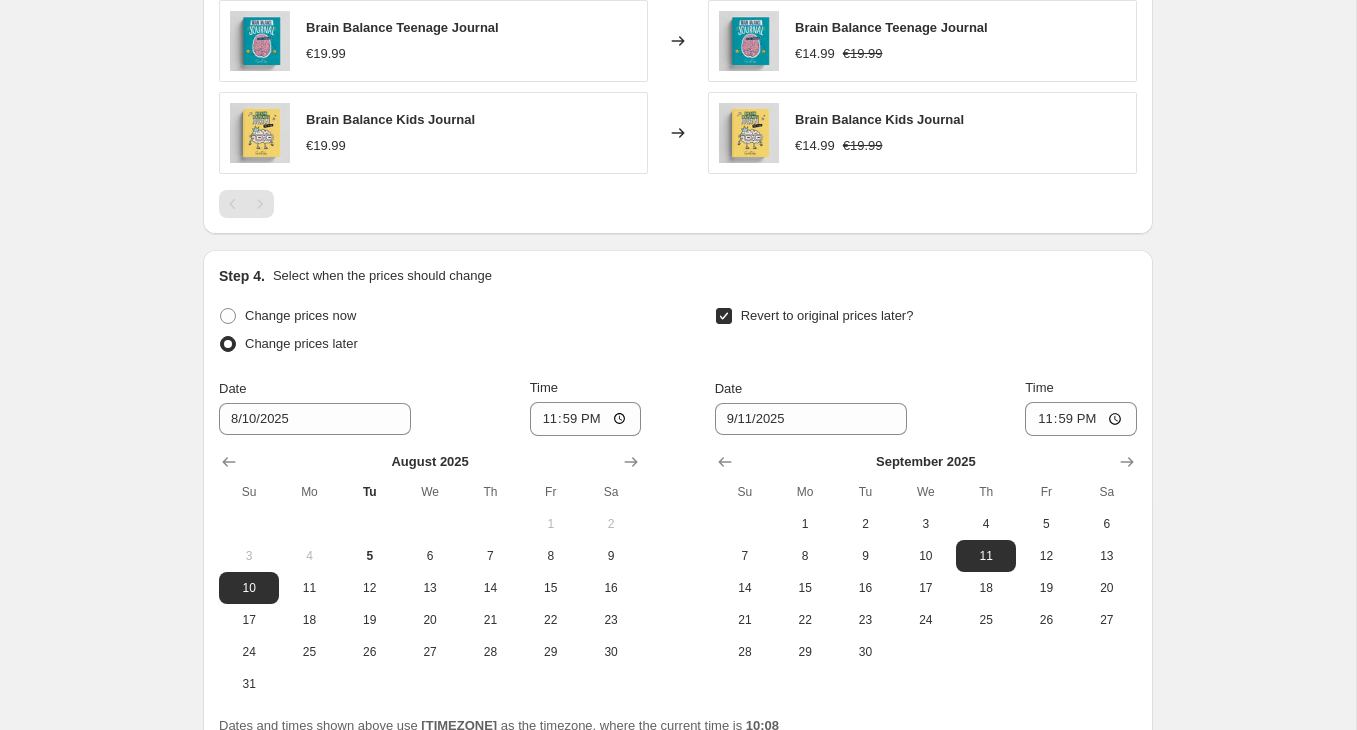 scroll, scrollTop: 1758, scrollLeft: 0, axis: vertical 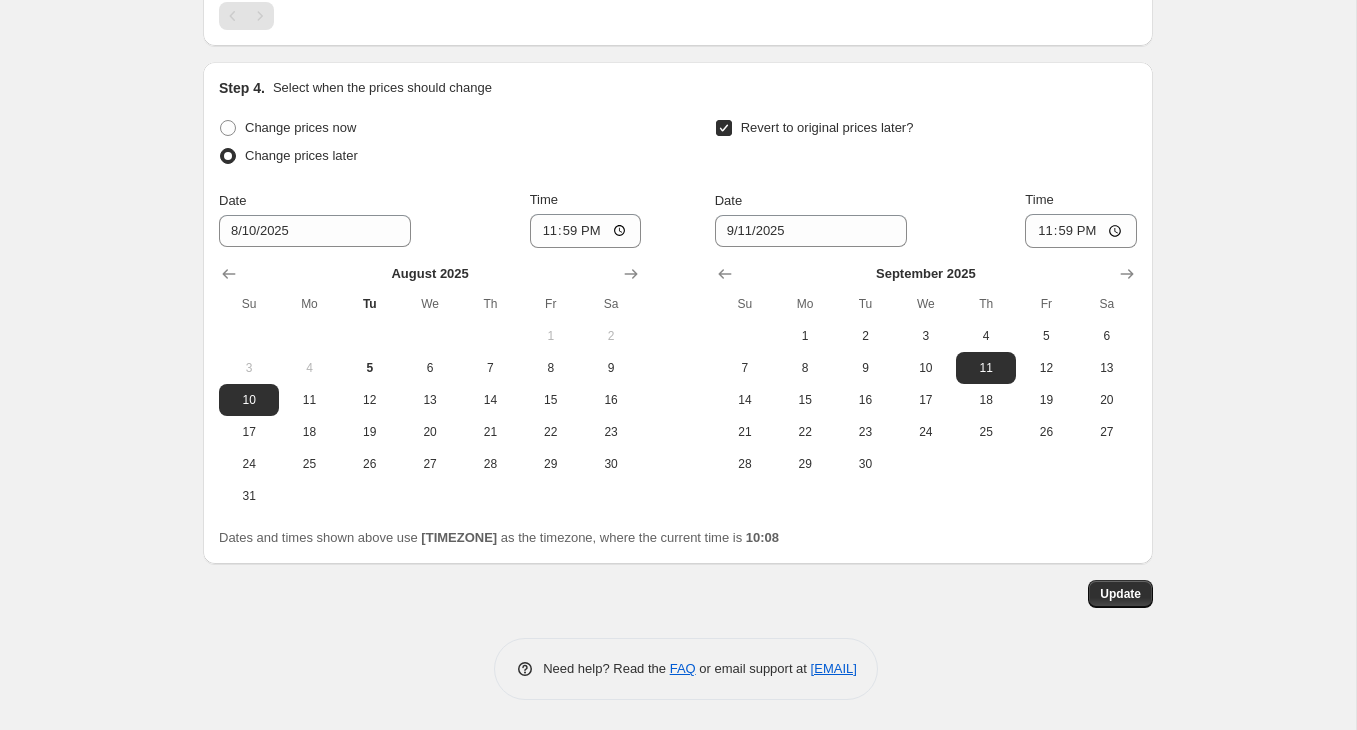 click on "Prices will begin changing on [DATE] at [TIME]. Prices will begin reverting on [DATE] at [TIME]. Change prices now Step 1. Optionally give your price change job a title (eg "March 30% off sale on boots") 11 aug t/m 11 sep | Kids & Teens journal - 25% korting This title is just for internal use, customers won't see it Step 2. Select how the prices should change Use bulk price change rules Set product prices individually Use CSV upload Price Change type Change the price to a certain amount Change the price by a certain amount Change the price by a certain percentage Change the price to the current compare at price (price before sale) Change the price by a certain amount relative to the compare at price Change the price by a certain percentage relative to the compare at price Don't change the price Change the price by a certain percentage relative to the cost per item Change price to certain cost margin Change the price by a certain percentage Price change amount -25 % (Price drop) Rounding" at bounding box center [678, -499] 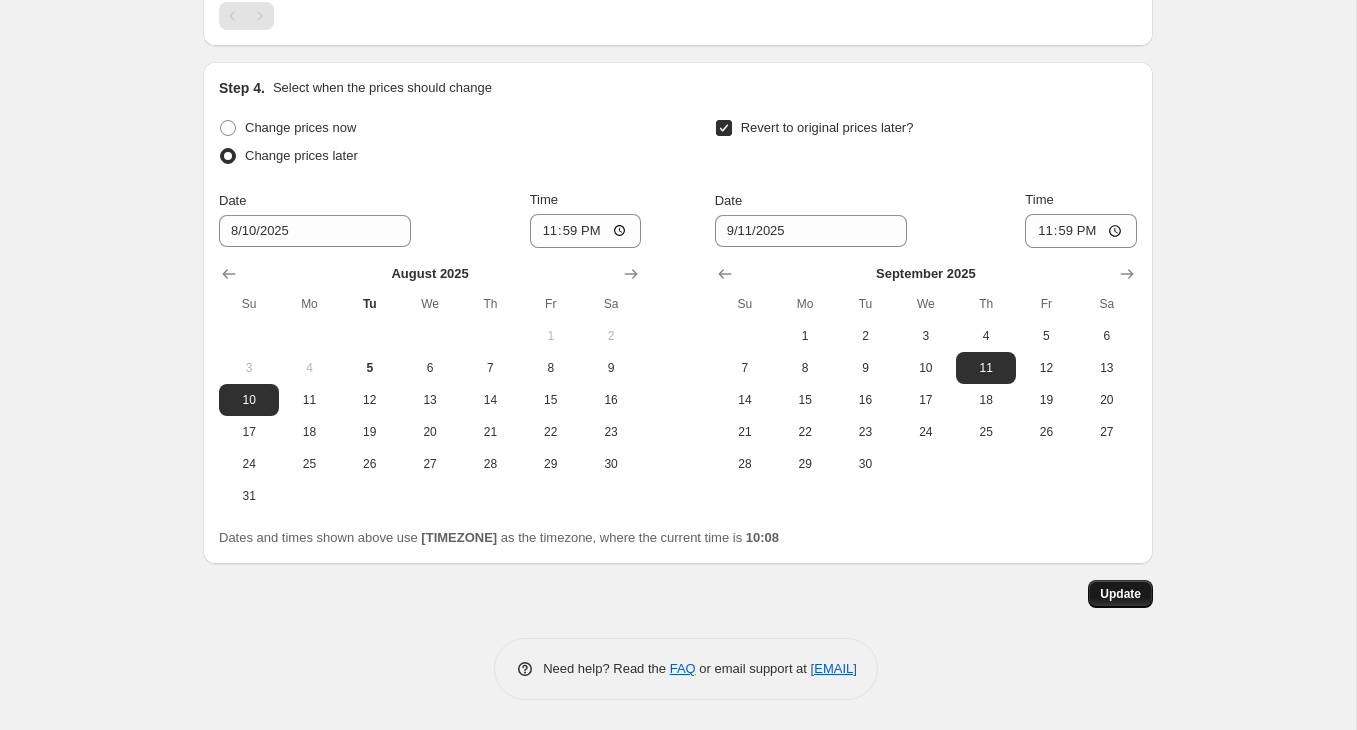 click on "Update" at bounding box center (1120, 594) 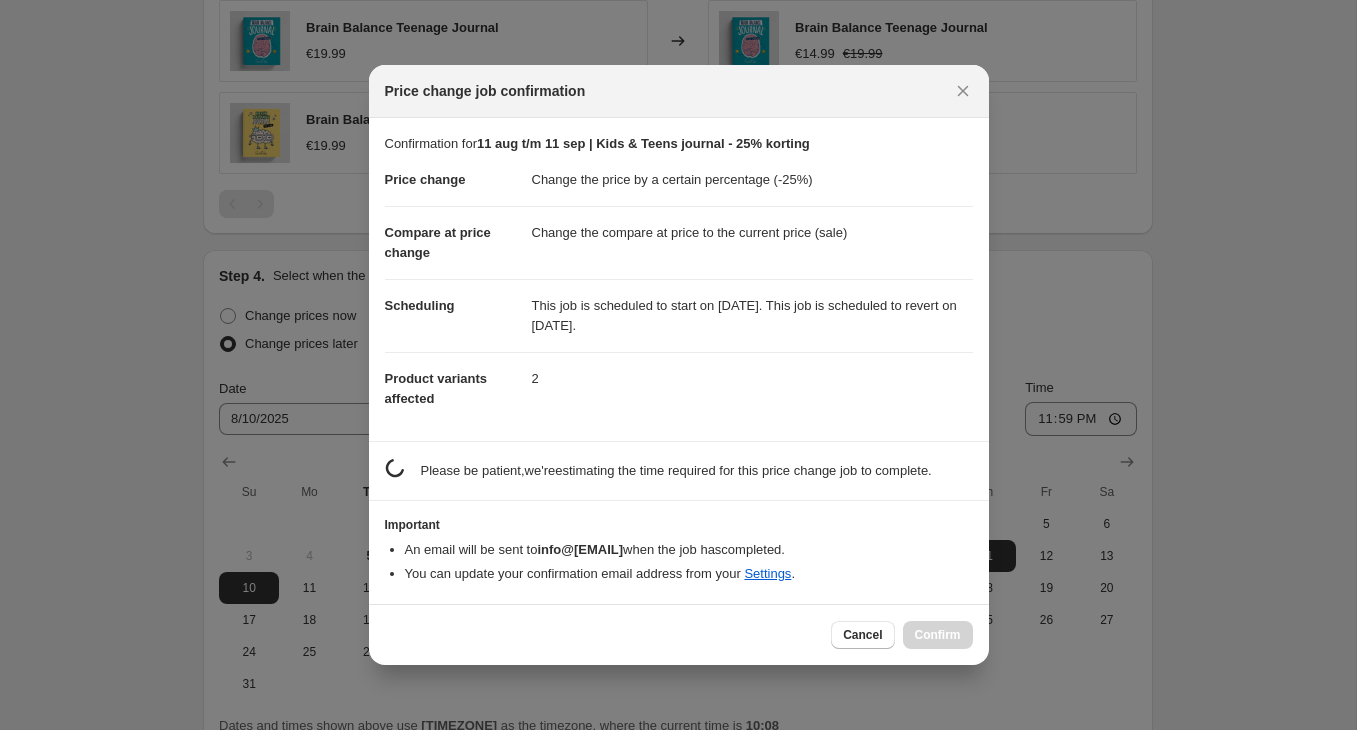 scroll, scrollTop: 0, scrollLeft: 0, axis: both 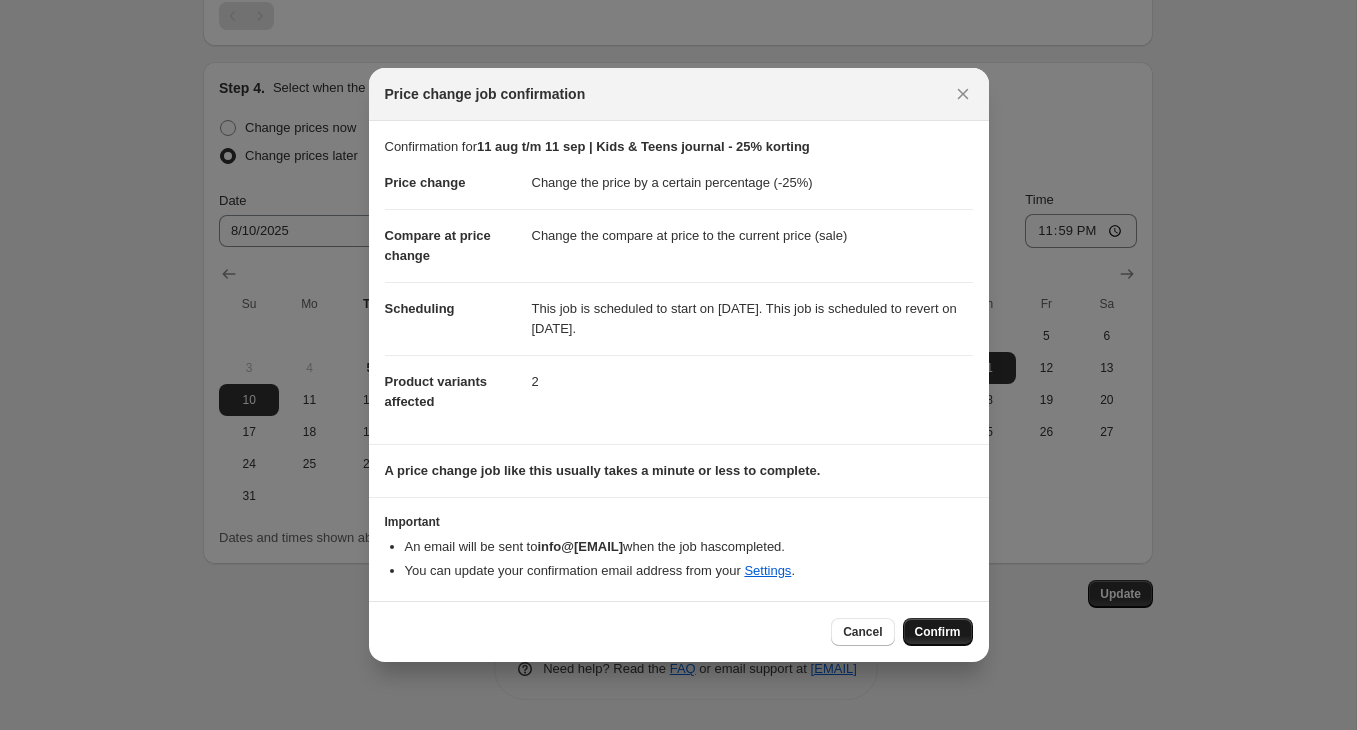 click on "Confirm" at bounding box center (938, 632) 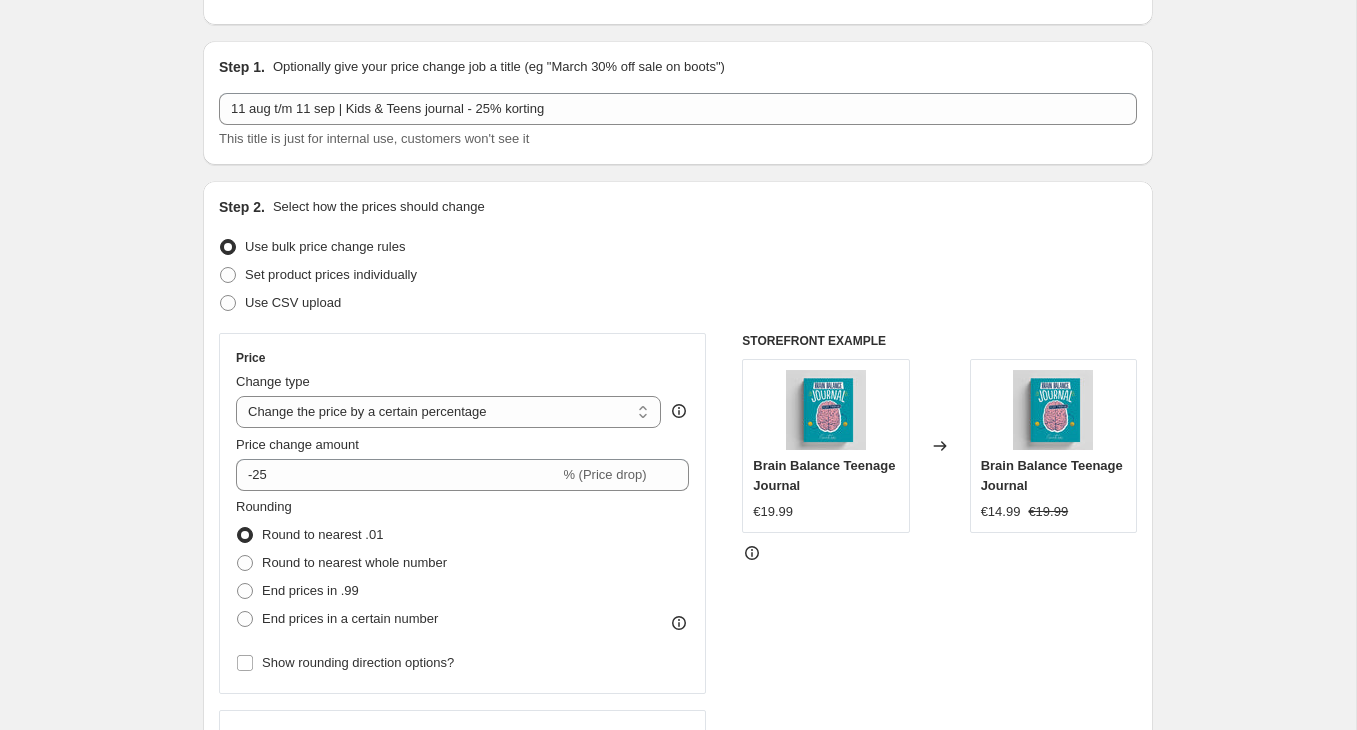 scroll, scrollTop: 0, scrollLeft: 0, axis: both 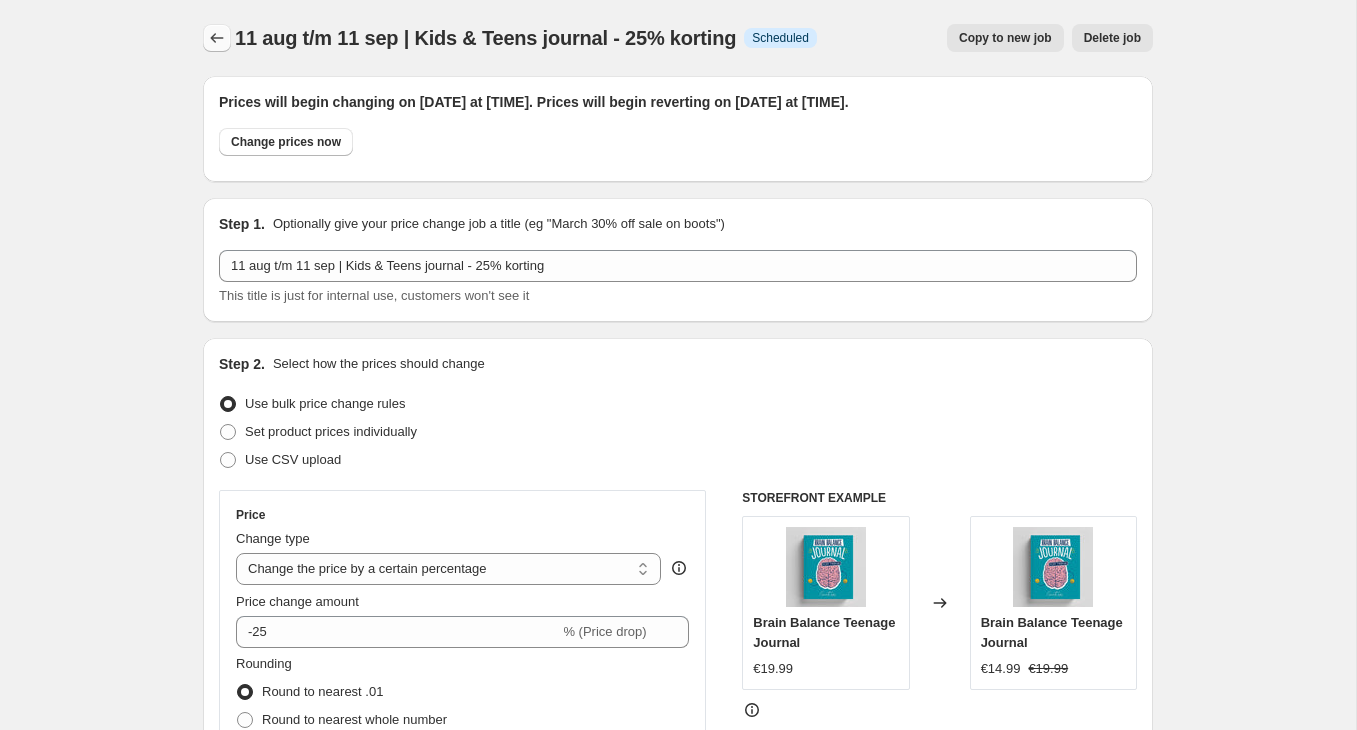 click 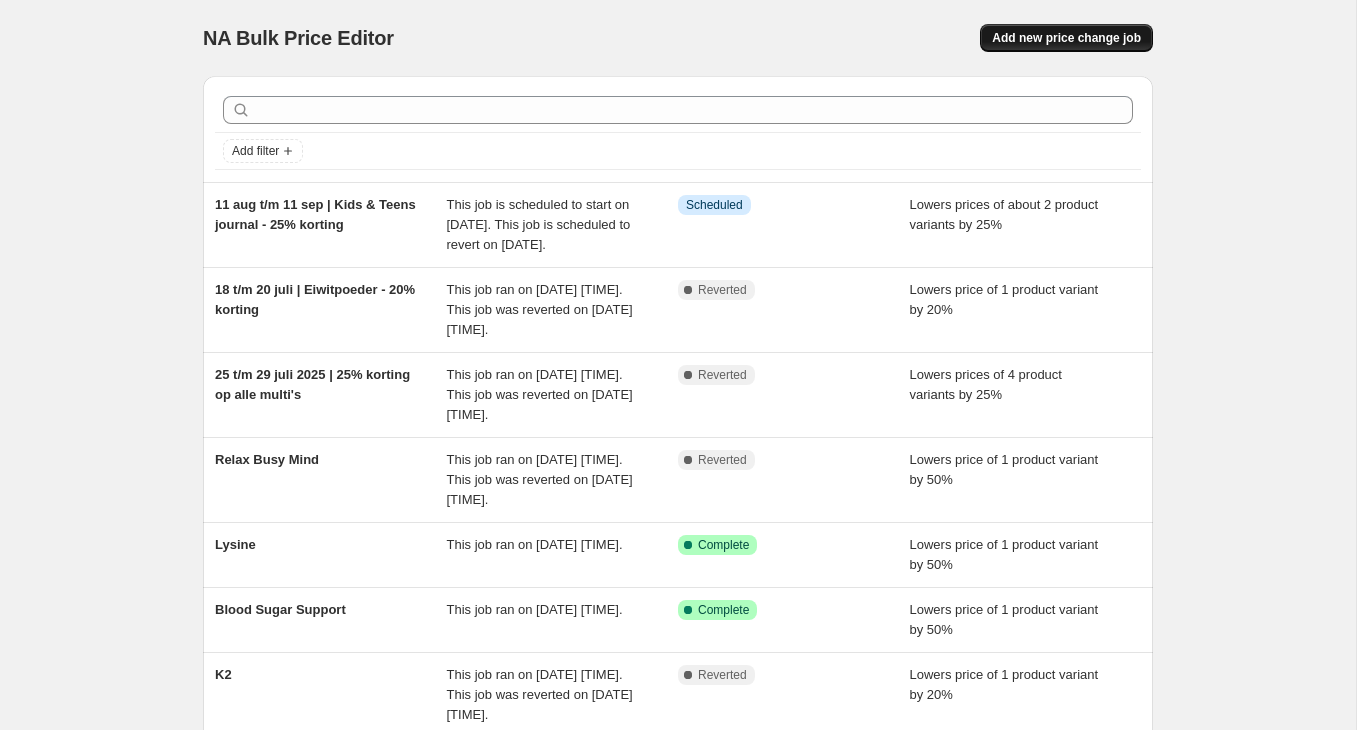 click on "Add new price change job" at bounding box center (1066, 38) 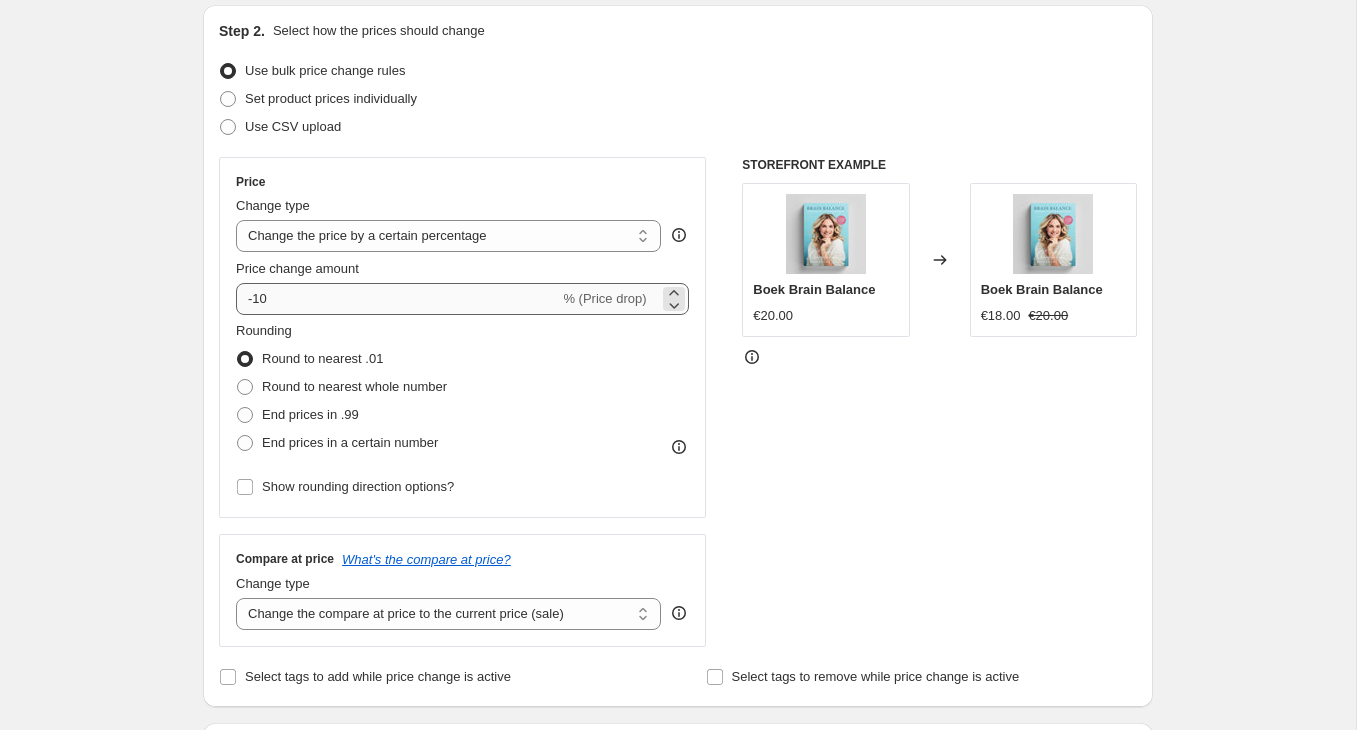 scroll, scrollTop: 212, scrollLeft: 0, axis: vertical 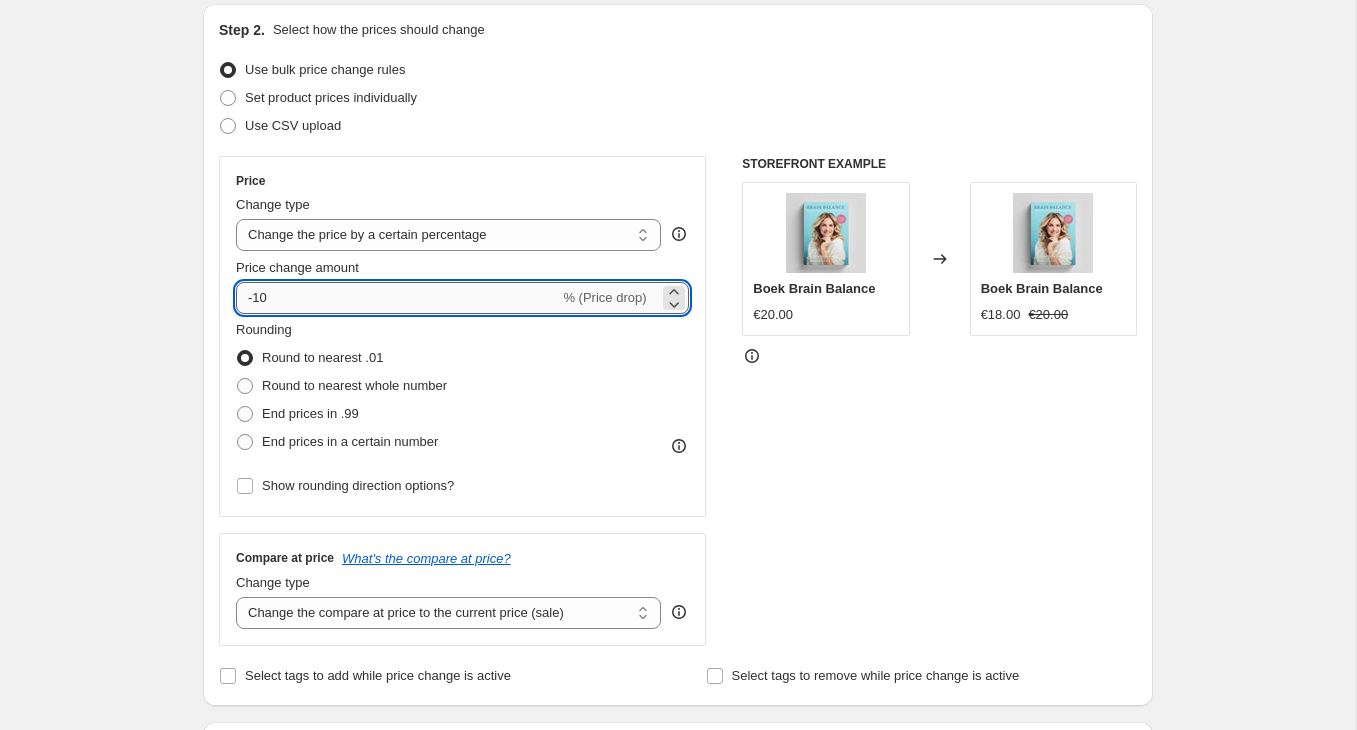 click on "-10" at bounding box center [397, 298] 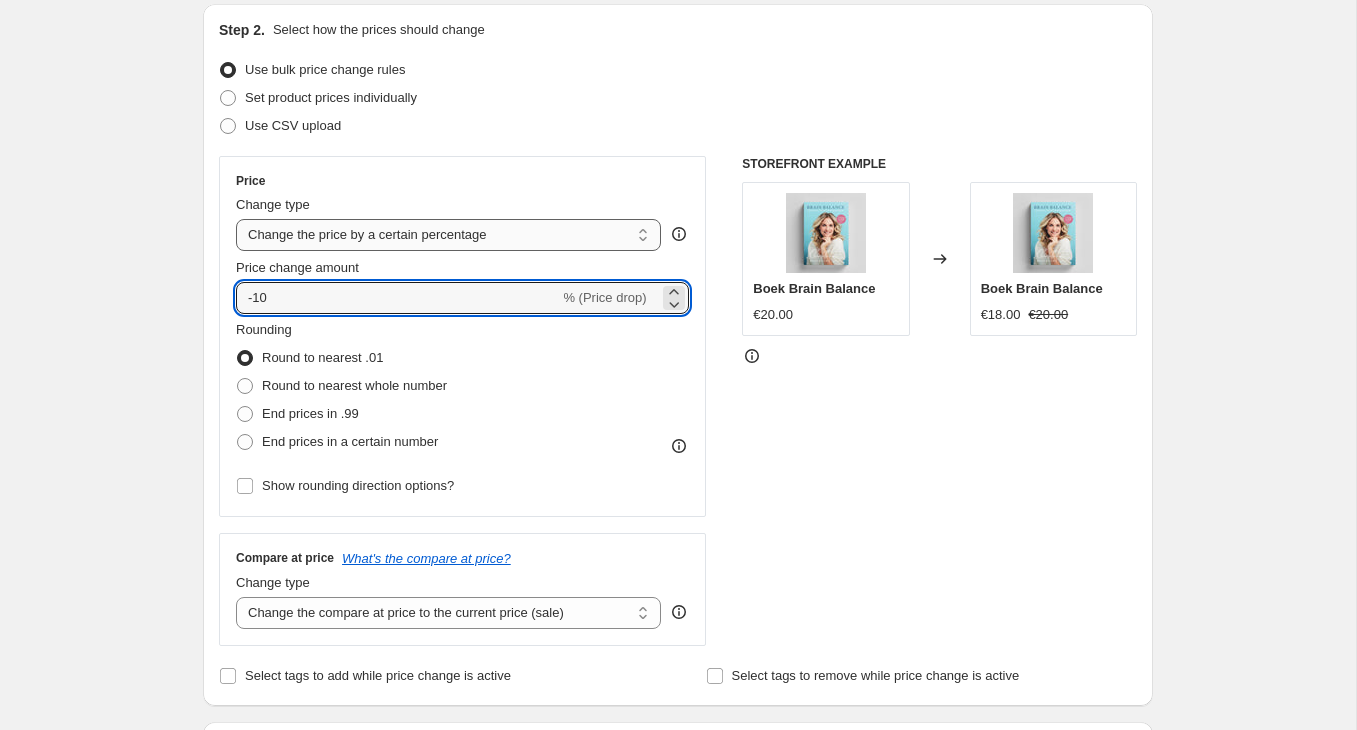 click on "Change the price to a certain amount Change the price by a certain amount Change the price by a certain percentage Change the price to the current compare at price (price before sale) Change the price by a certain amount relative to the compare at price Change the price by a certain percentage relative to the compare at price Don't change the price Change the price by a certain percentage relative to the cost per item Change price to certain cost margin" at bounding box center [448, 235] 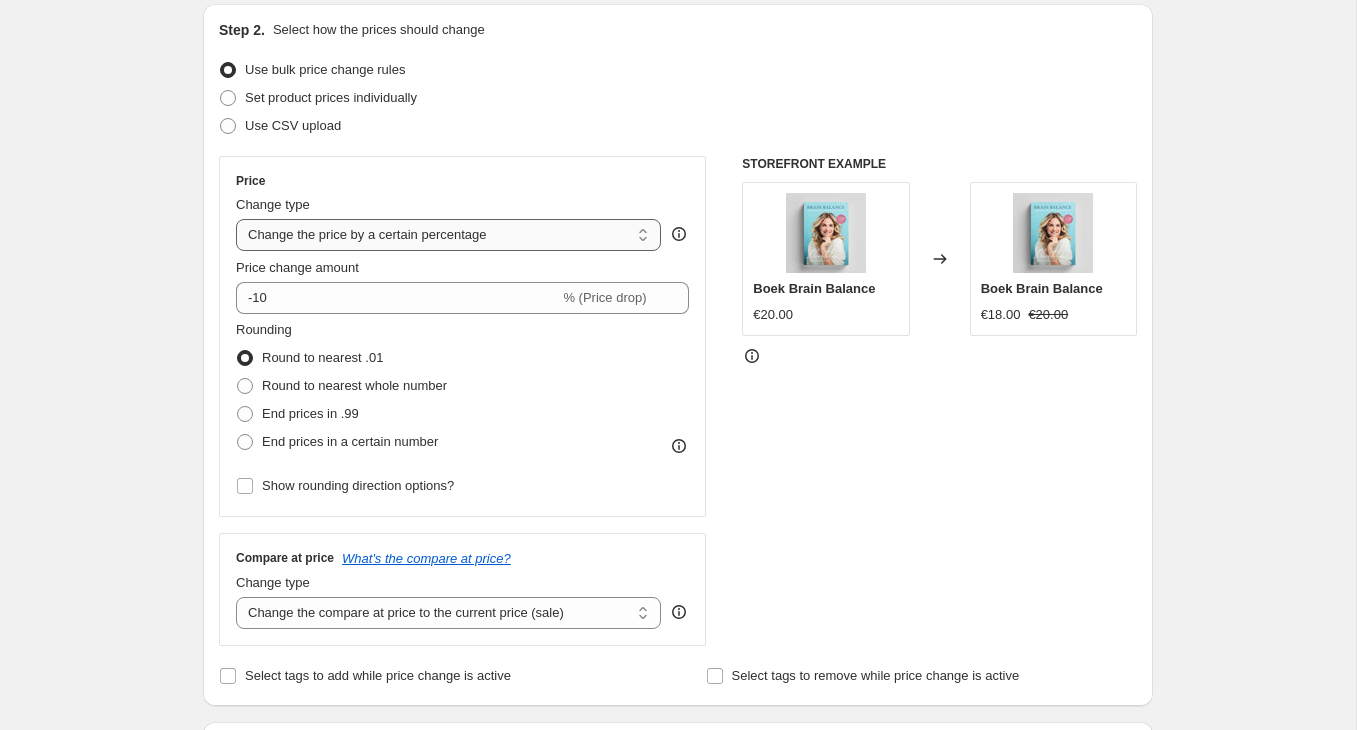 select on "by" 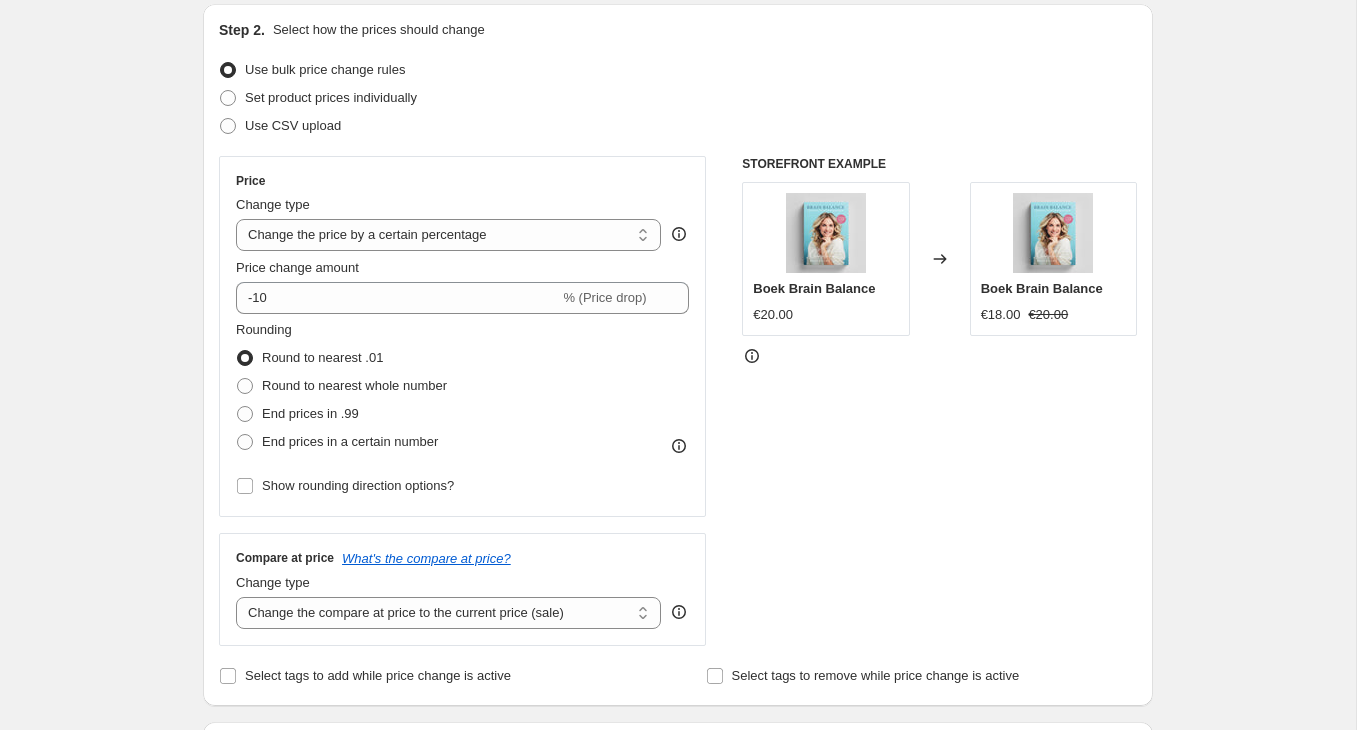 type on "-10.00" 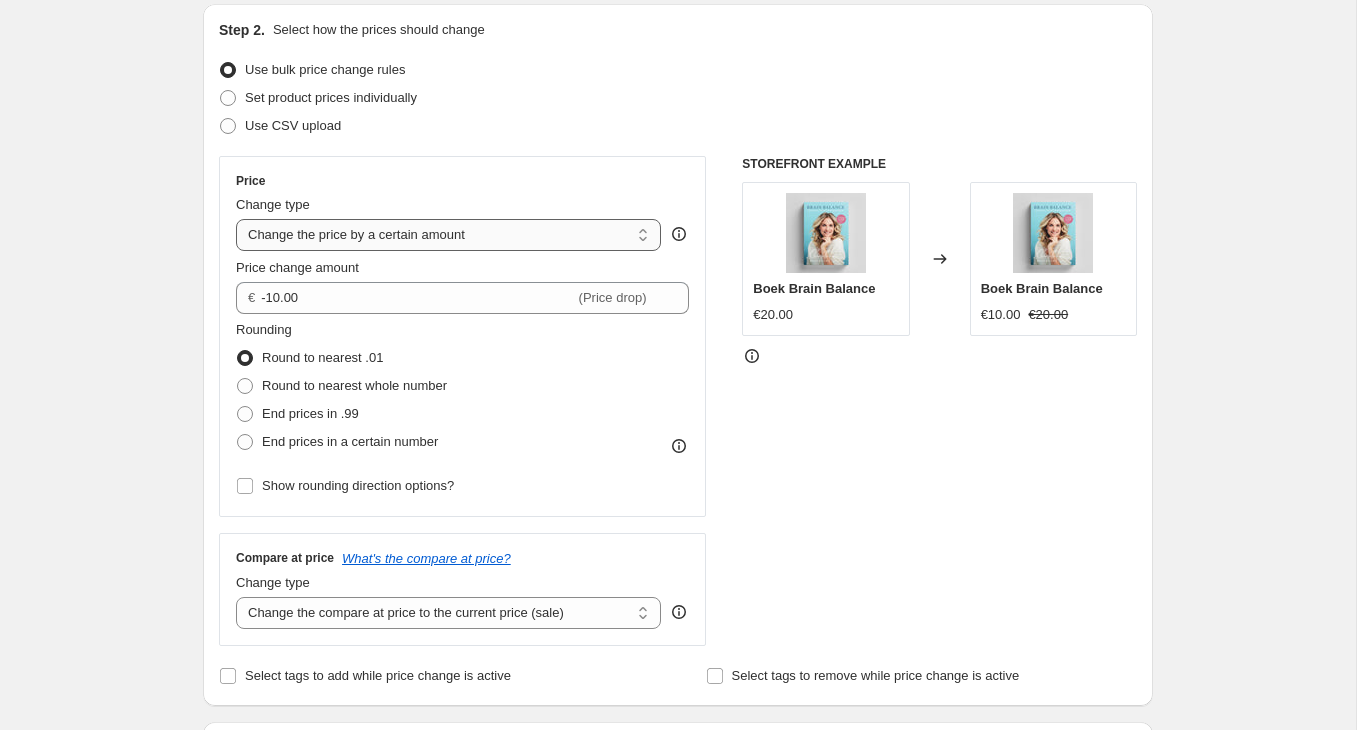 click on "Change the price to a certain amount Change the price by a certain amount Change the price by a certain percentage Change the price to the current compare at price (price before sale) Change the price by a certain amount relative to the compare at price Change the price by a certain percentage relative to the compare at price Don't change the price Change the price by a certain percentage relative to the cost per item Change price to certain cost margin" at bounding box center (448, 235) 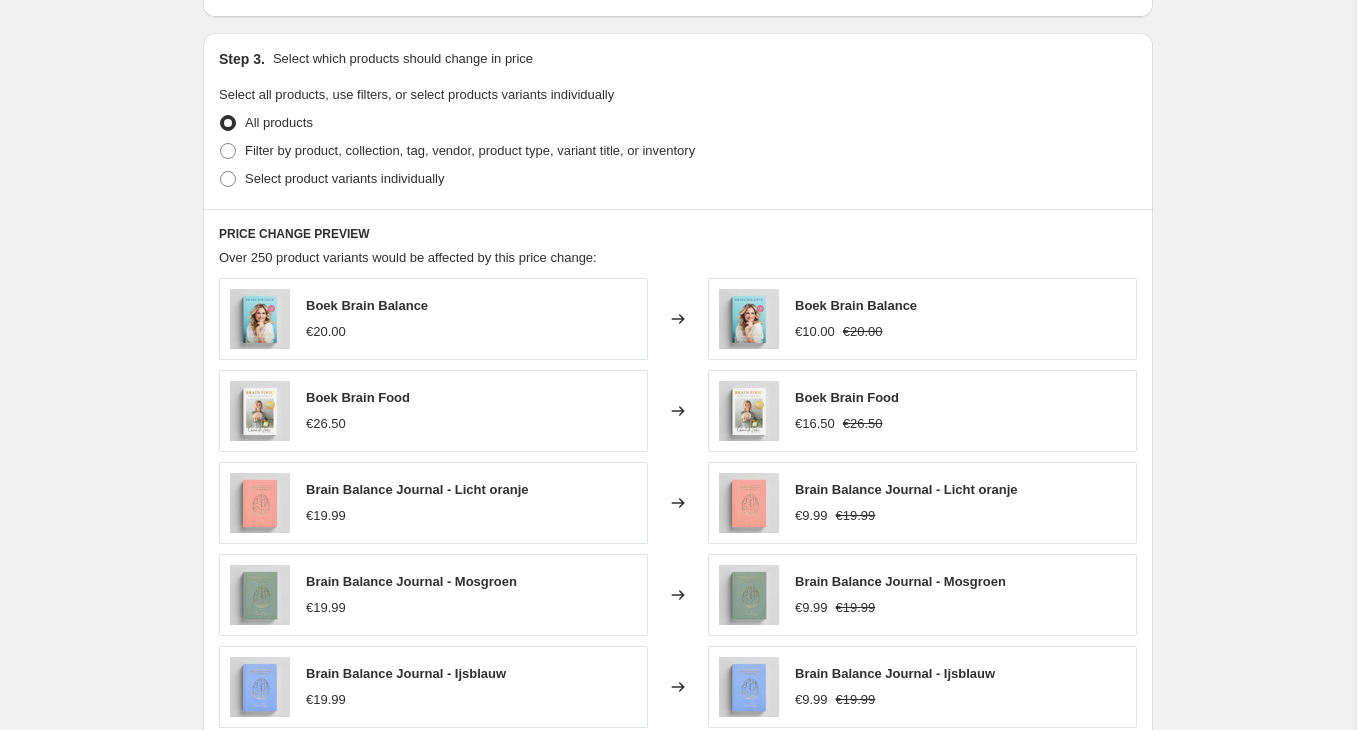 scroll, scrollTop: 820, scrollLeft: 0, axis: vertical 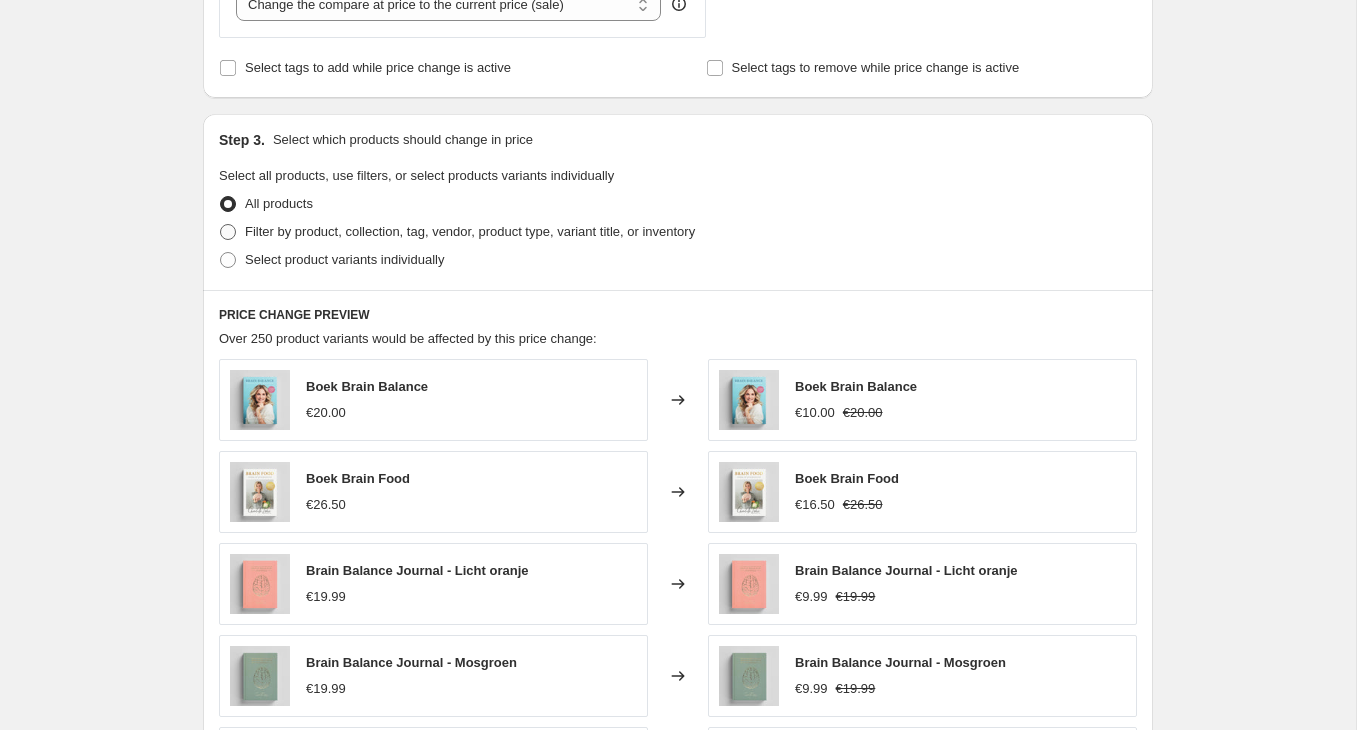 click at bounding box center (228, 232) 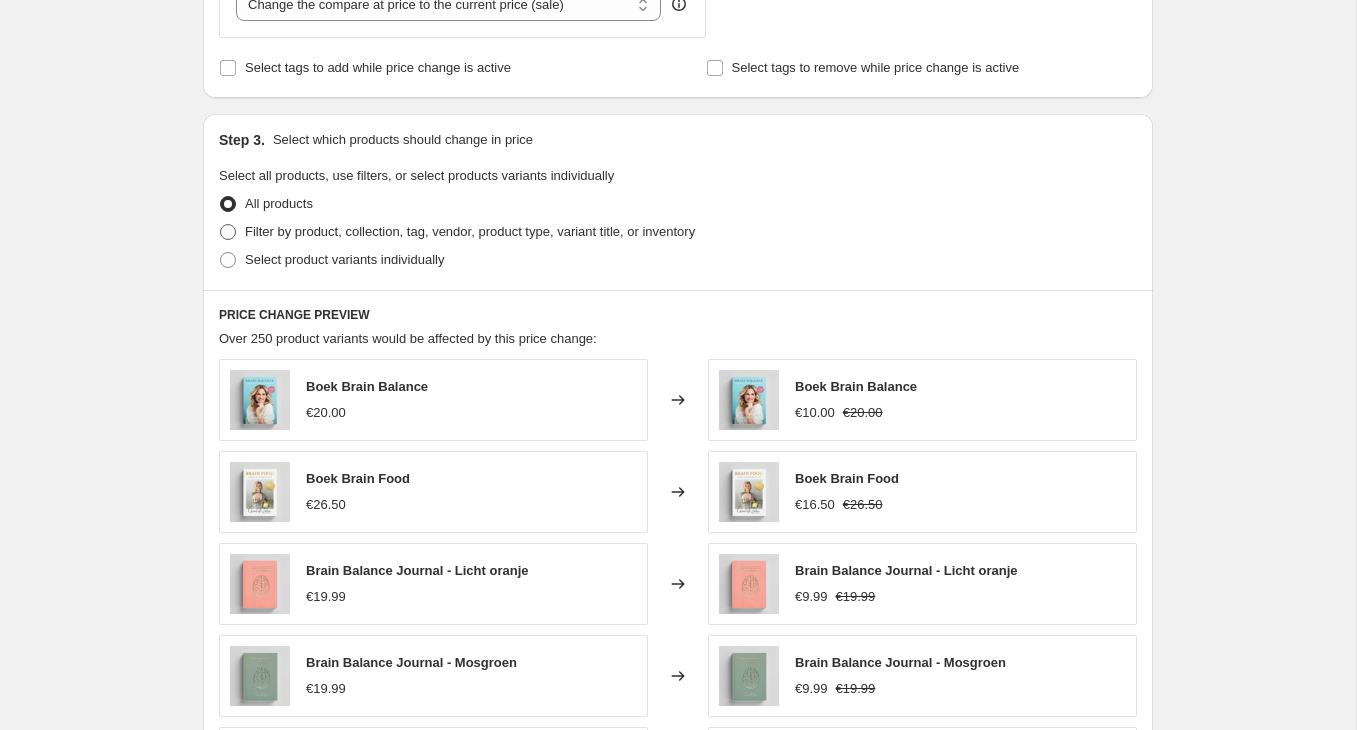 radio on "true" 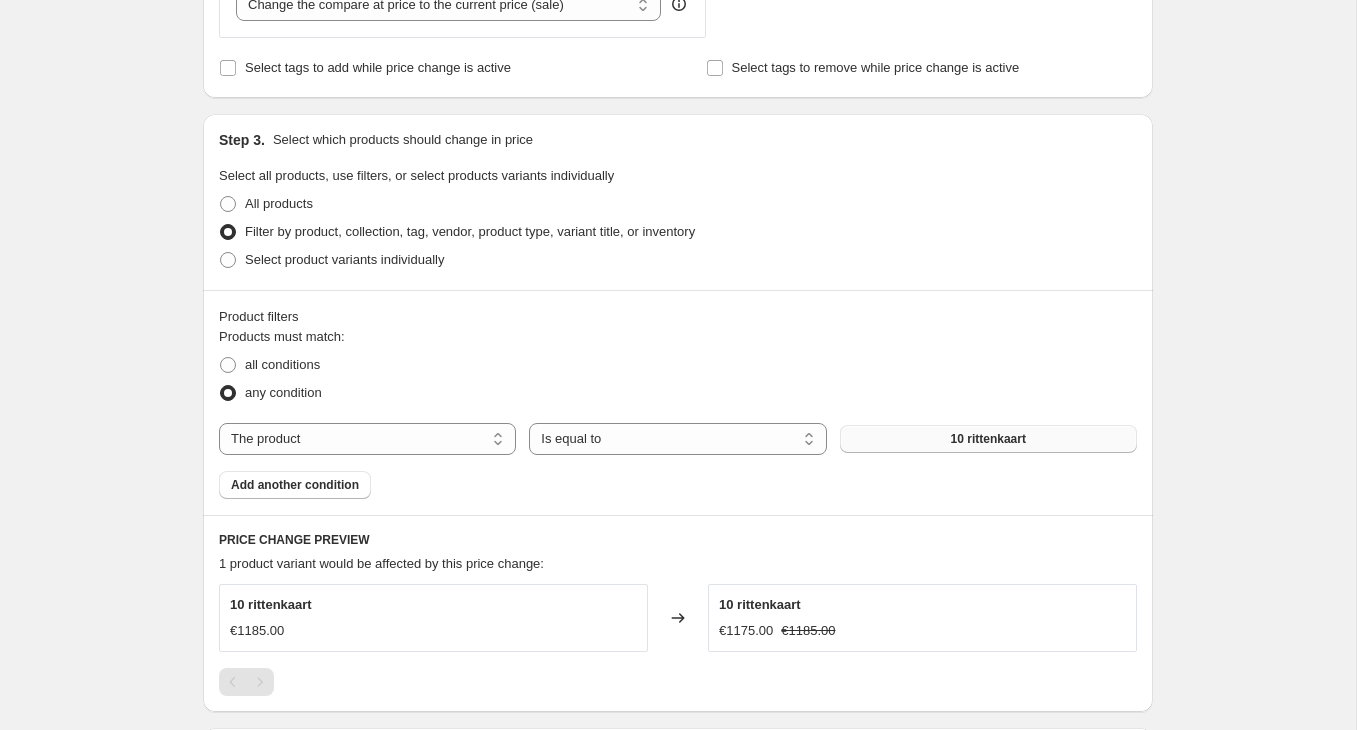 click on "10 rittenkaart" at bounding box center [988, 439] 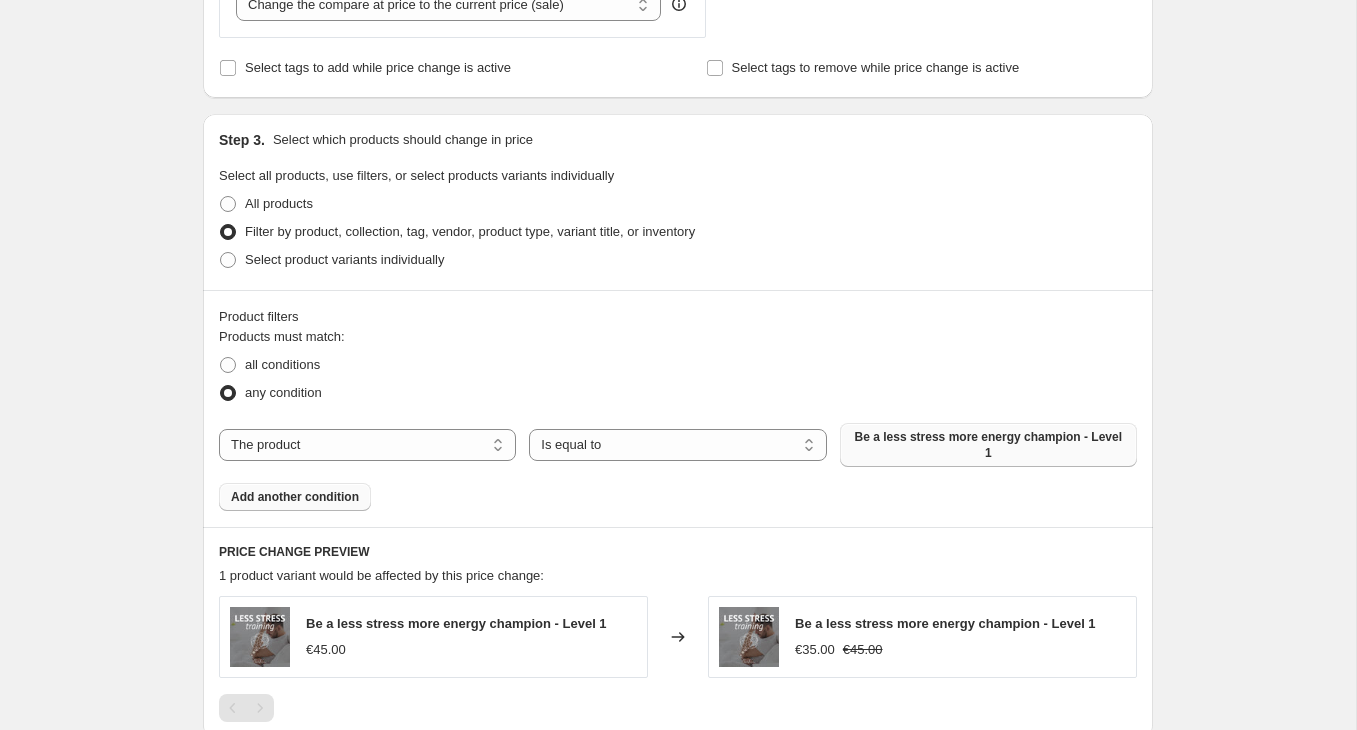 click on "Add another condition" at bounding box center [295, 497] 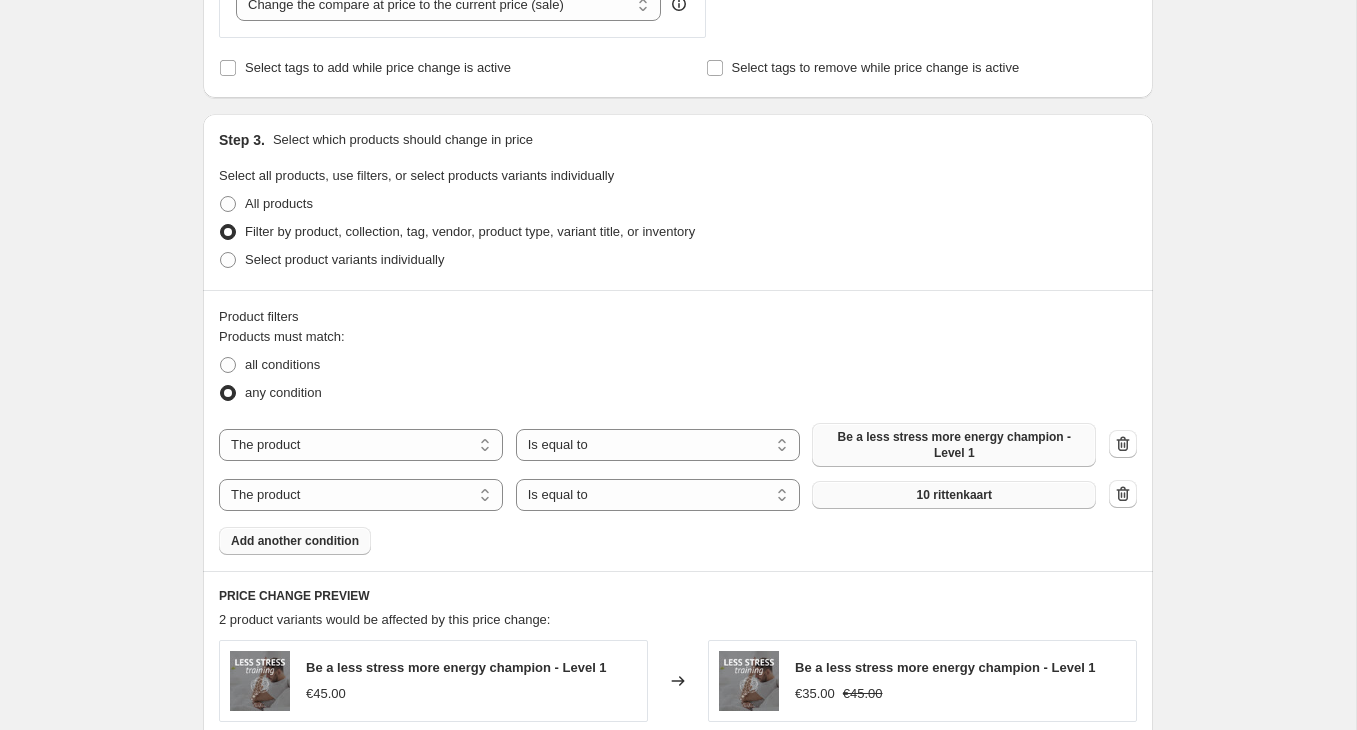 click on "10 rittenkaart" at bounding box center [954, 495] 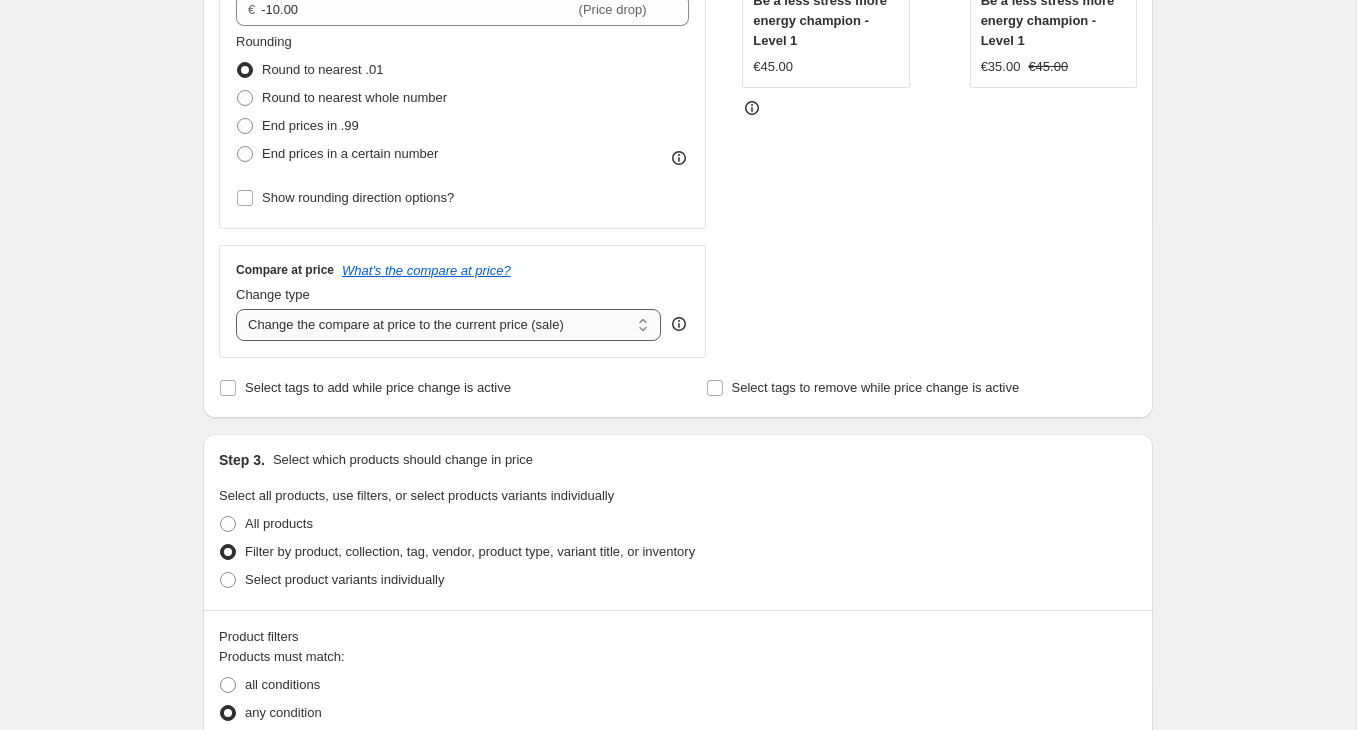 scroll, scrollTop: 349, scrollLeft: 0, axis: vertical 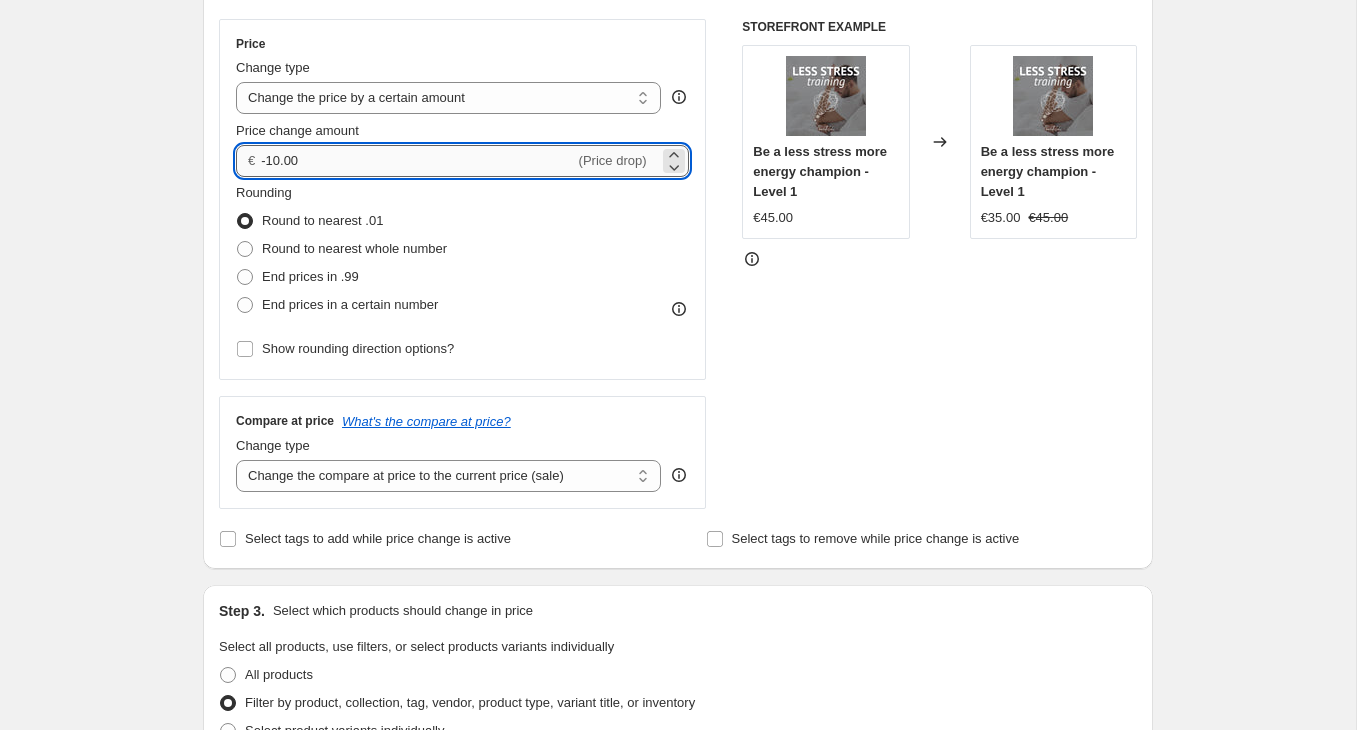 drag, startPoint x: 270, startPoint y: 162, endPoint x: 337, endPoint y: 162, distance: 67 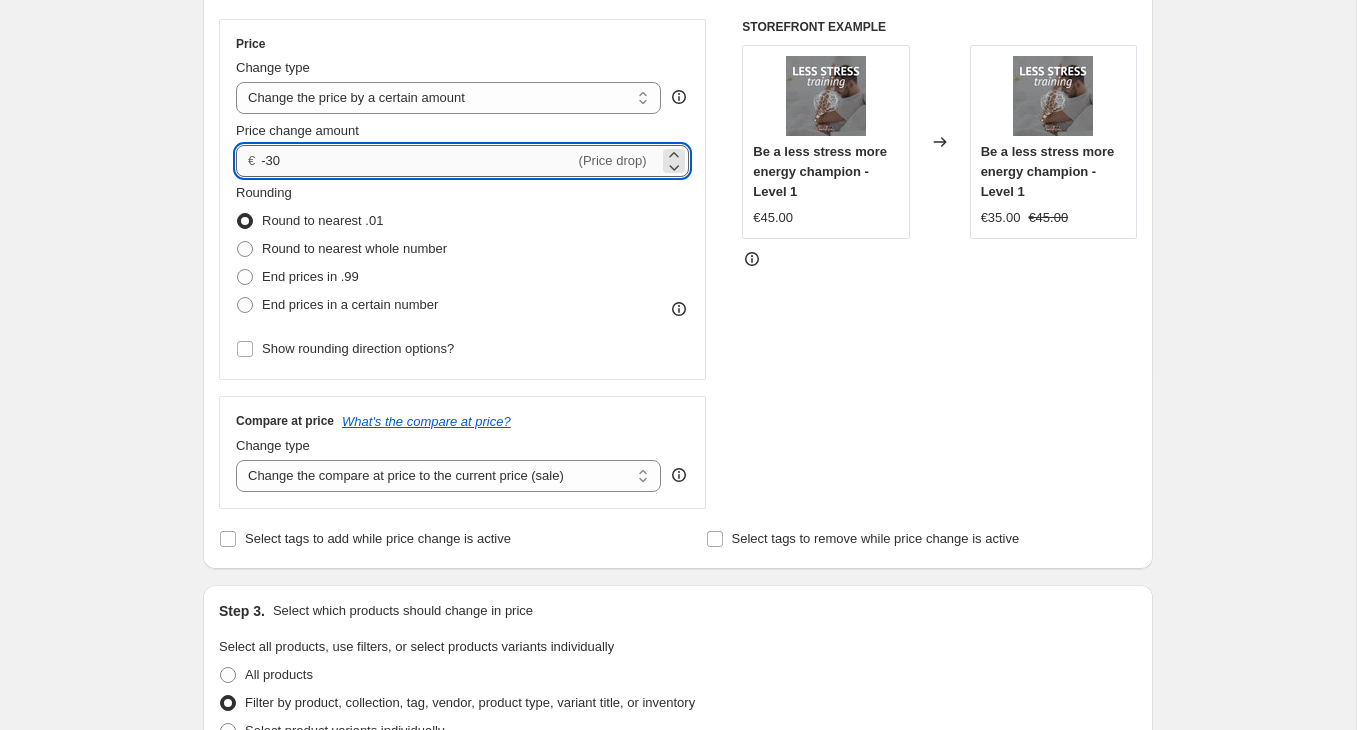 type on "-3" 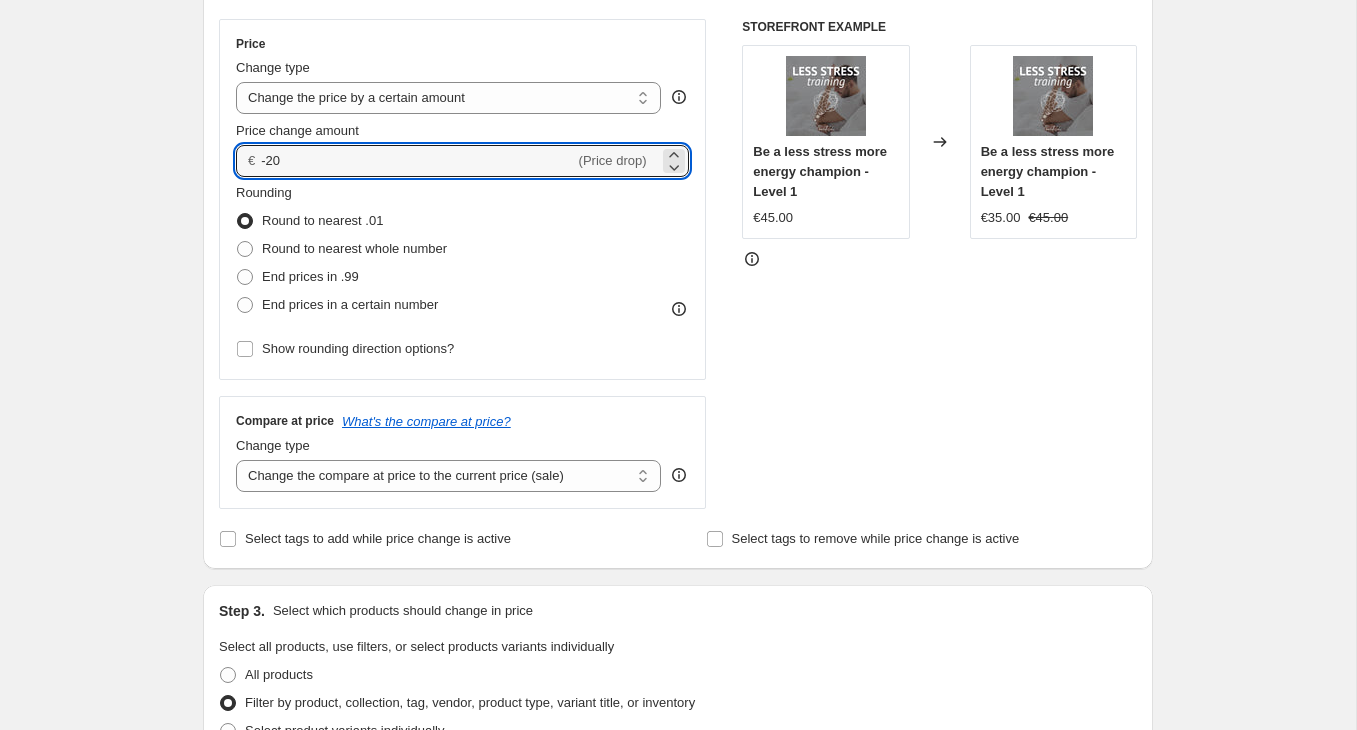 type on "-20.00" 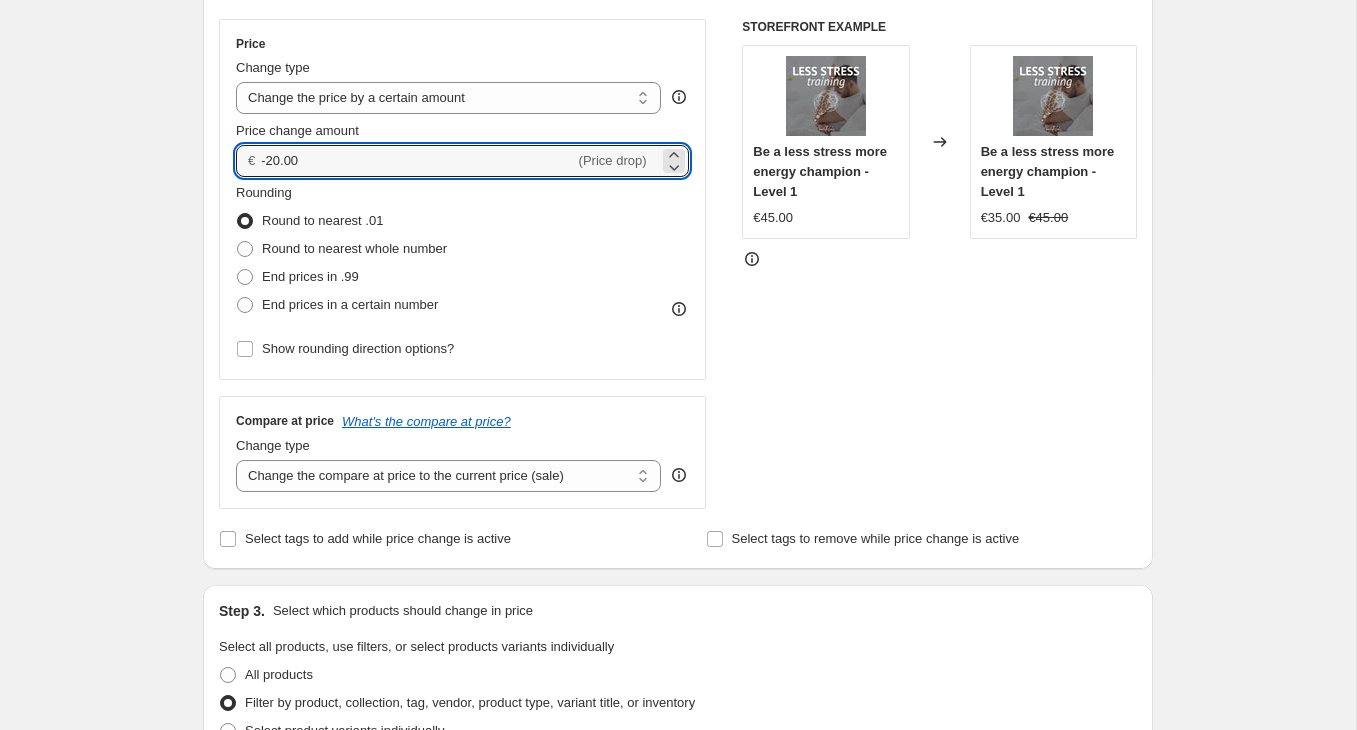 click on "Select tags to remove while price change is active" at bounding box center [921, 539] 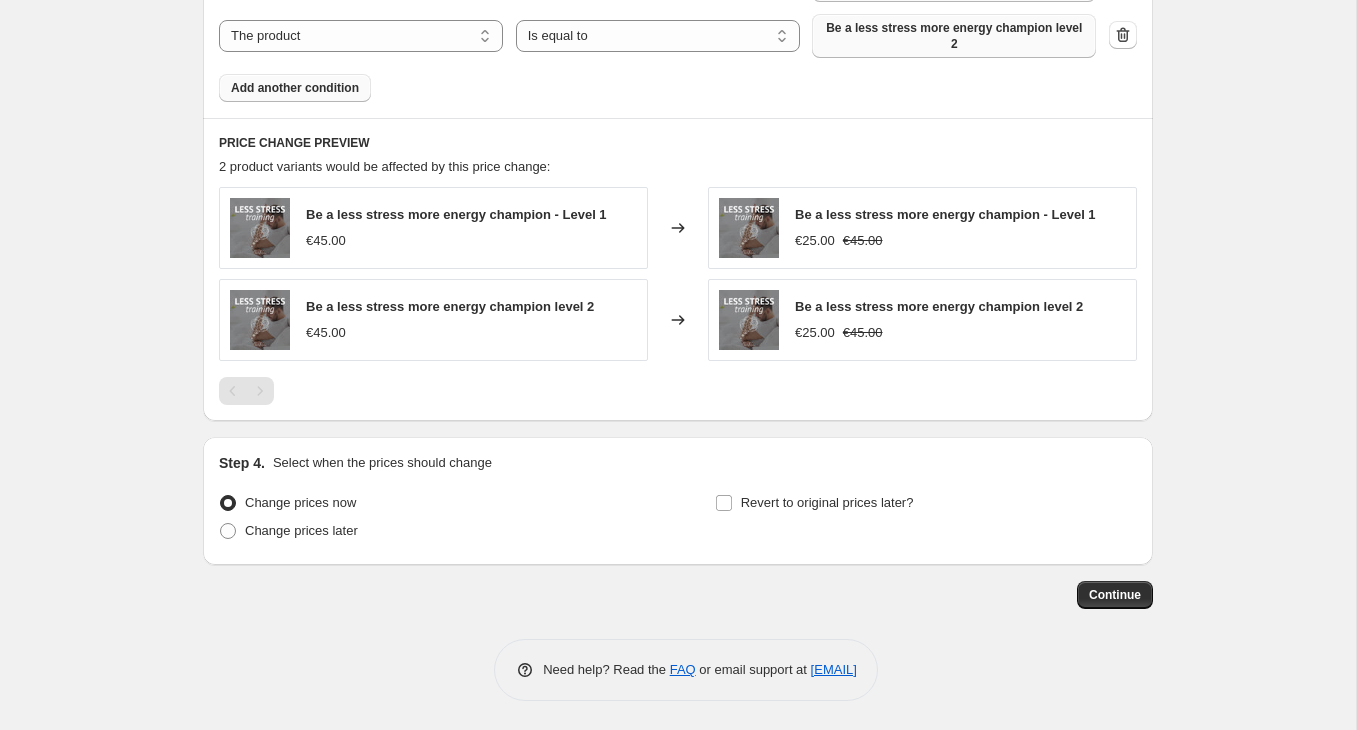 scroll, scrollTop: 1286, scrollLeft: 0, axis: vertical 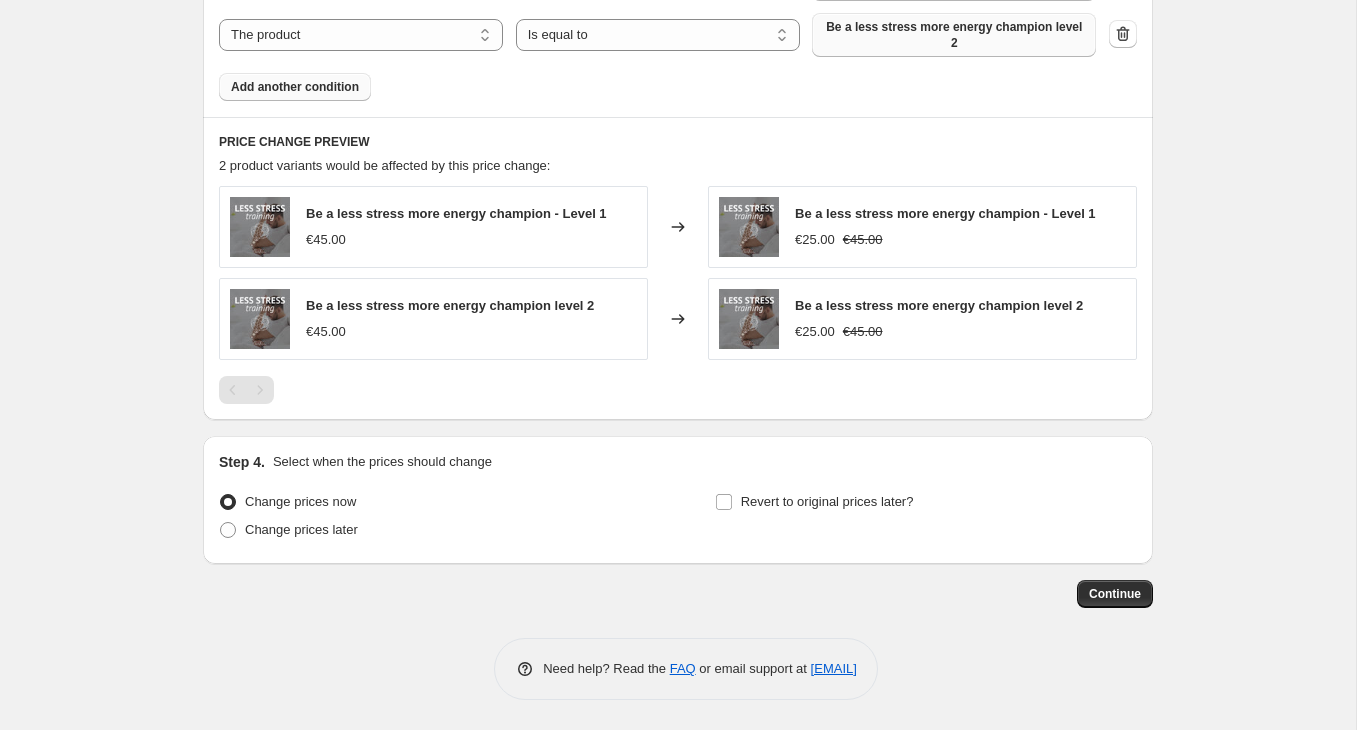 click on "Step 4. Select when the prices should change Change prices now Change prices later Revert to original prices later?" at bounding box center [678, 500] 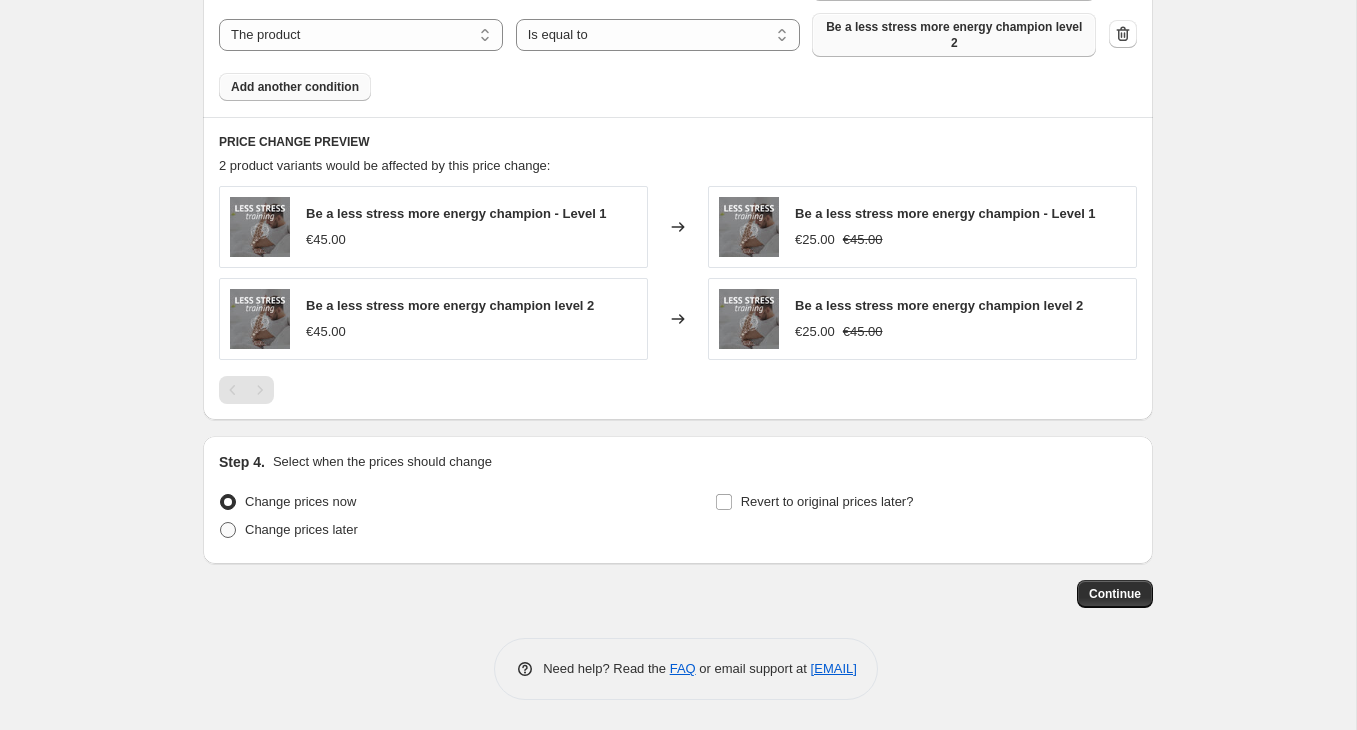 click at bounding box center [228, 530] 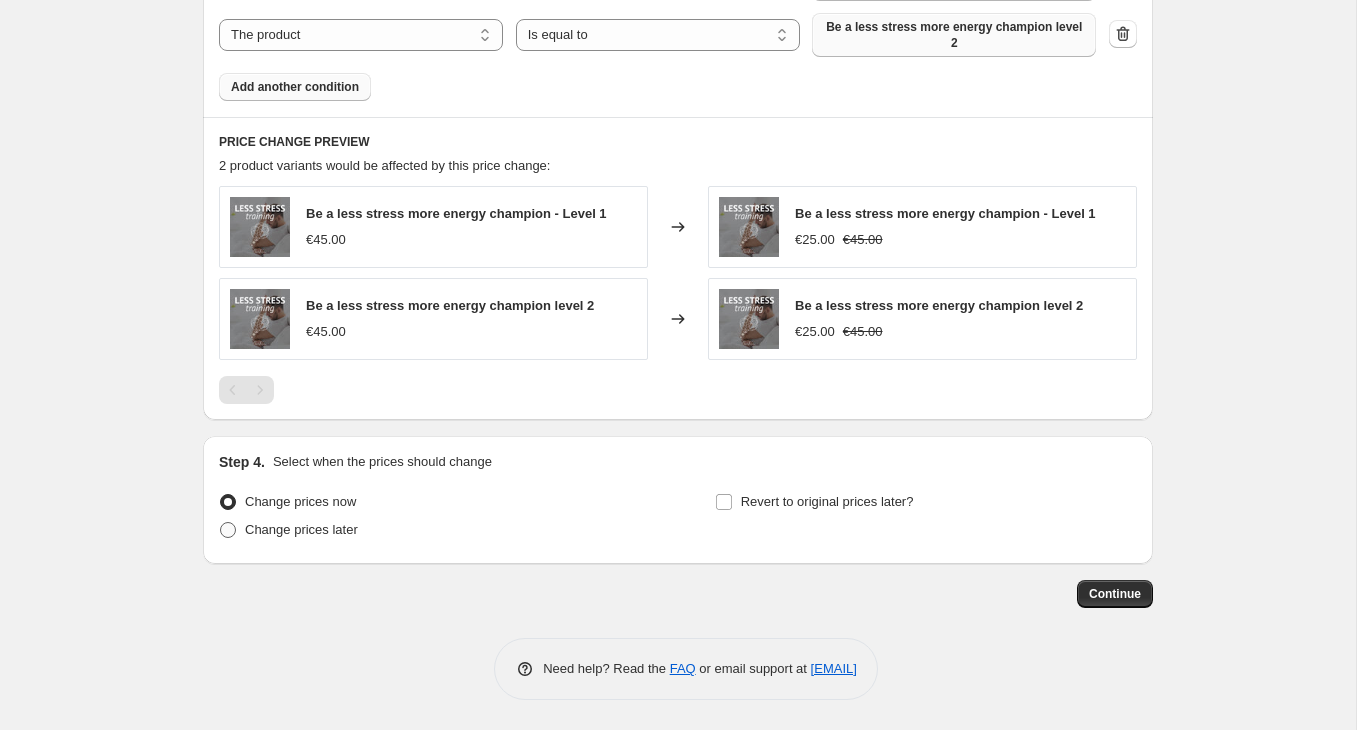radio on "true" 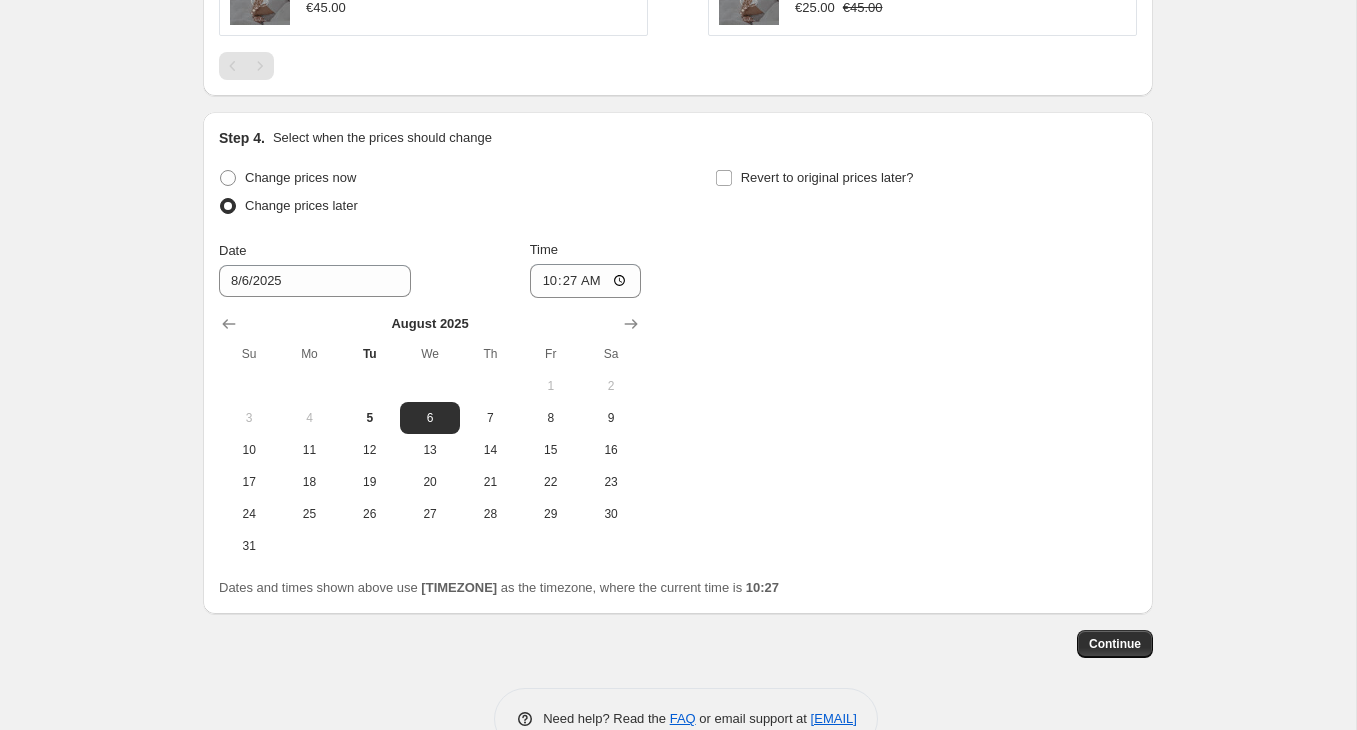 scroll, scrollTop: 1660, scrollLeft: 0, axis: vertical 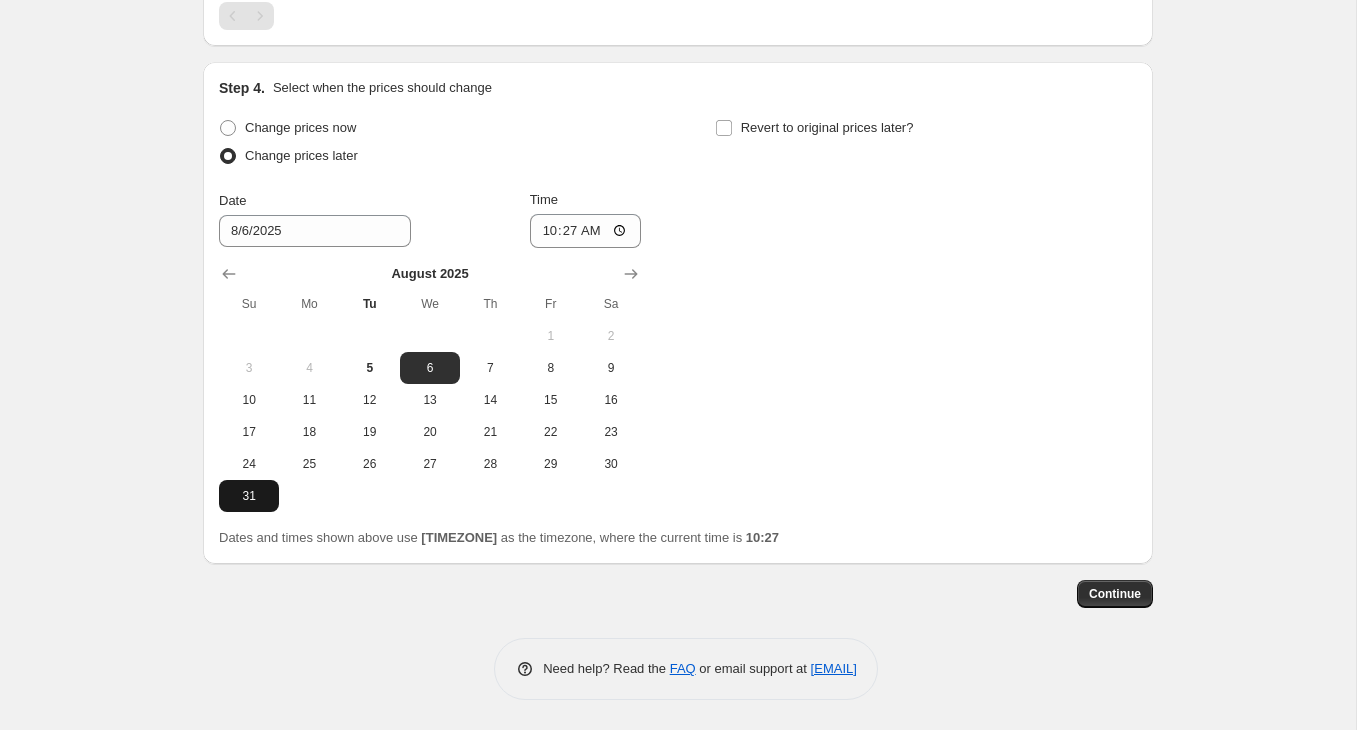 click on "31" at bounding box center [249, 496] 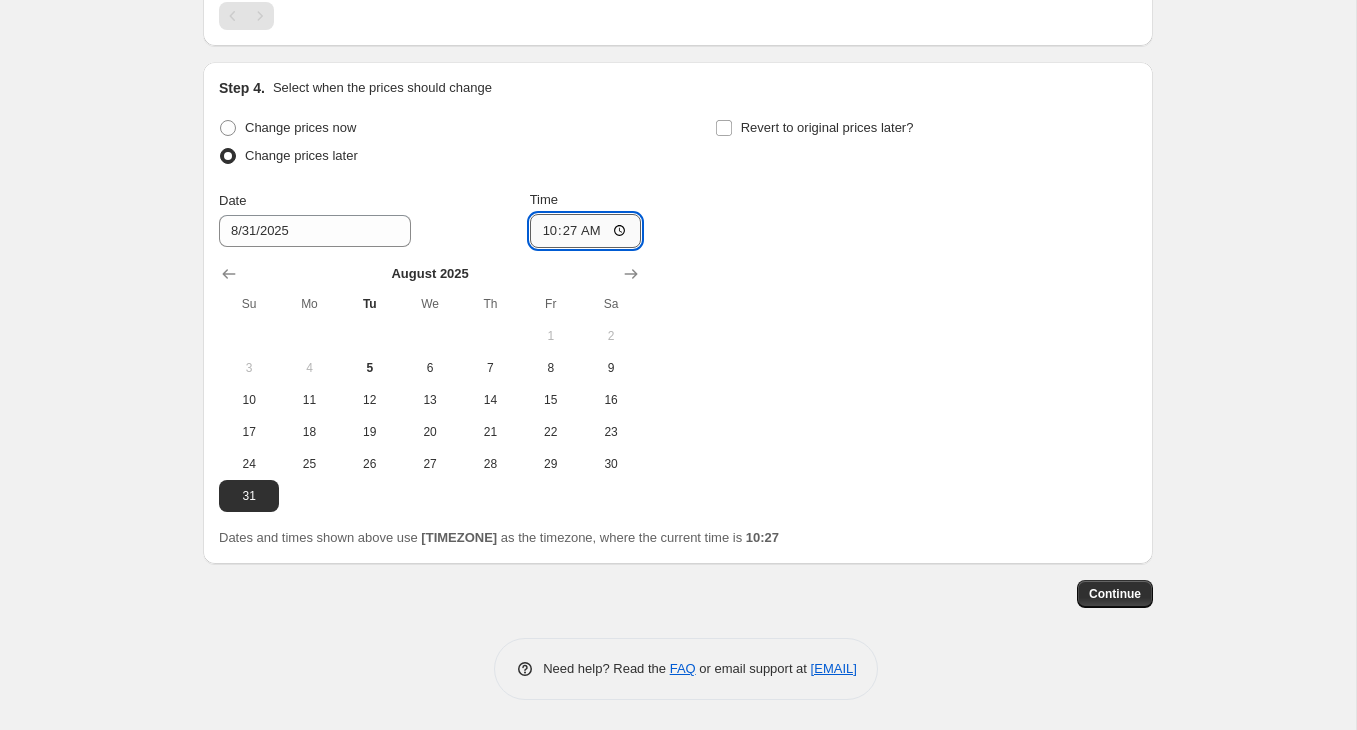 click on "10:27" at bounding box center (586, 231) 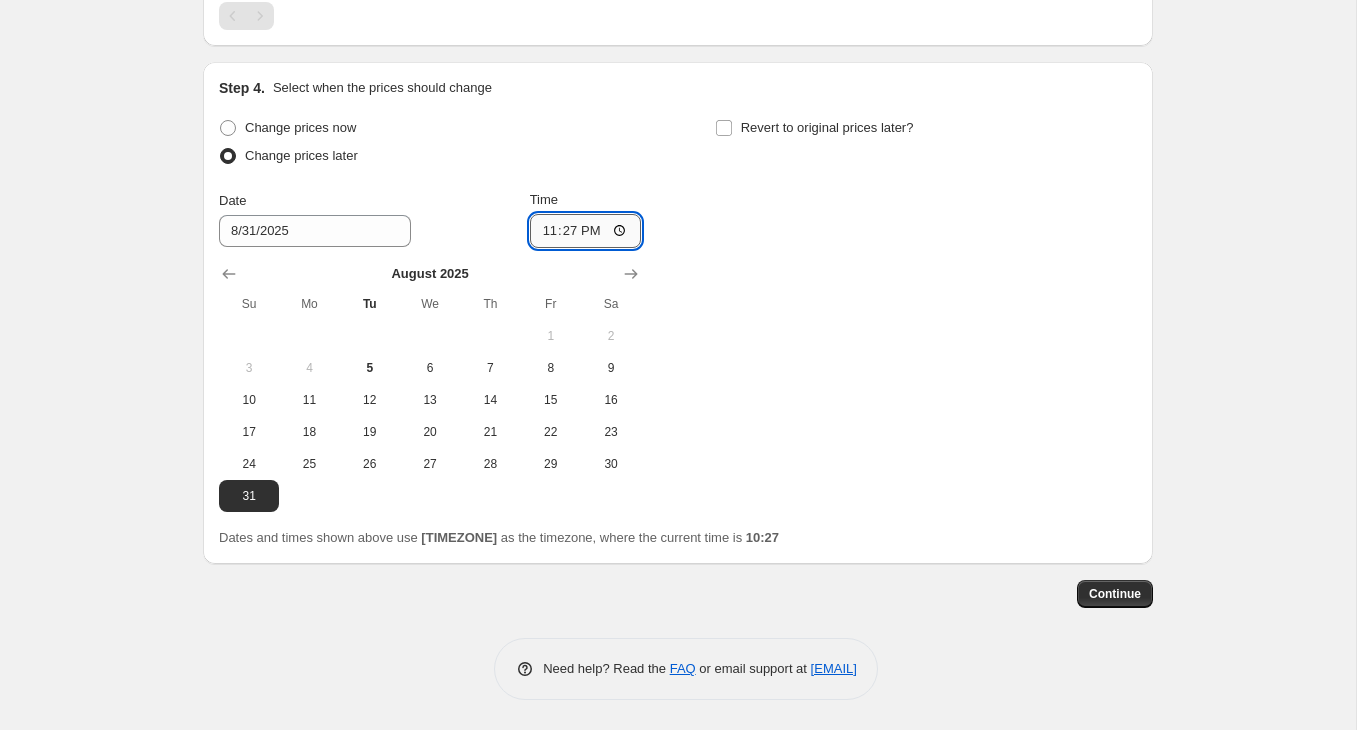 click on "23:27" at bounding box center [586, 231] 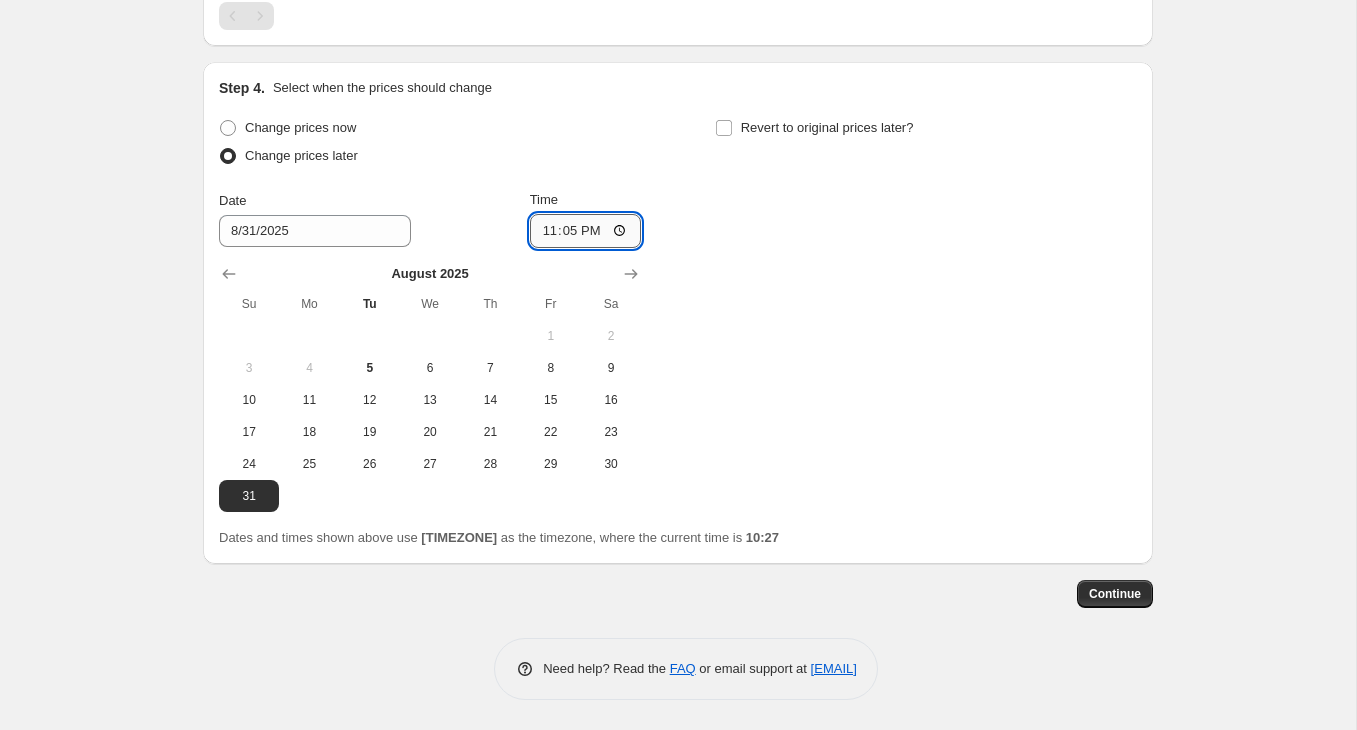 type on "23:59" 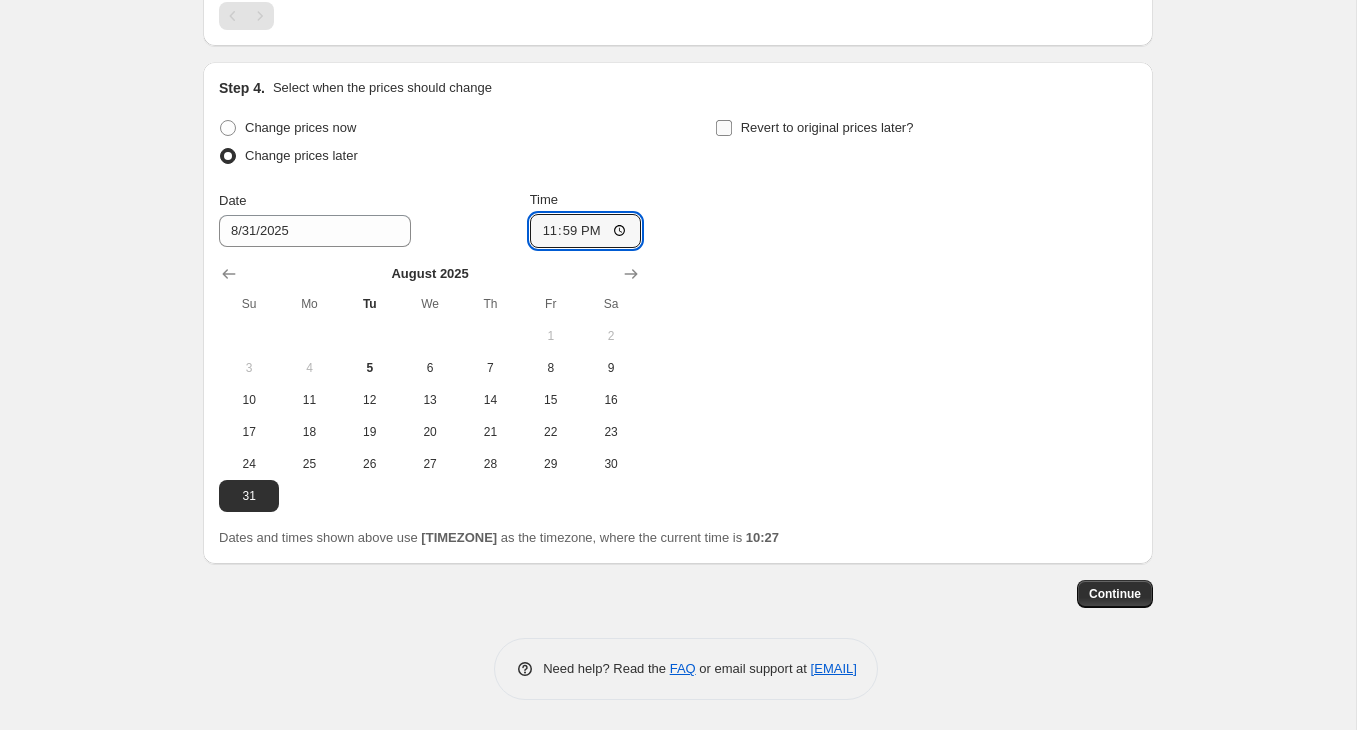 click on "Revert to original prices later?" at bounding box center (724, 128) 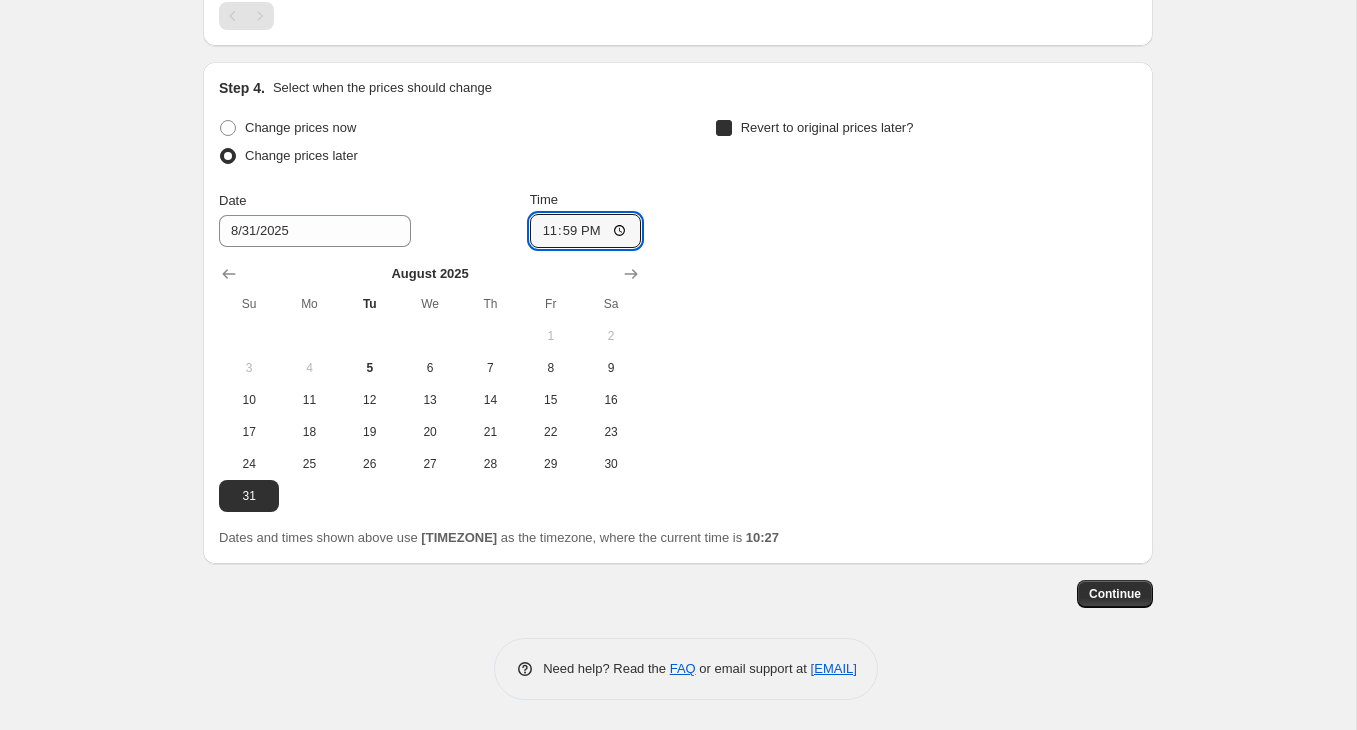 checkbox on "true" 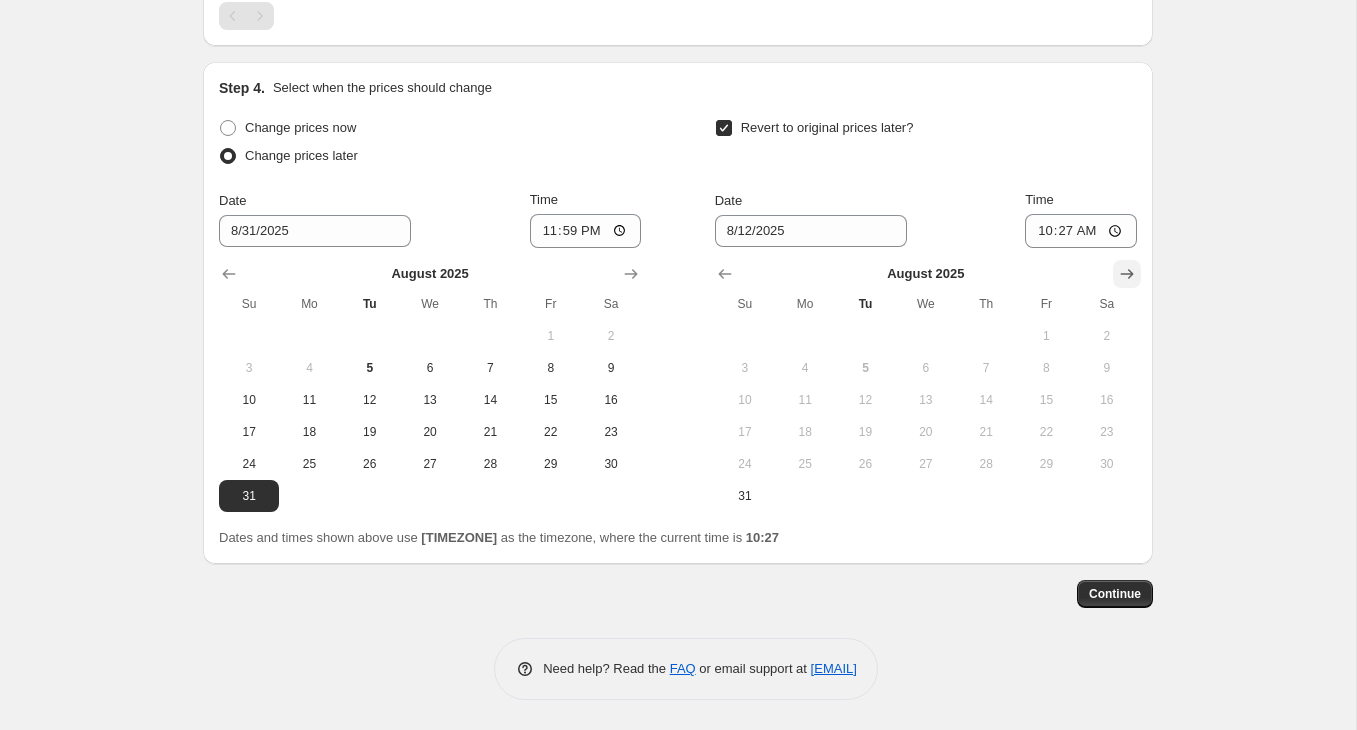 click 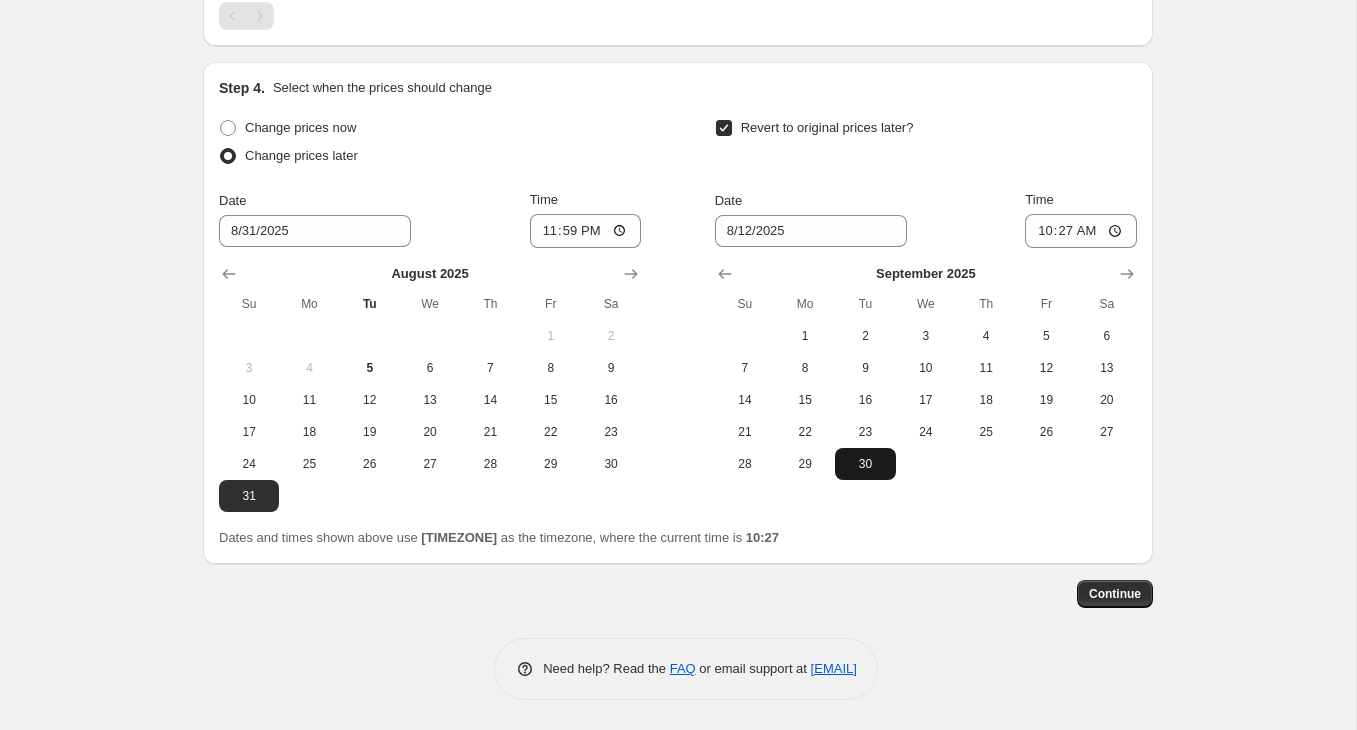 click on "30" at bounding box center (865, 464) 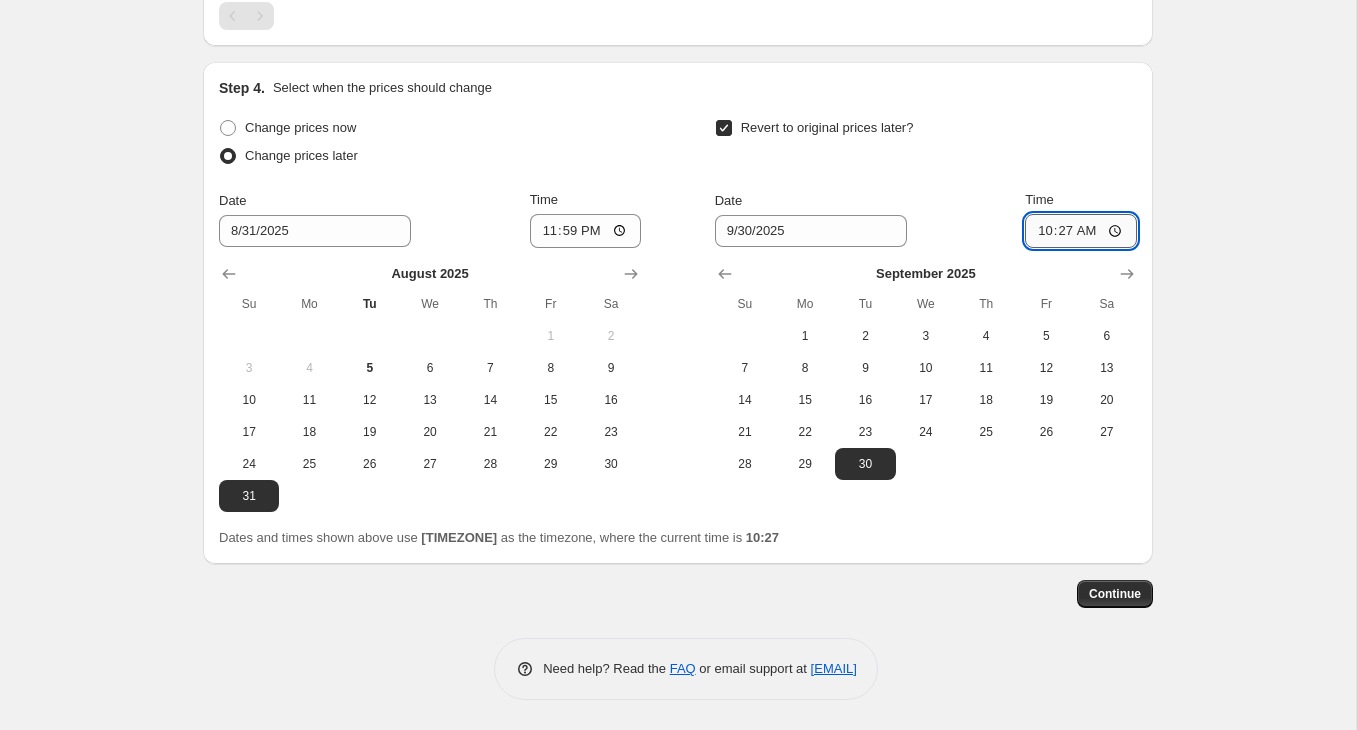 click on "10:27" at bounding box center [1081, 231] 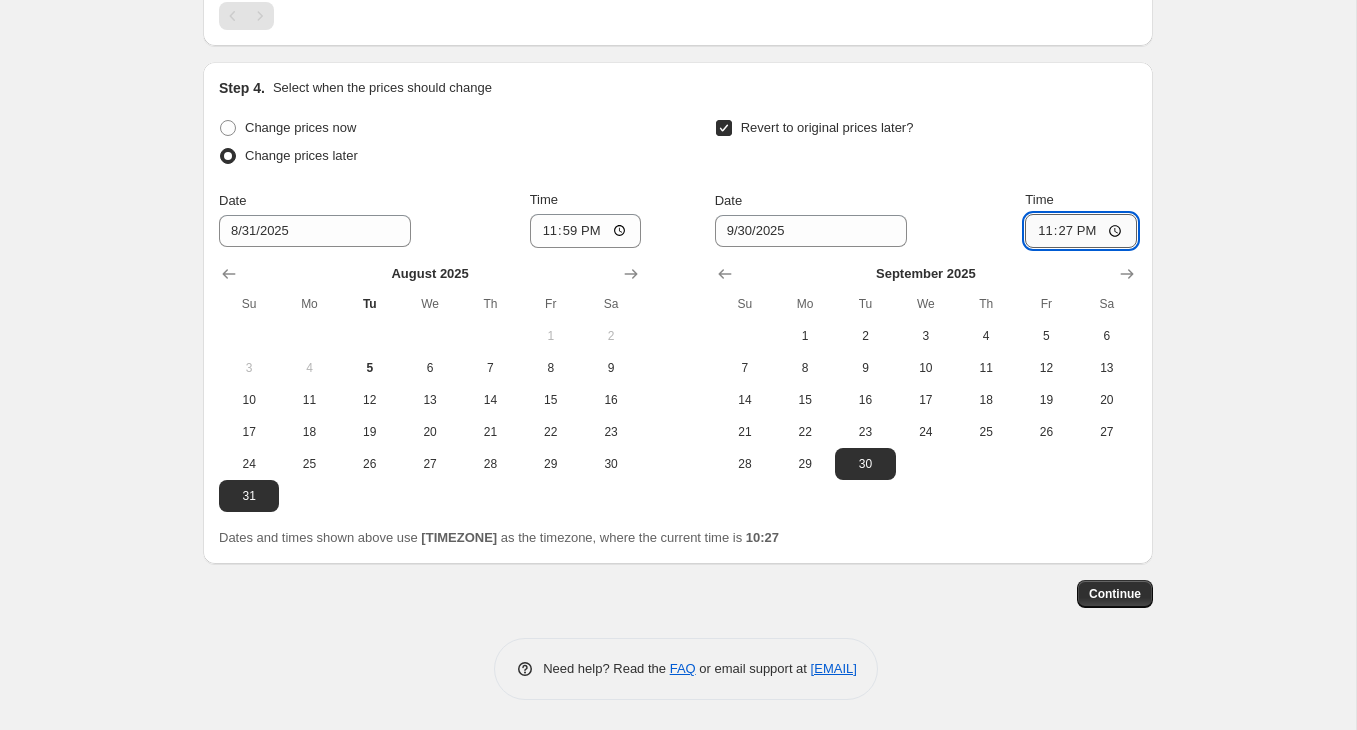 click on "23:27" at bounding box center [1081, 231] 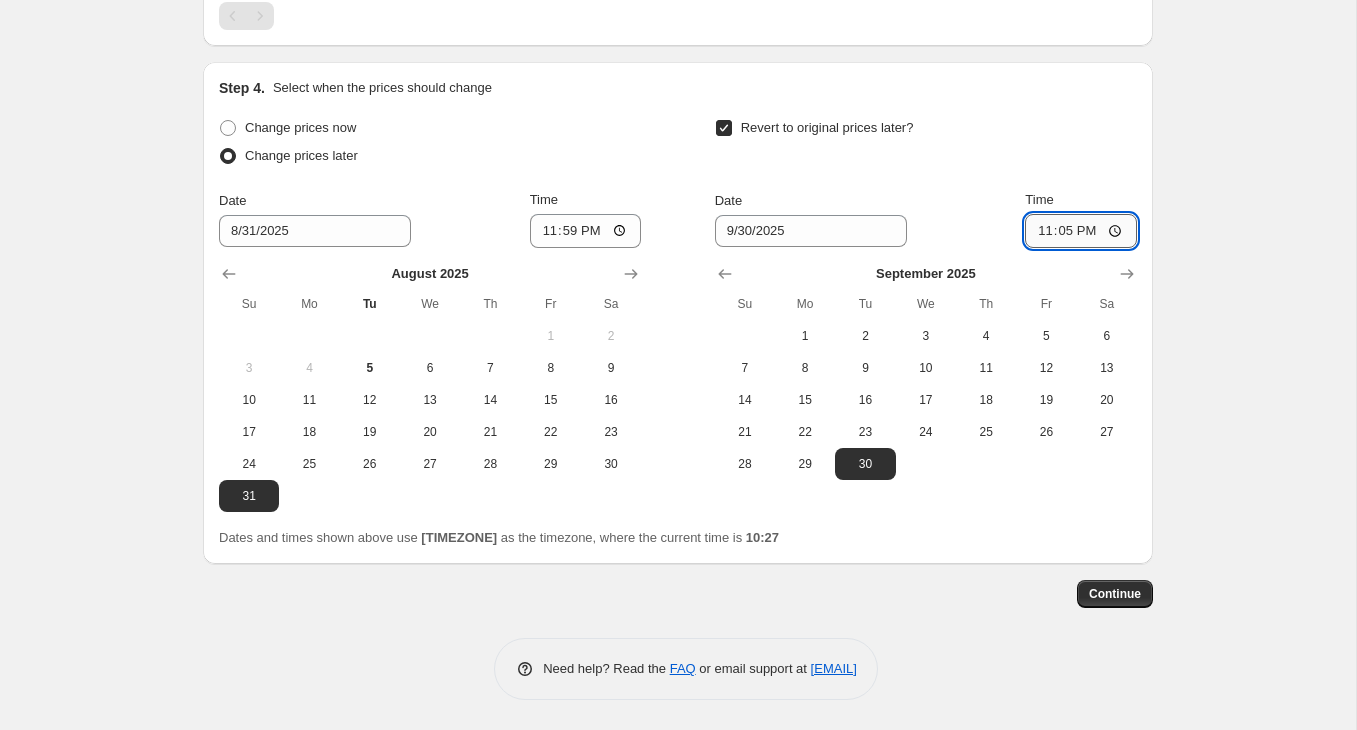 type on "23:50" 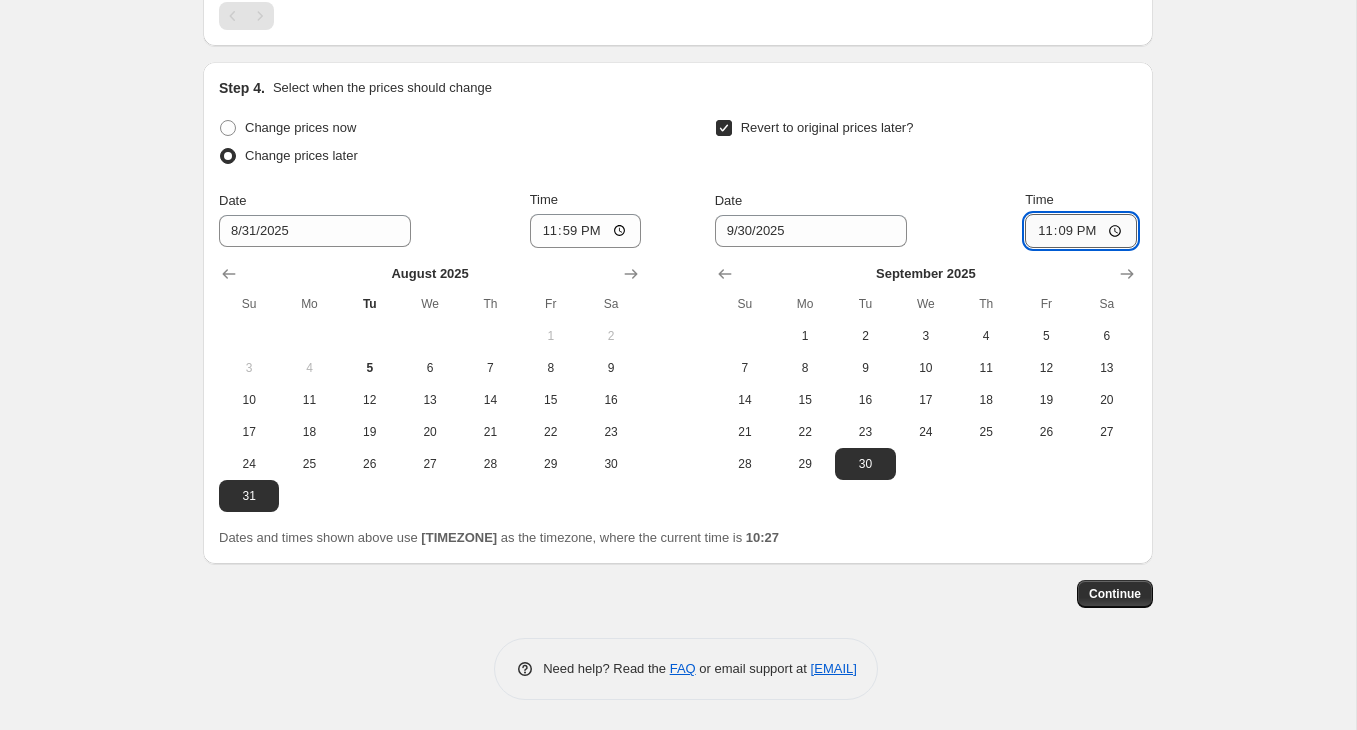 type on "23:59" 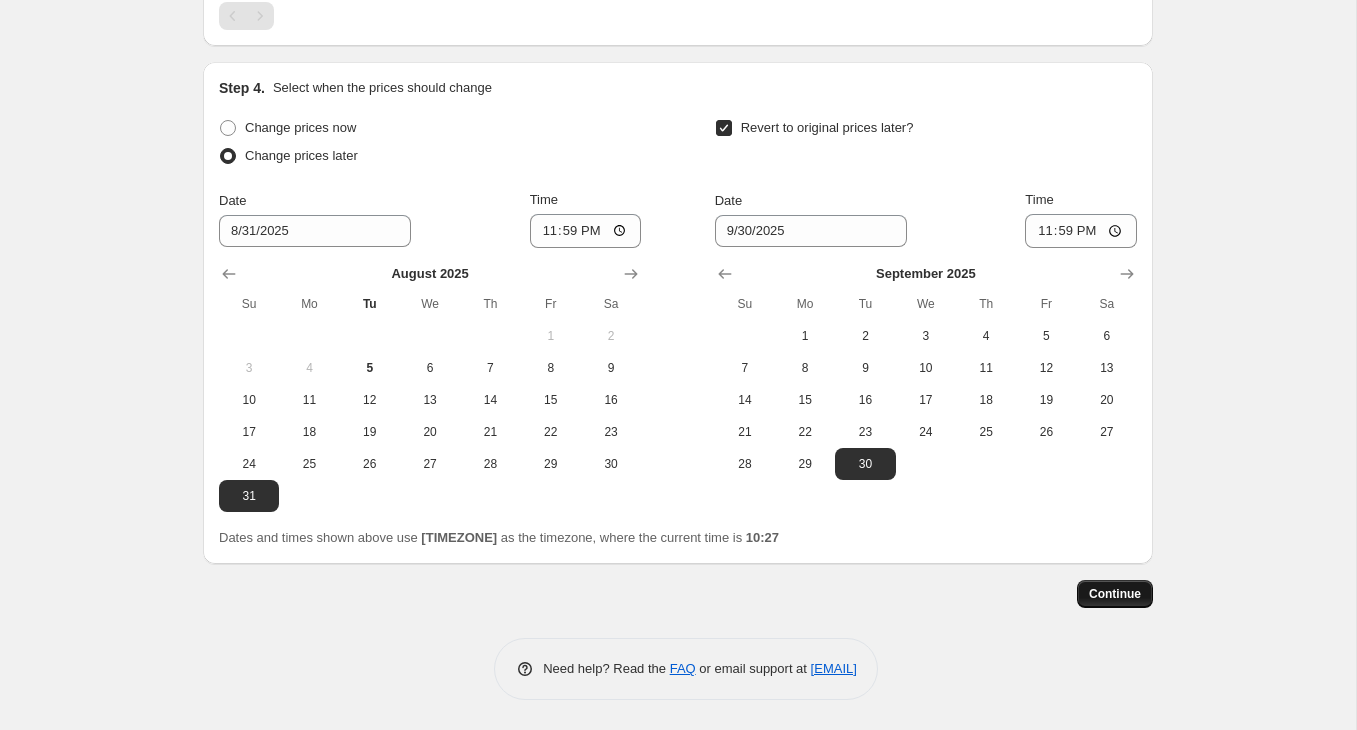 click on "Continue" at bounding box center (1115, 594) 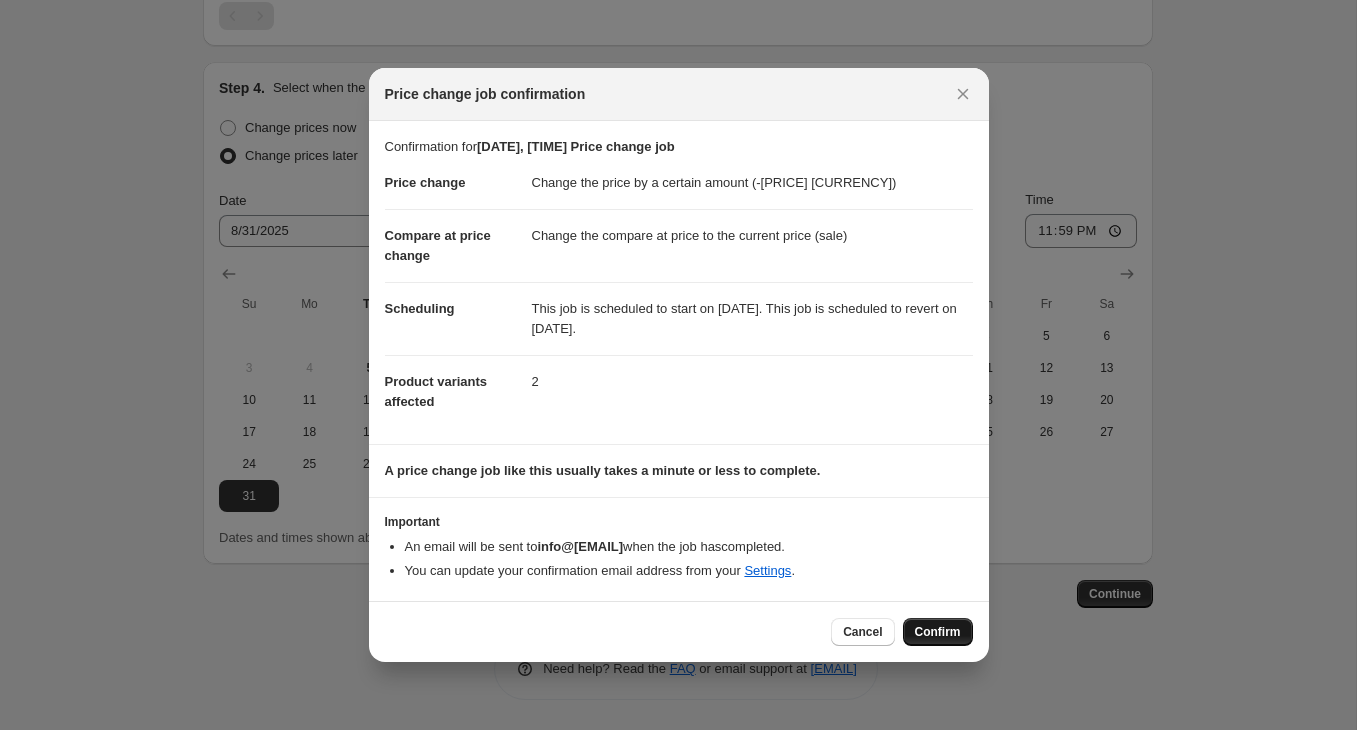 click on "Confirm" at bounding box center (938, 632) 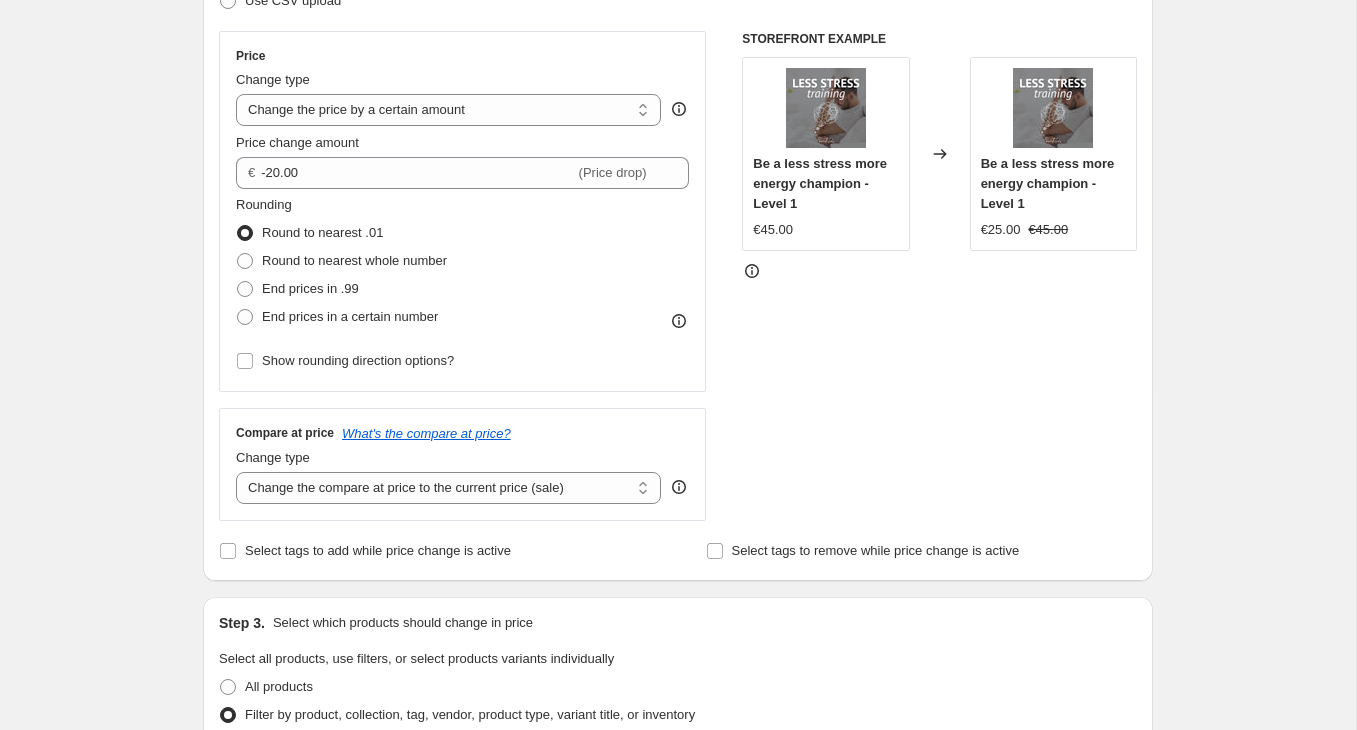 scroll, scrollTop: 0, scrollLeft: 0, axis: both 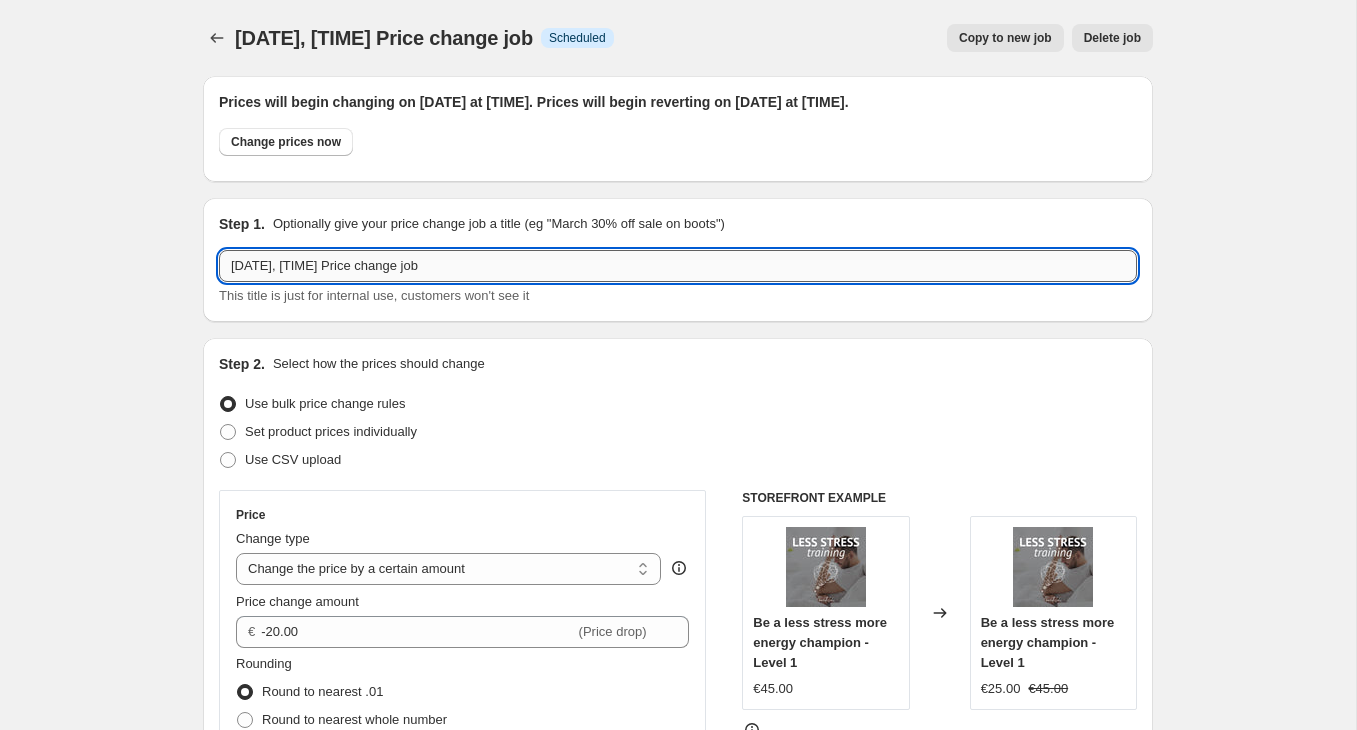 click on "[DATE], [TIME] Price change job" at bounding box center (678, 266) 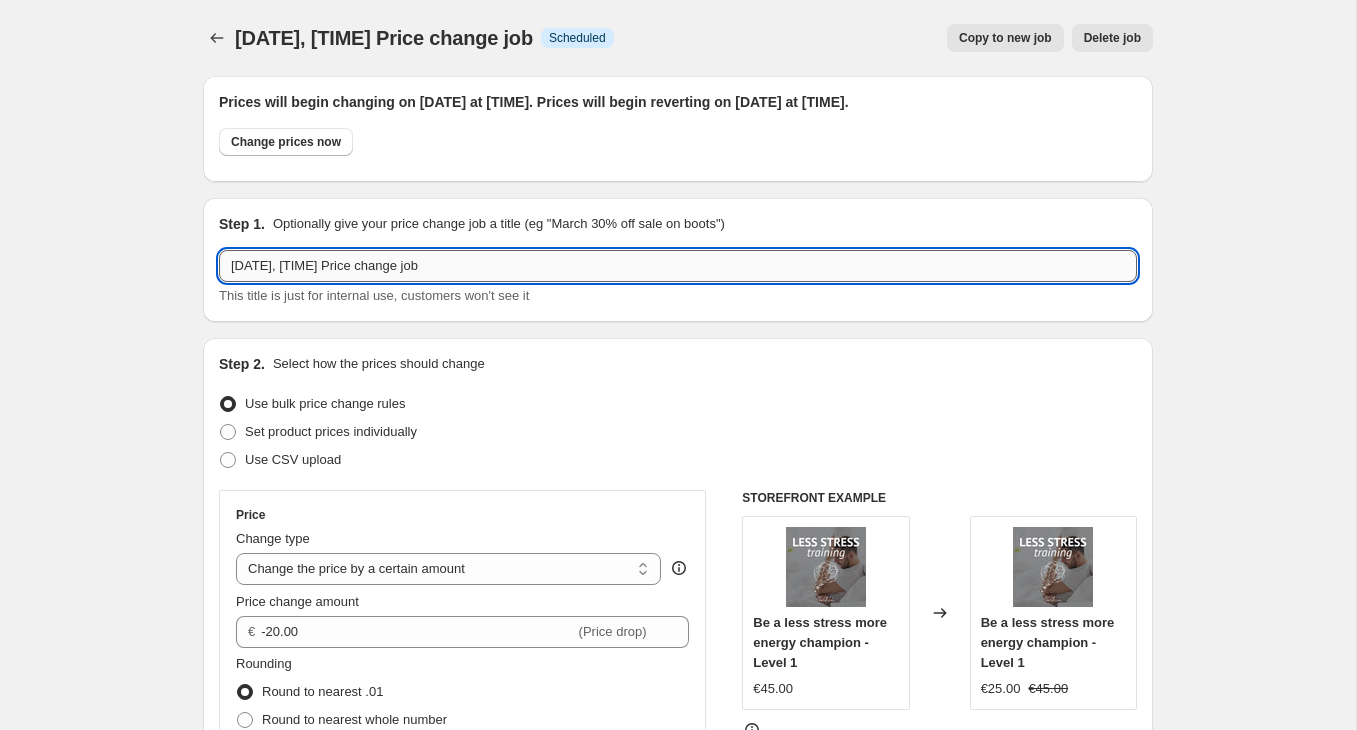 type on "S" 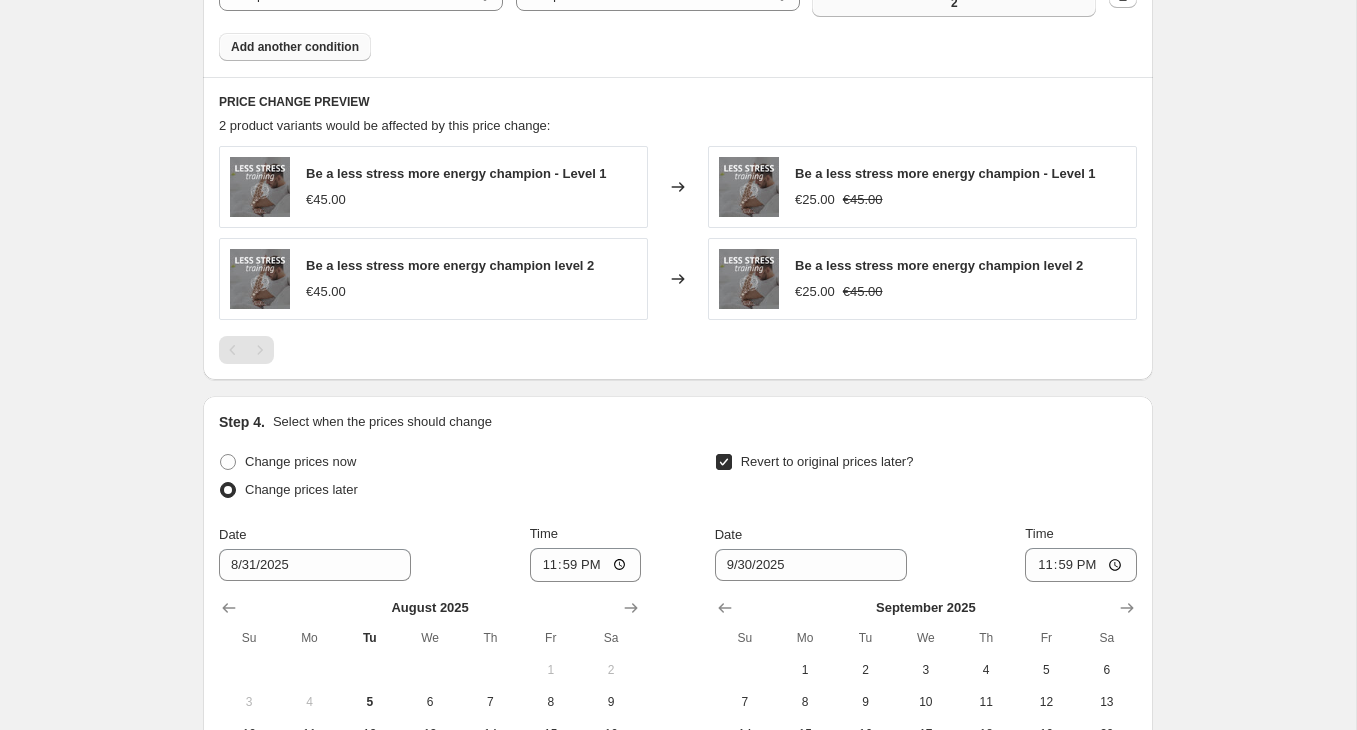 scroll, scrollTop: 1782, scrollLeft: 0, axis: vertical 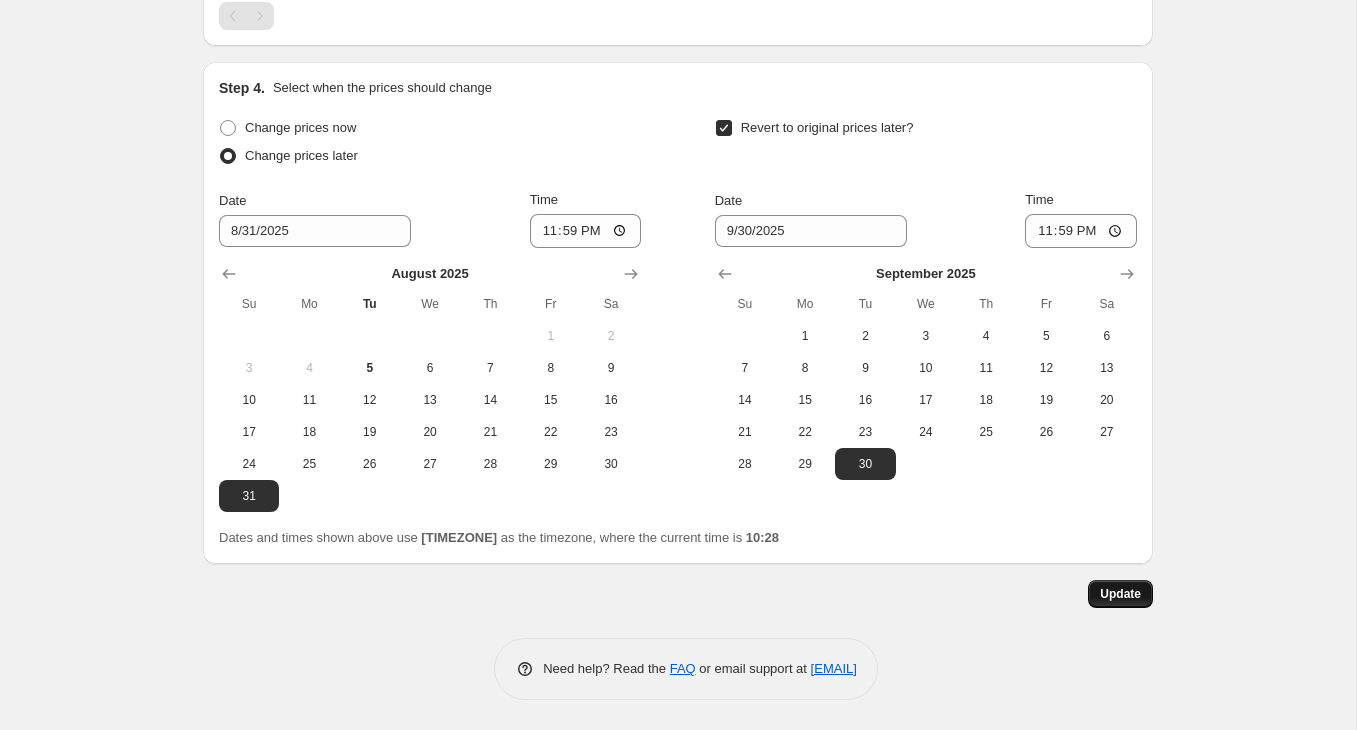 type on "Hele maand september | Golden growth level 1 + 2 - voor €25,-" 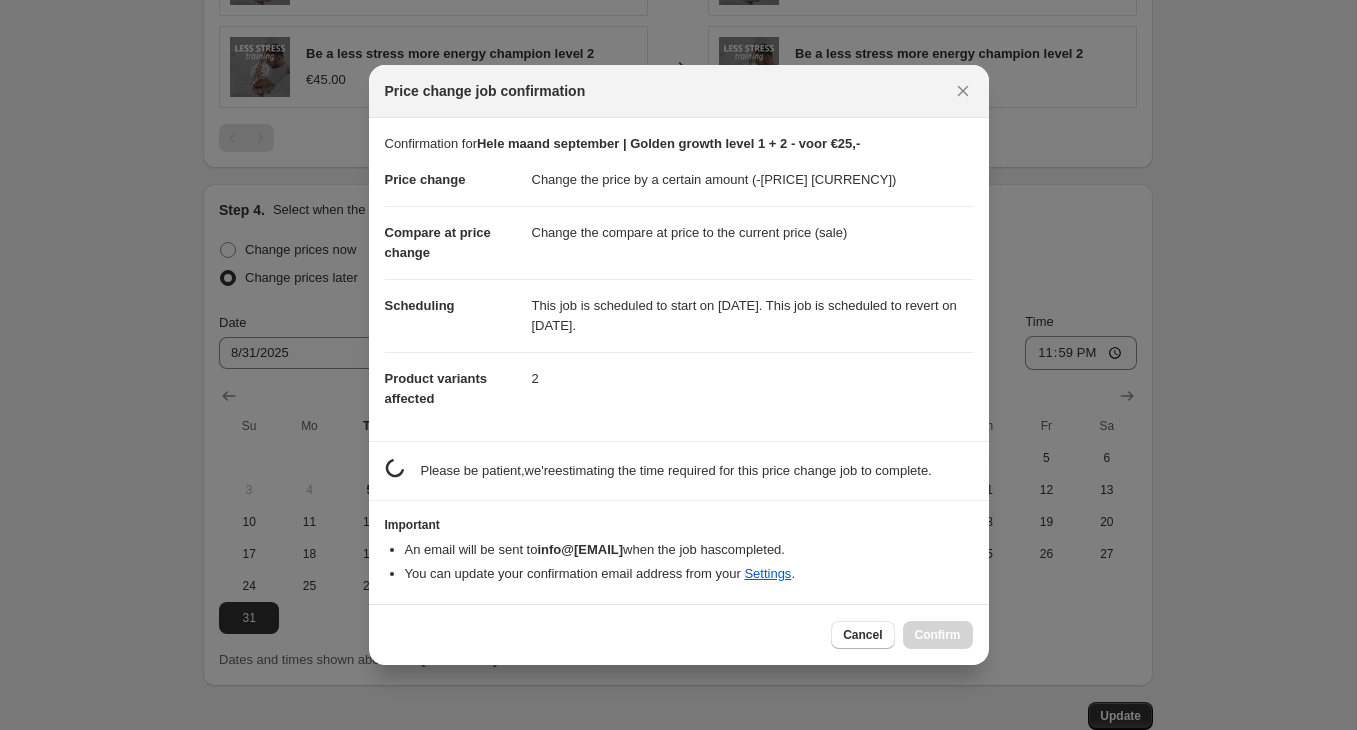 scroll, scrollTop: 1782, scrollLeft: 0, axis: vertical 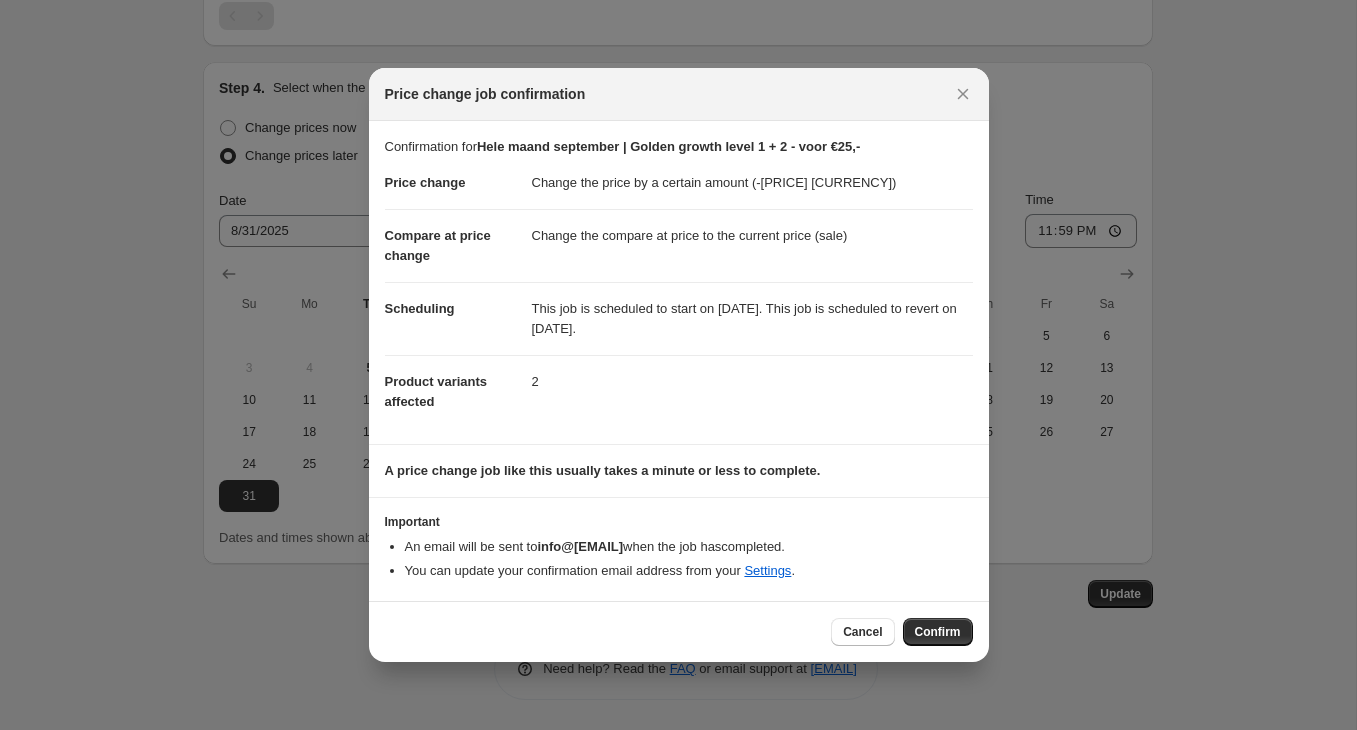 click on "Confirm" at bounding box center [938, 632] 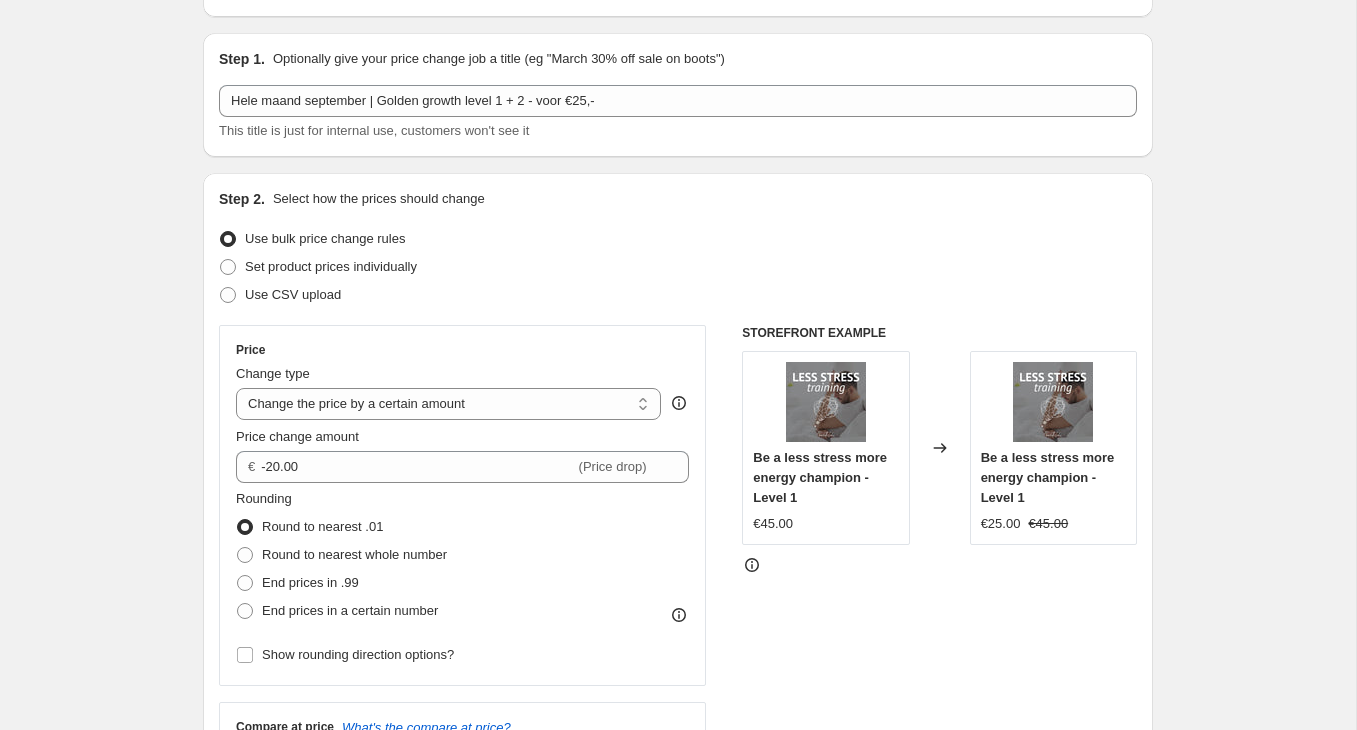 scroll, scrollTop: 0, scrollLeft: 0, axis: both 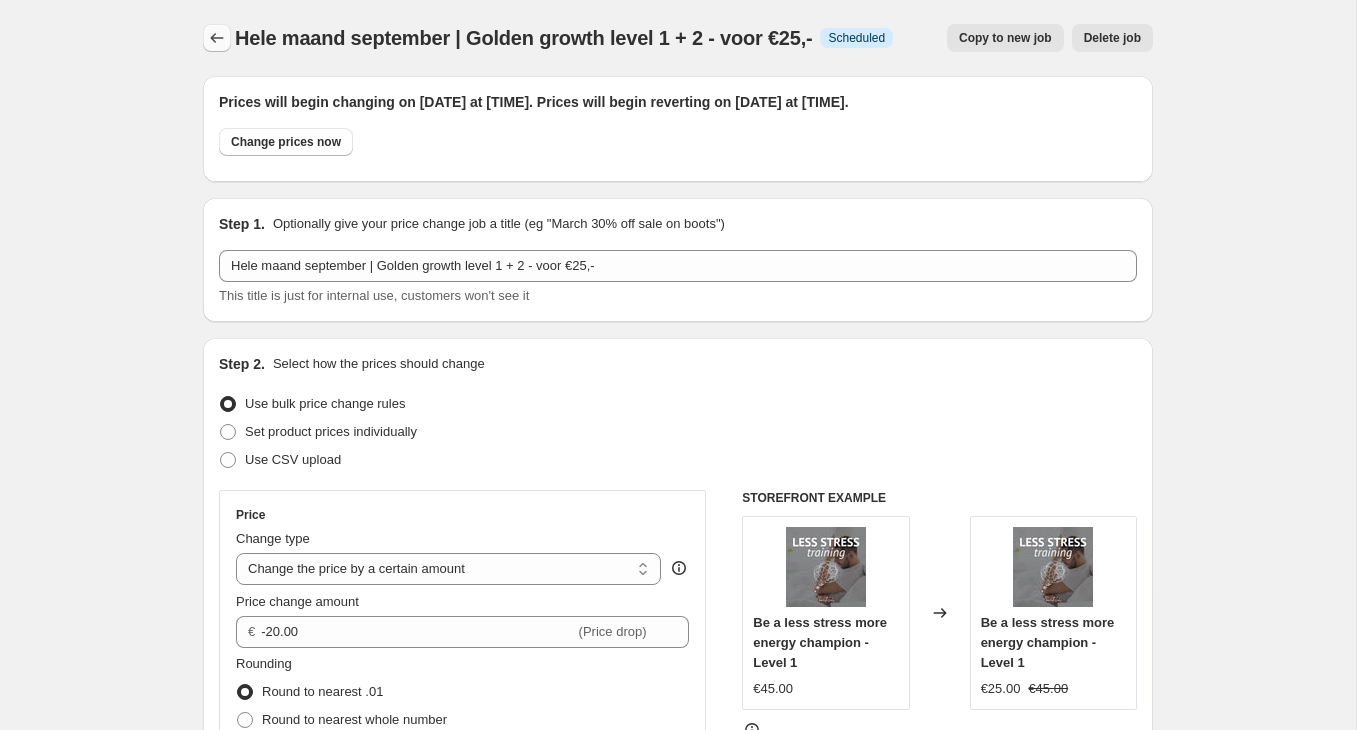 click at bounding box center (217, 38) 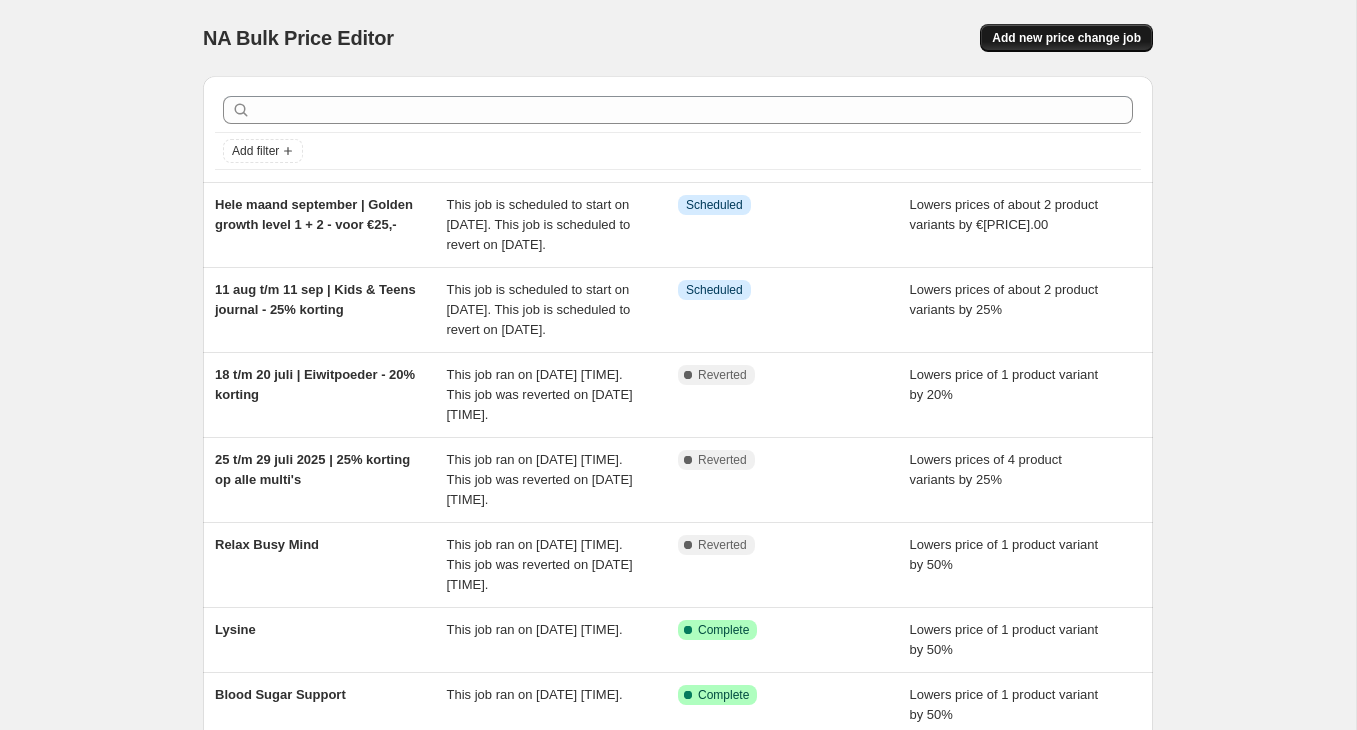 click on "Add new price change job" at bounding box center [1066, 38] 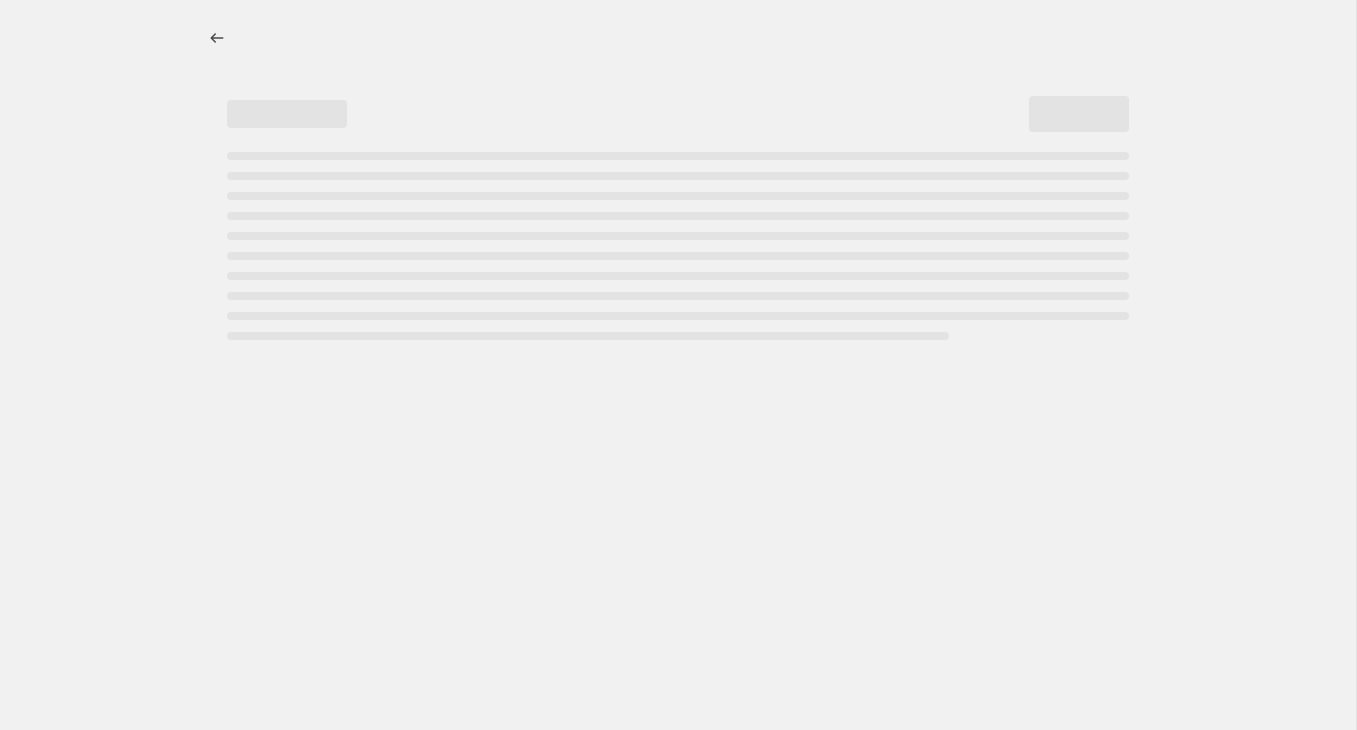 select on "percentage" 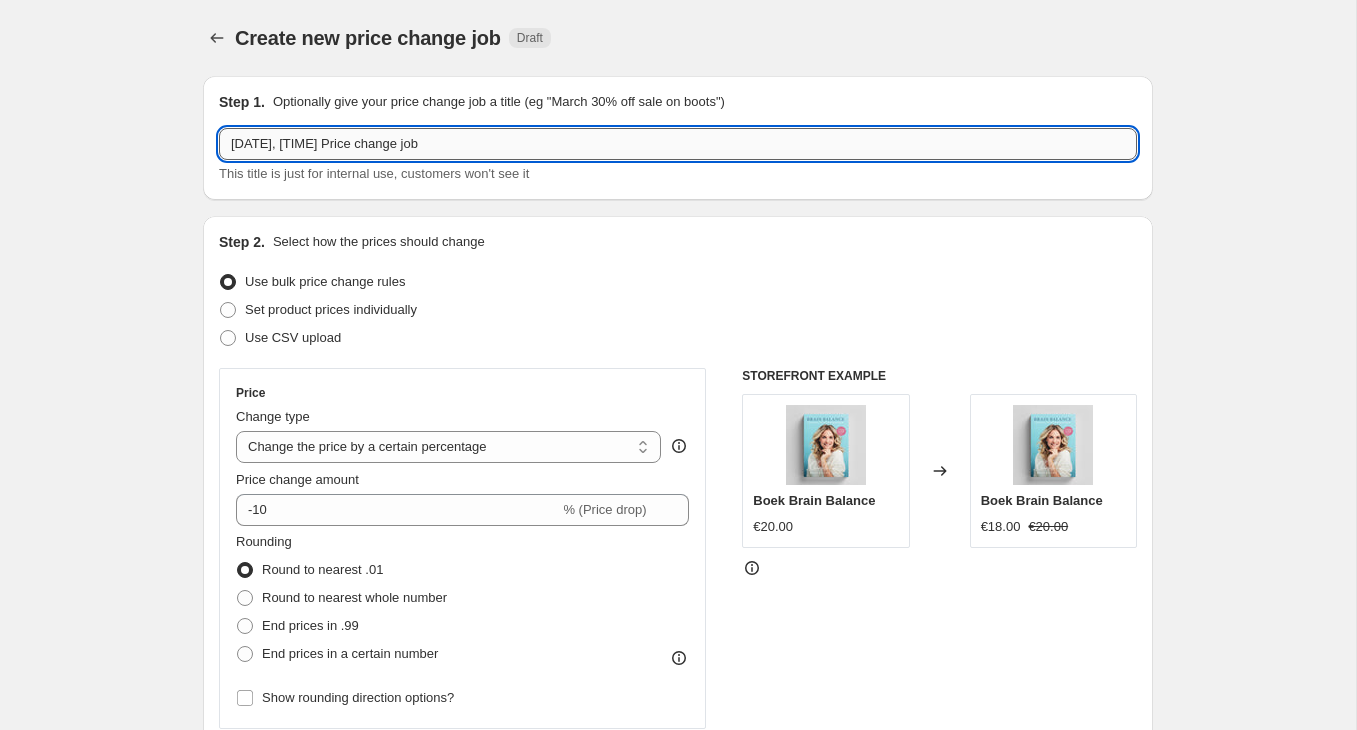 click on "[DATE], [TIME] Price change job" at bounding box center [678, 144] 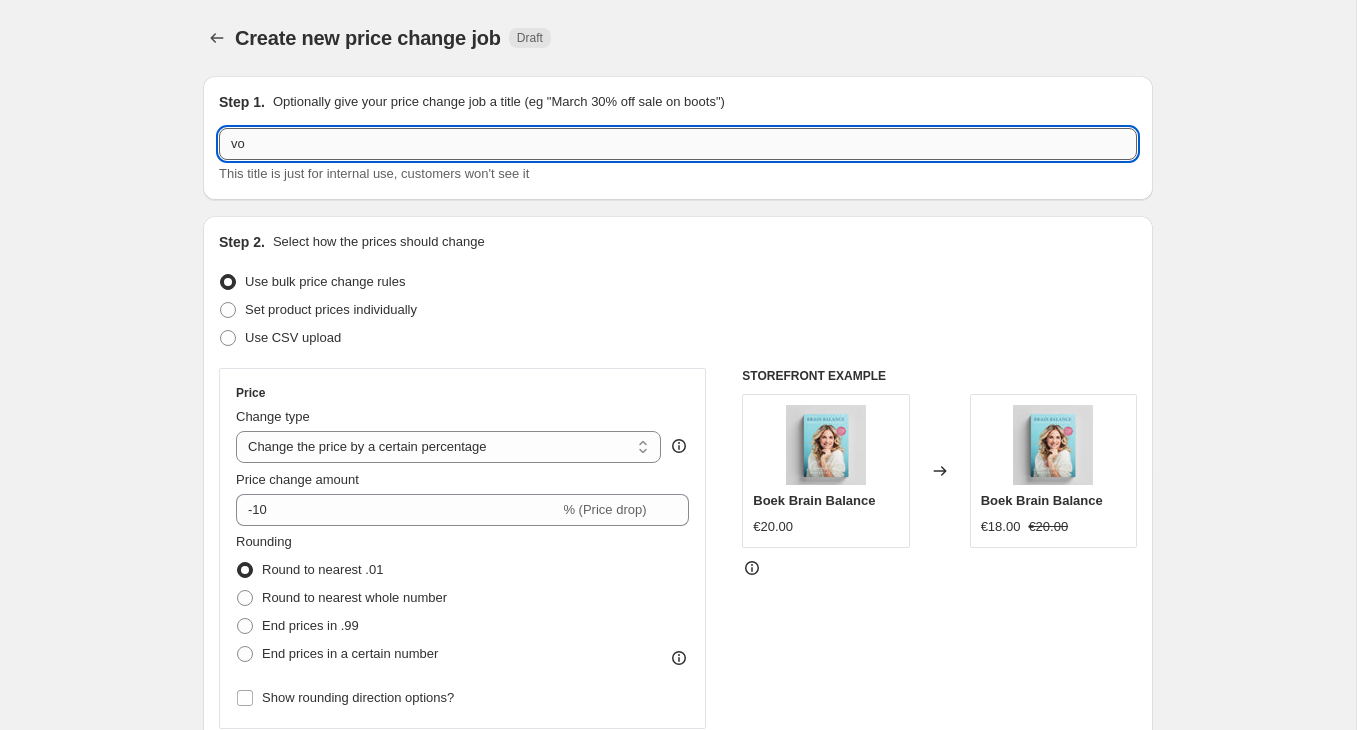 type on "v" 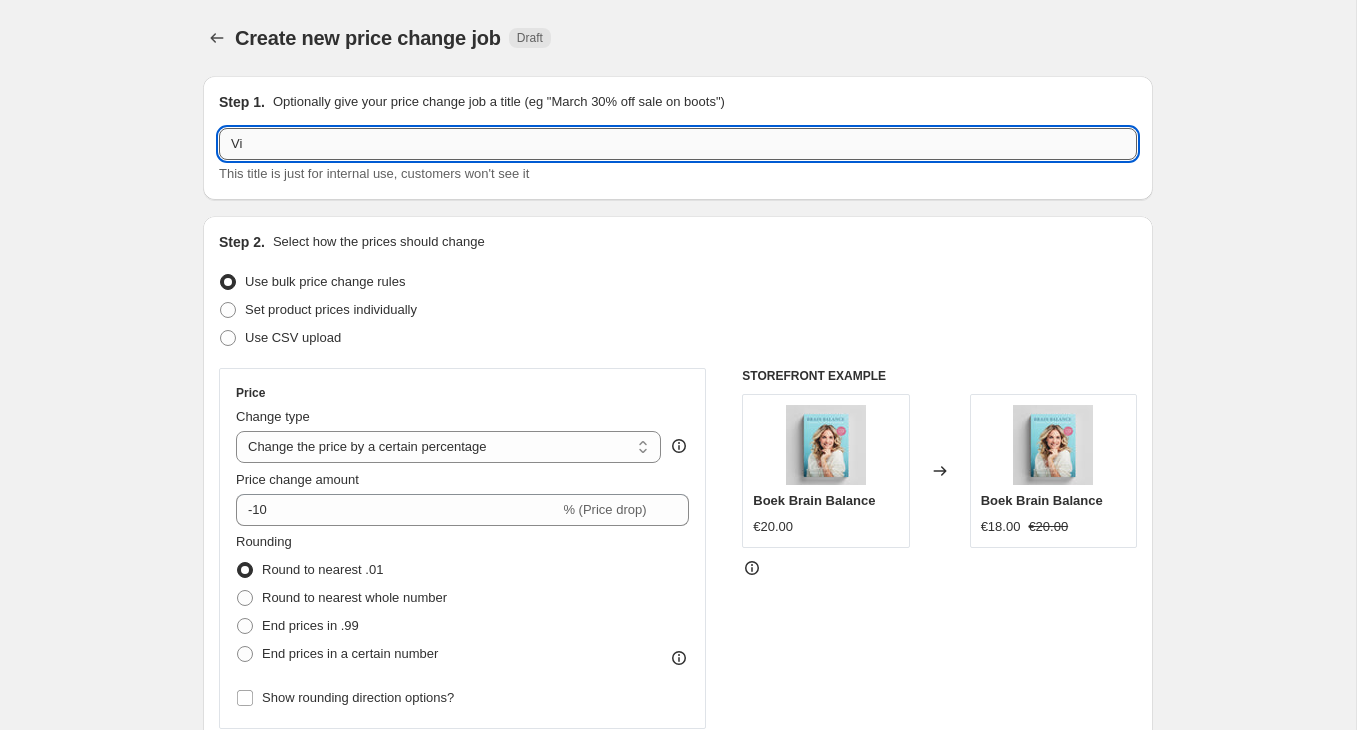 type on "V" 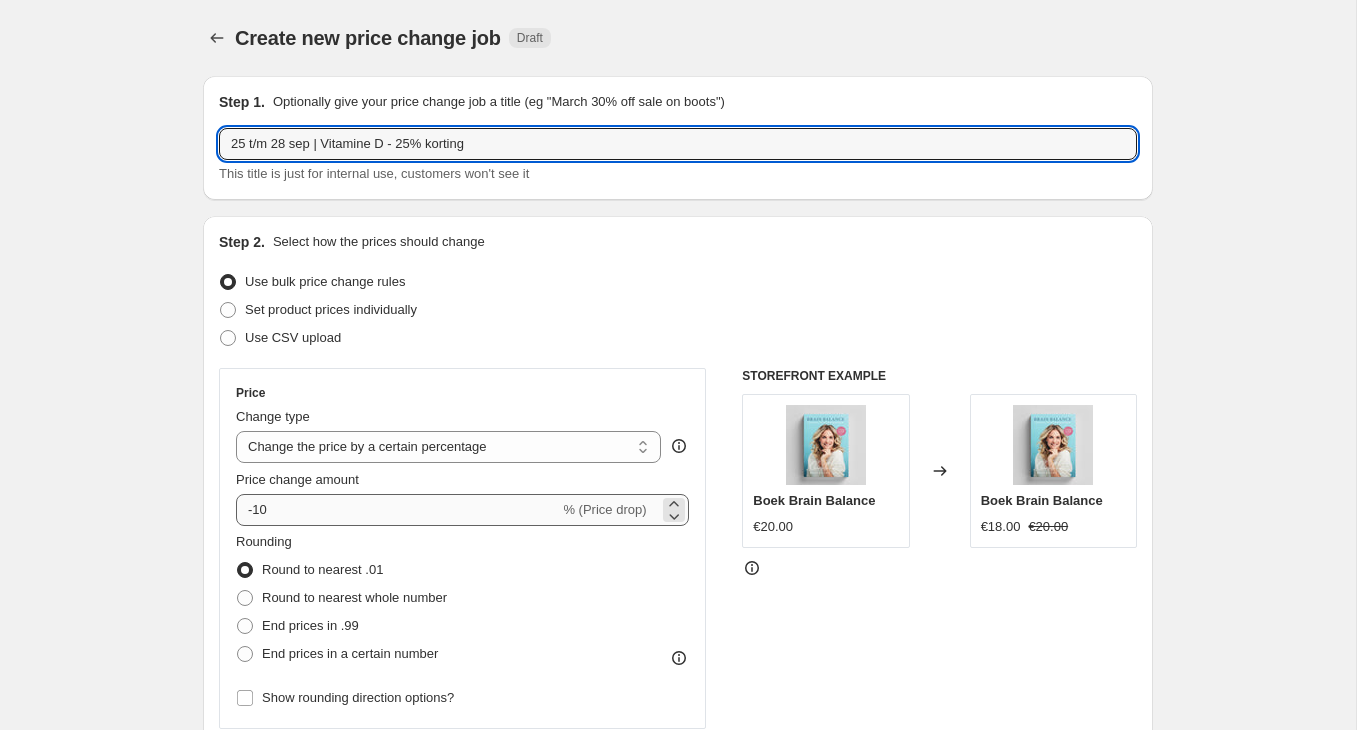 type on "25 t/m 28 sep | Vitamine D - 25% korting" 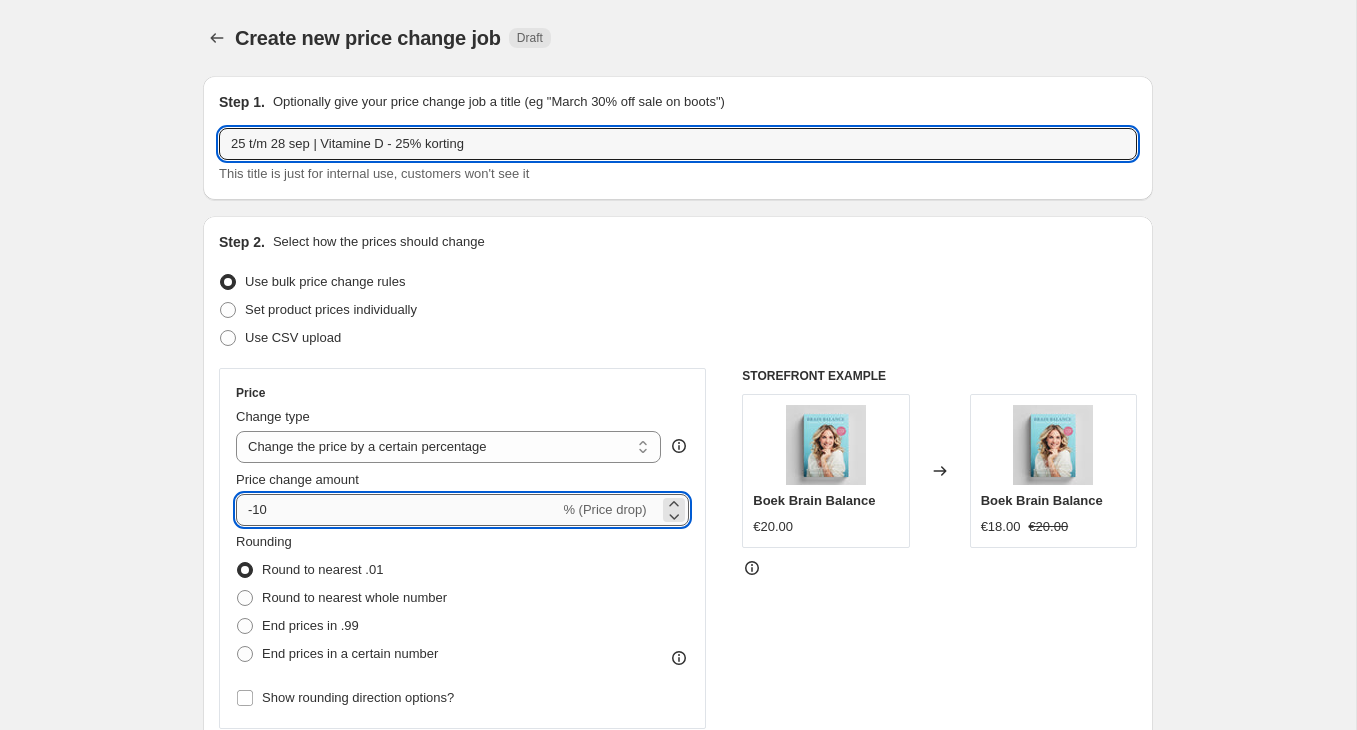 click on "-10" at bounding box center [397, 510] 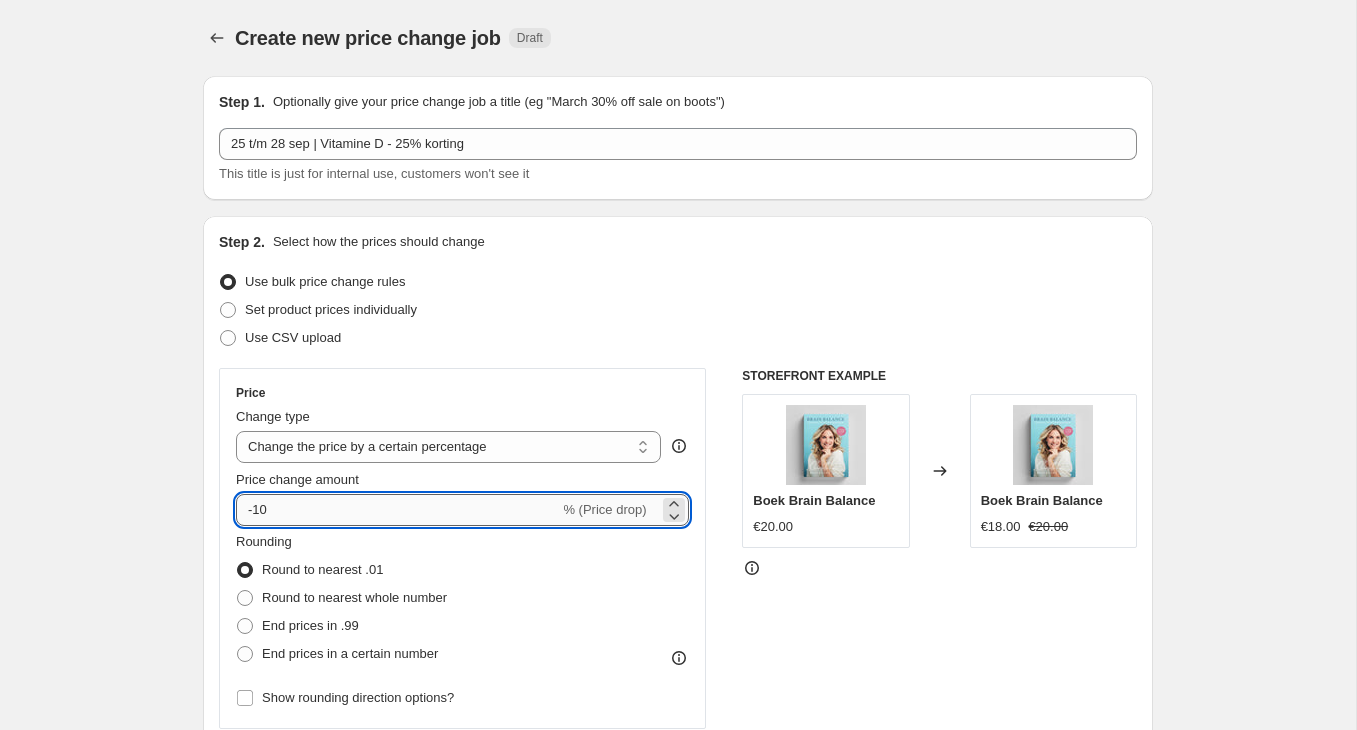 type on "-1" 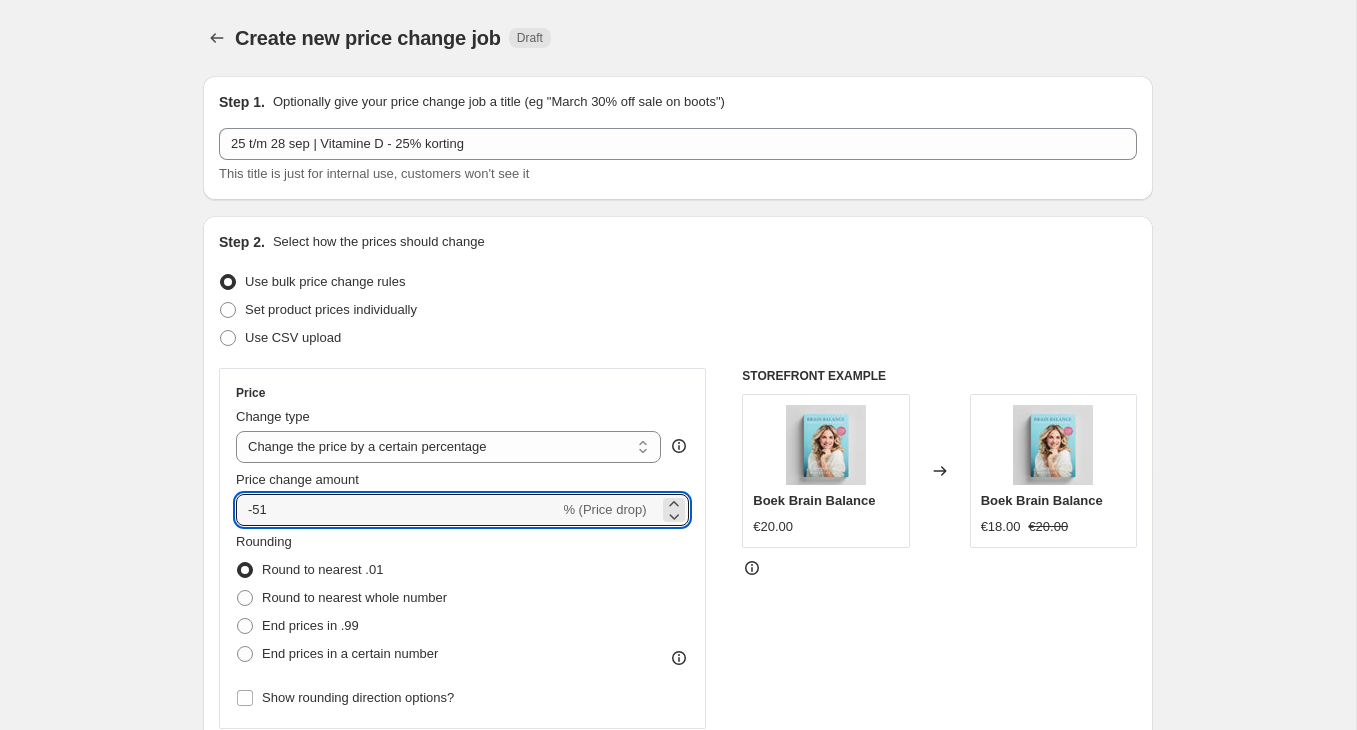 scroll, scrollTop: 11, scrollLeft: 0, axis: vertical 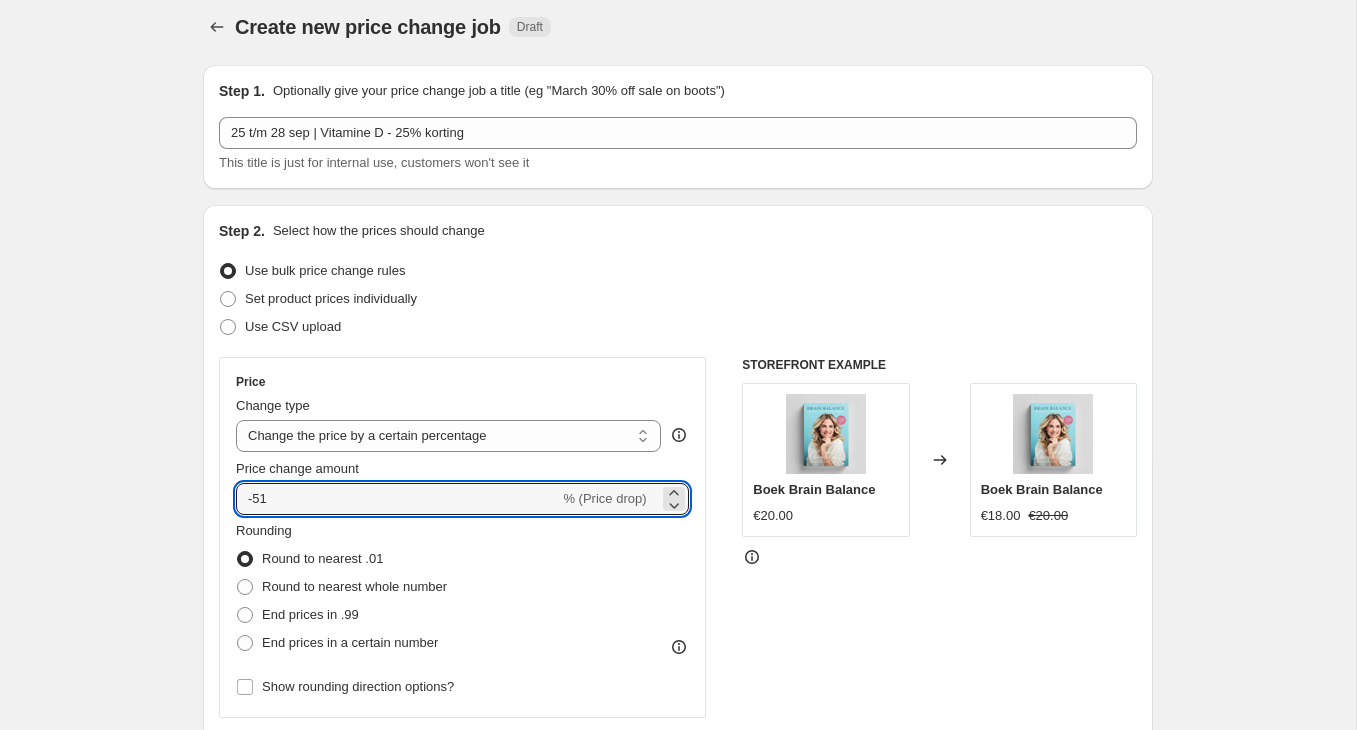 type on "-5" 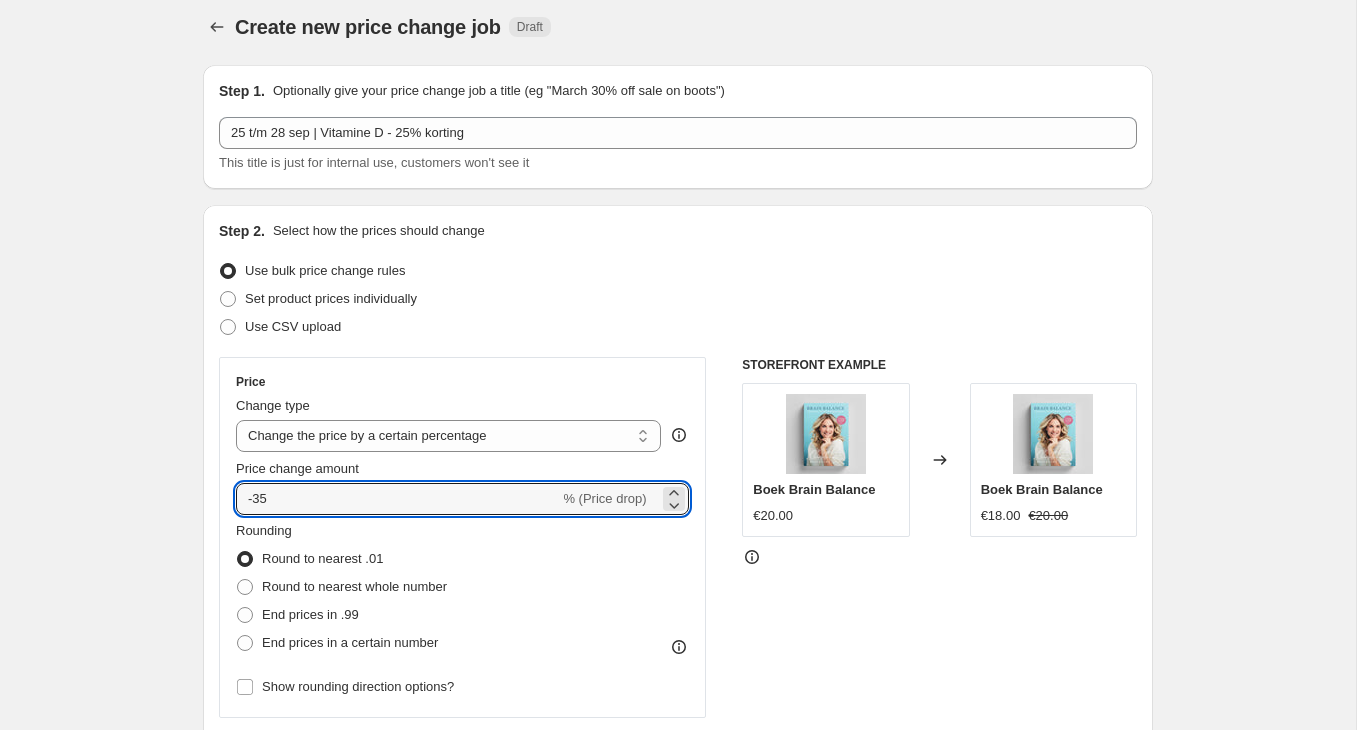 type on "-3" 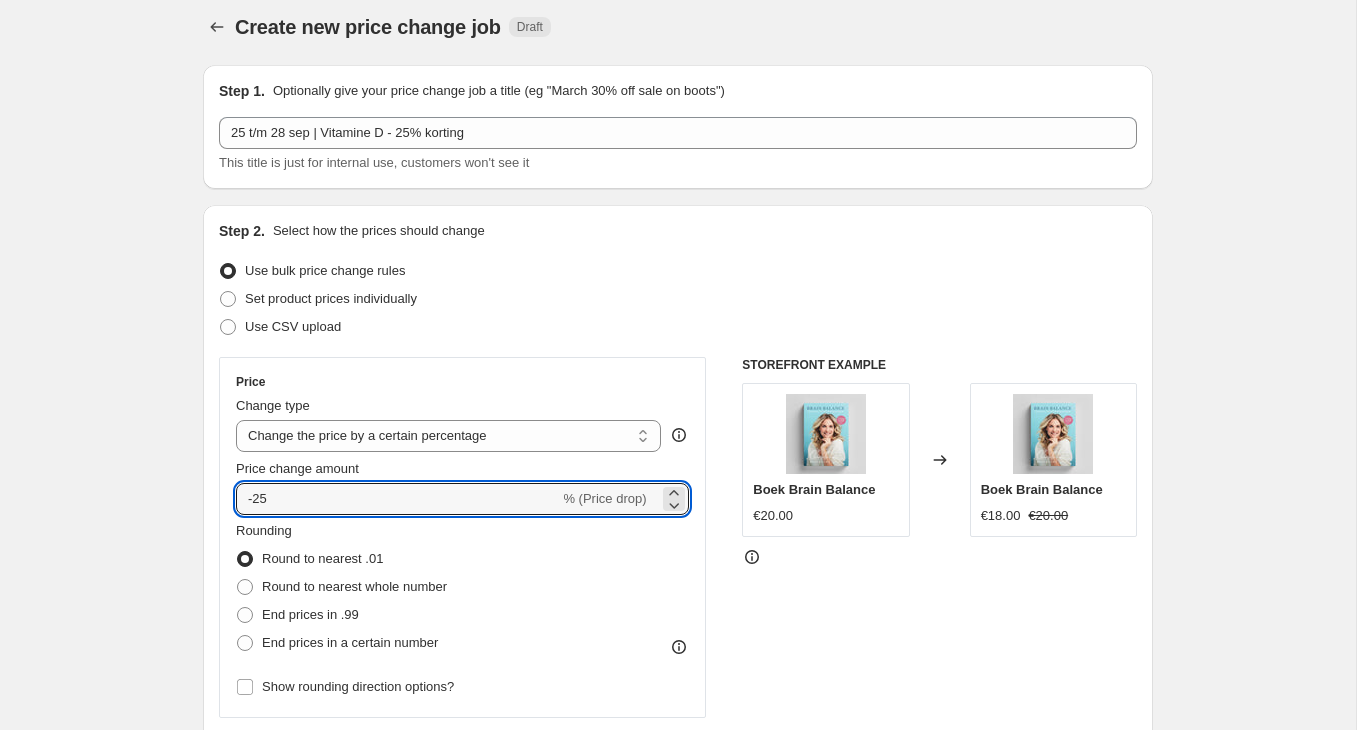 type on "-25" 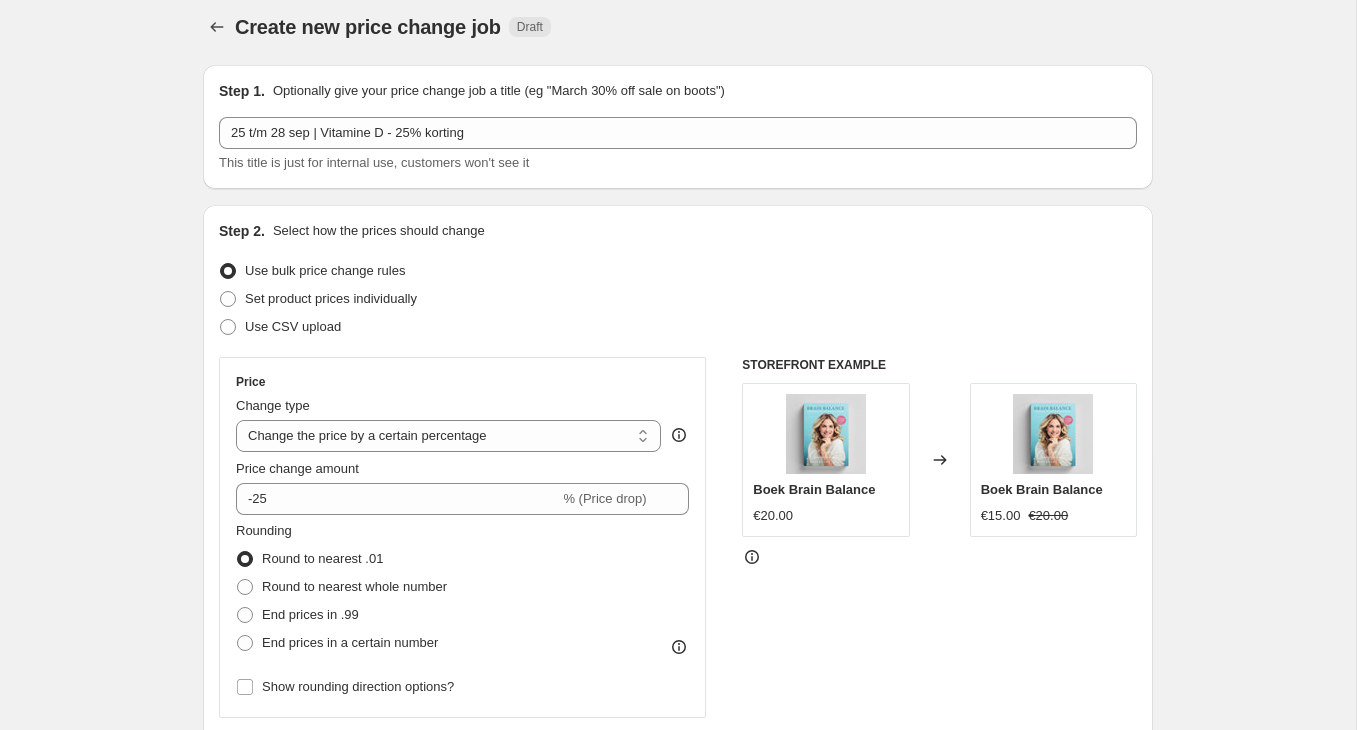click on "Rounding Round to nearest .01 Round to nearest whole number End prices in .99 End prices in a certain number" at bounding box center [462, 589] 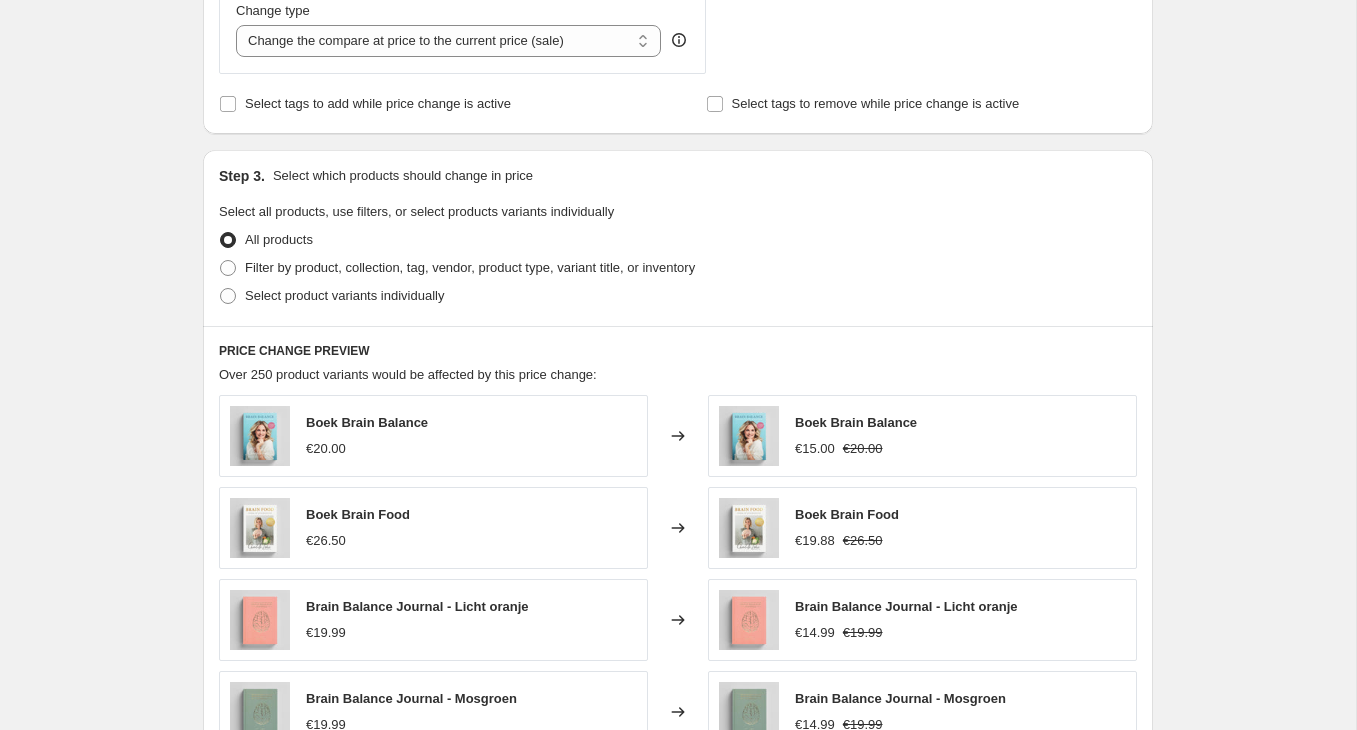 scroll, scrollTop: 794, scrollLeft: 0, axis: vertical 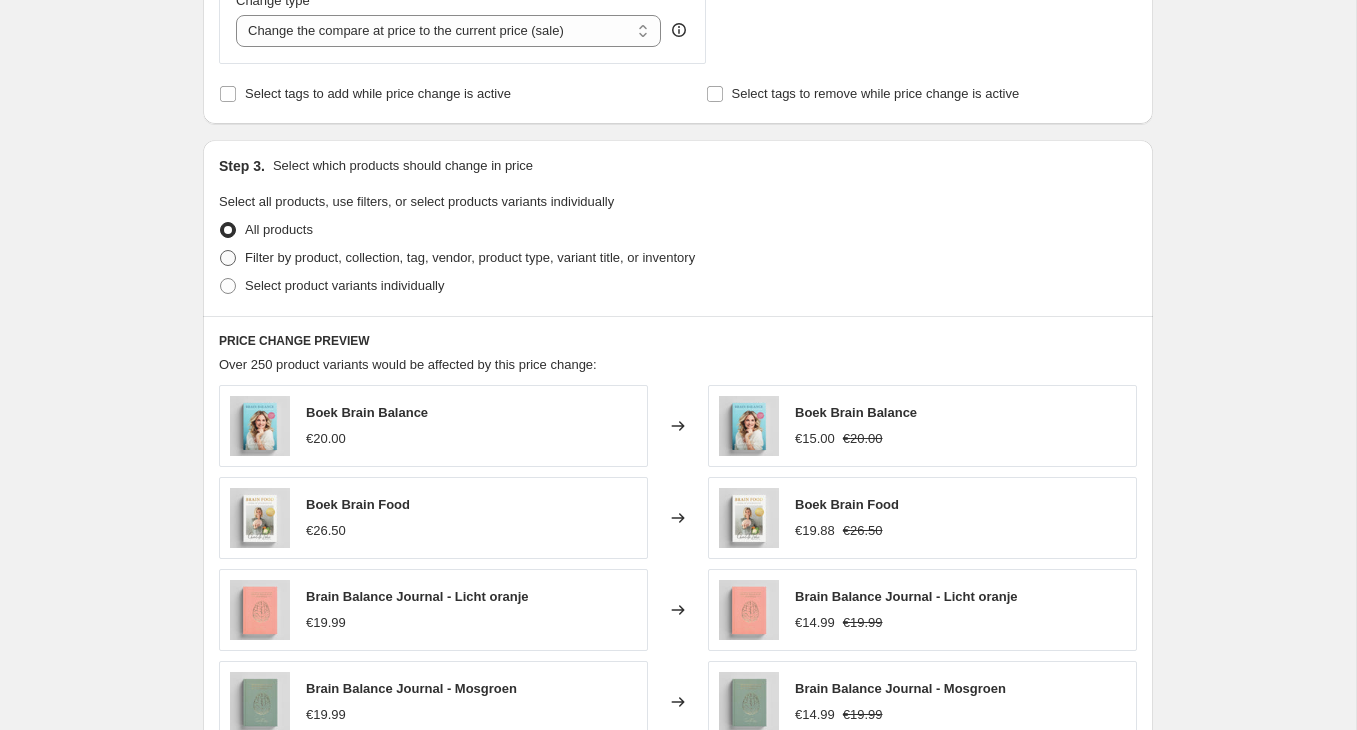 click at bounding box center [228, 258] 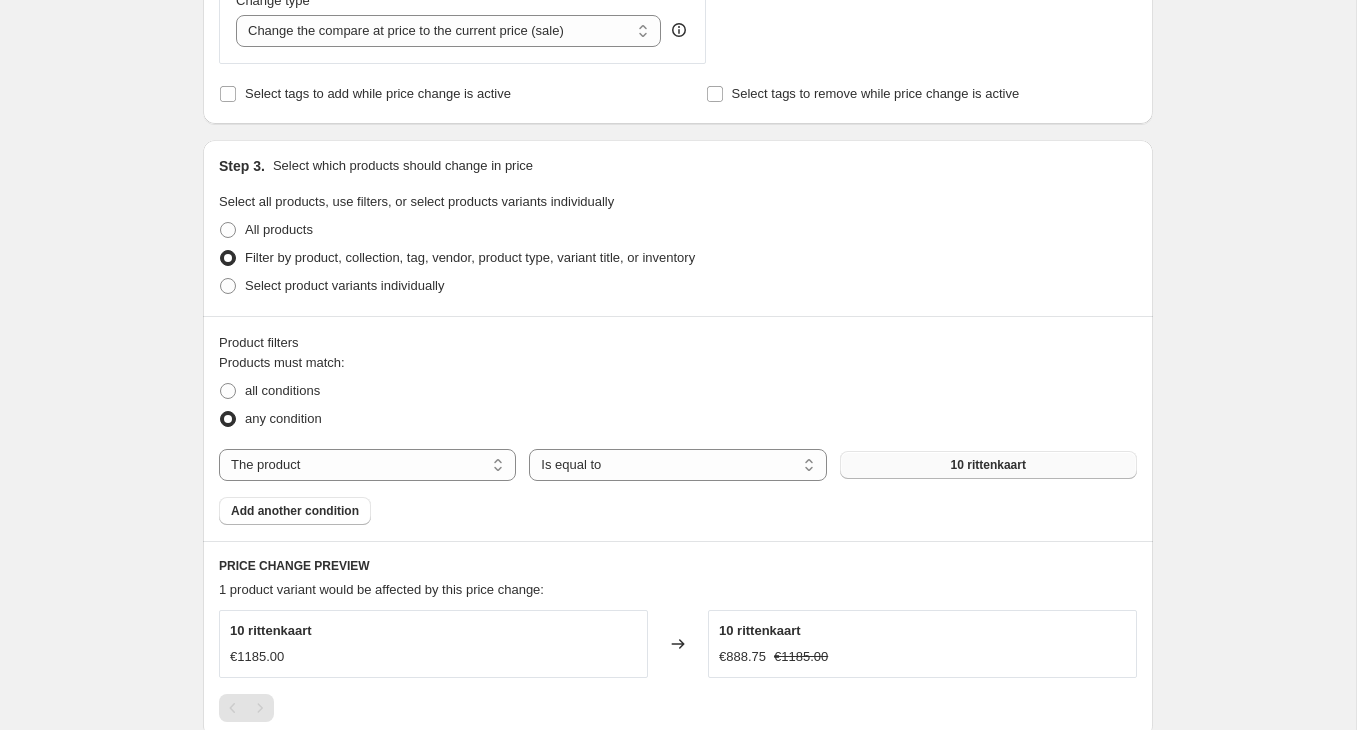 click on "10 rittenkaart" at bounding box center (988, 465) 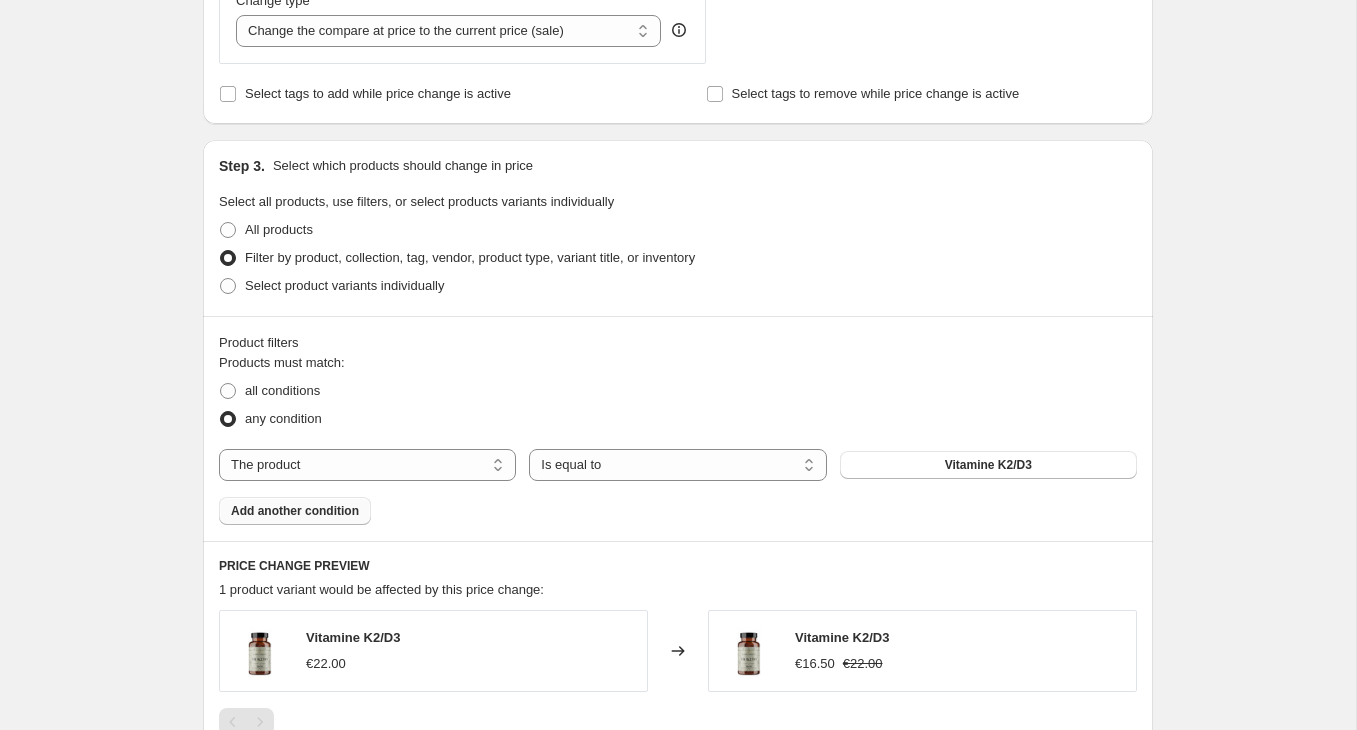 click on "Add another condition" at bounding box center [295, 511] 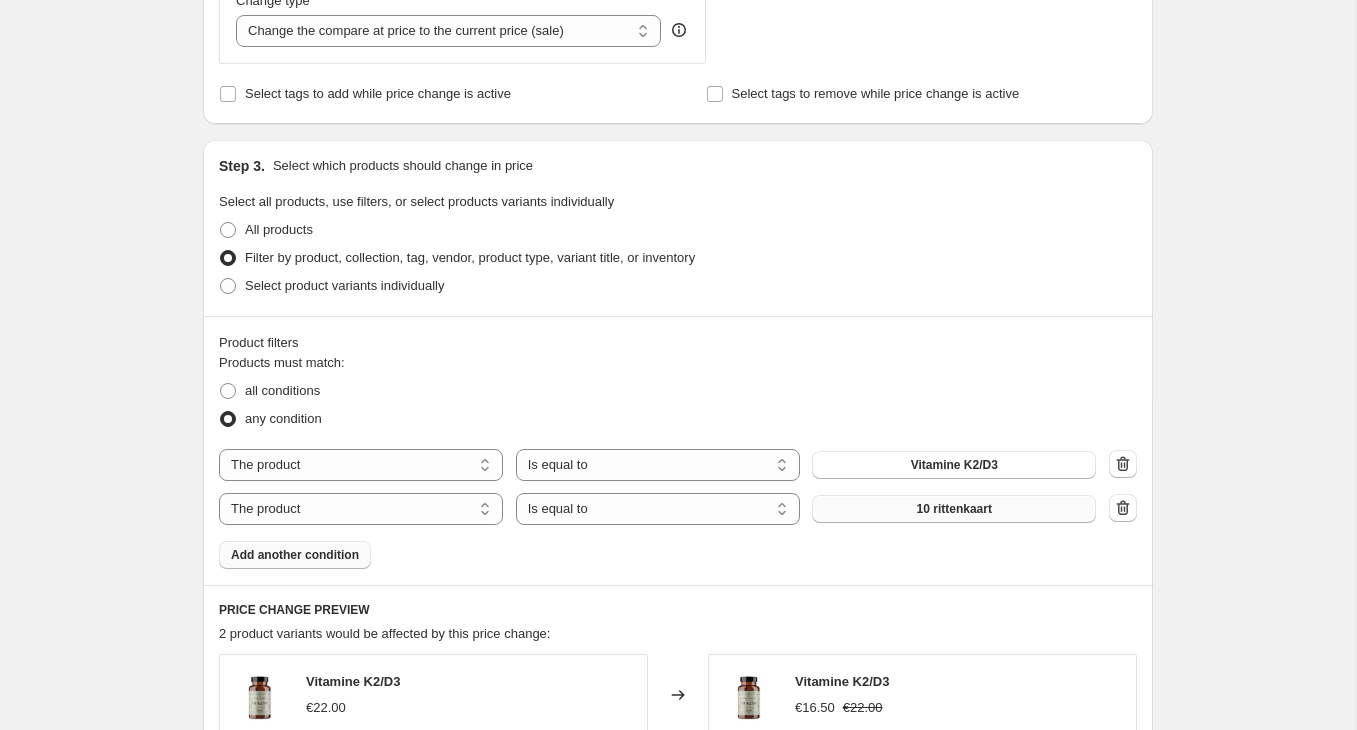 click on "10 rittenkaart" at bounding box center (954, 509) 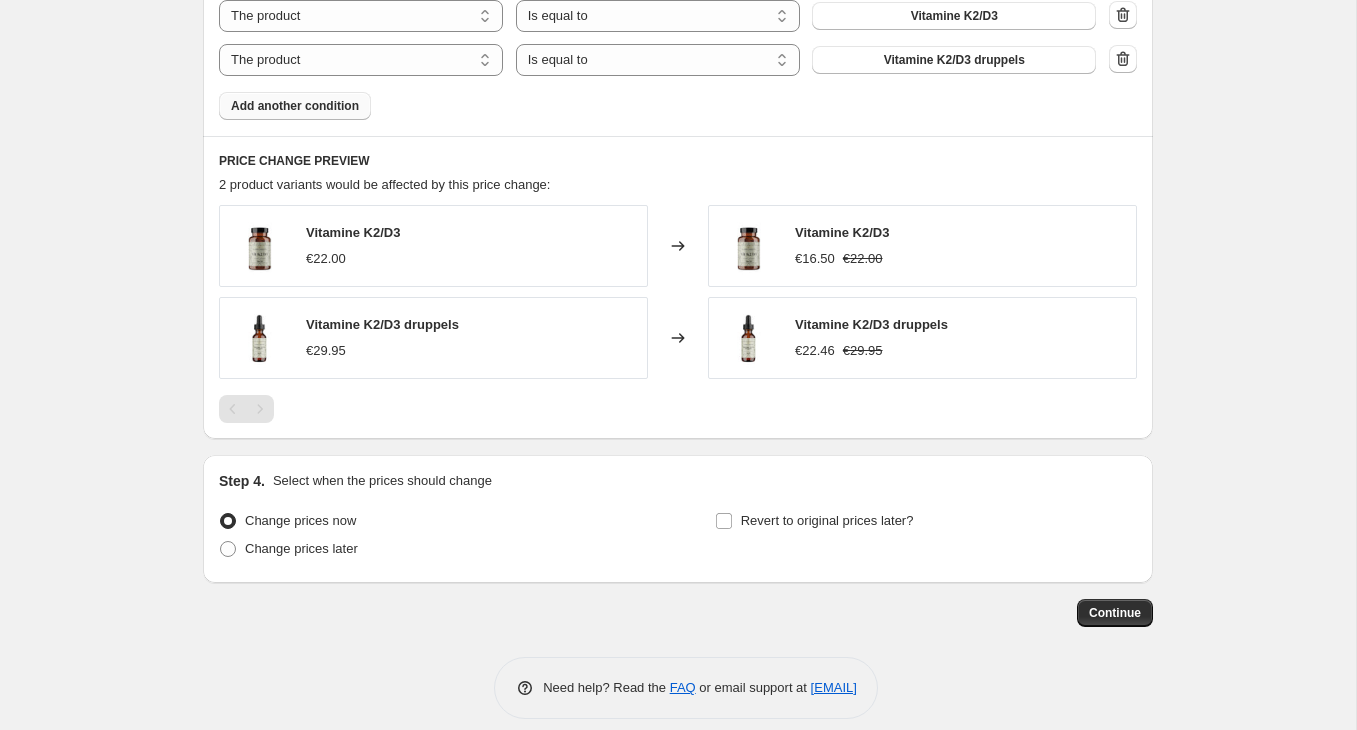 scroll, scrollTop: 1262, scrollLeft: 0, axis: vertical 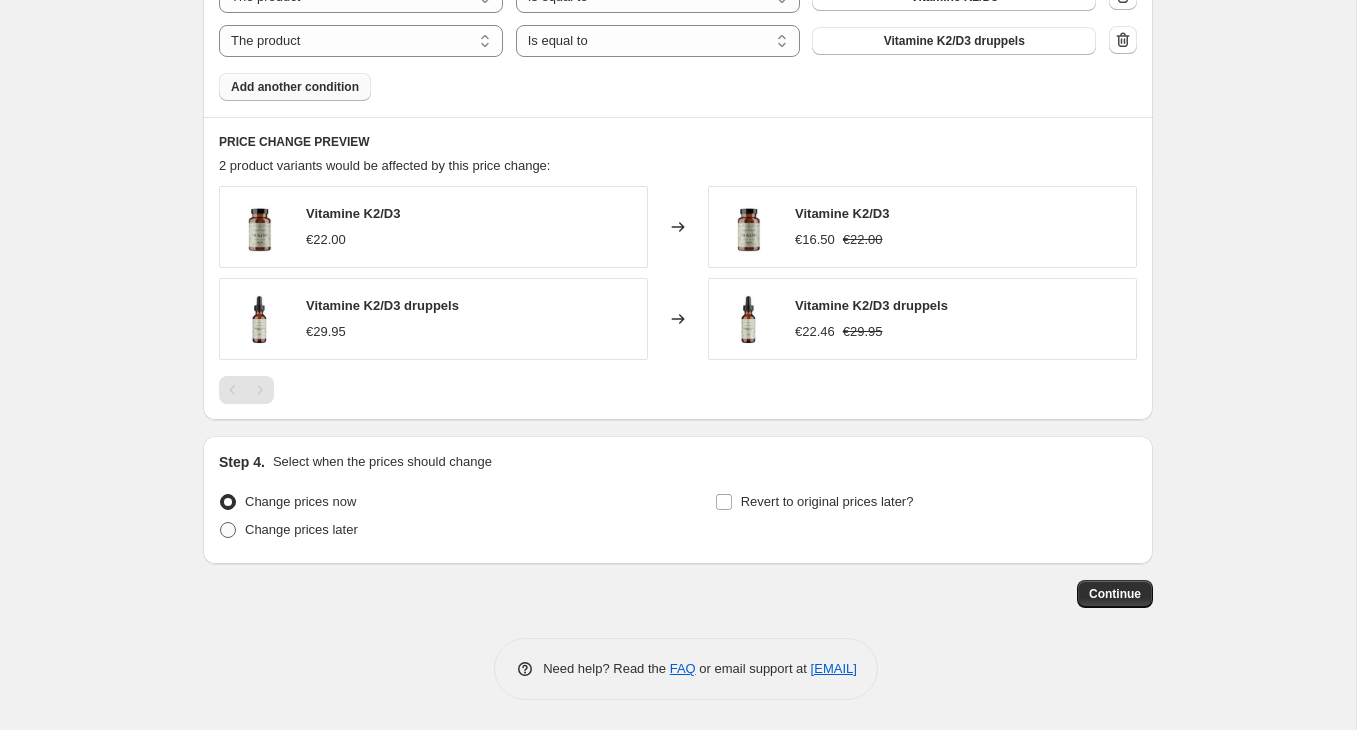 click at bounding box center (228, 530) 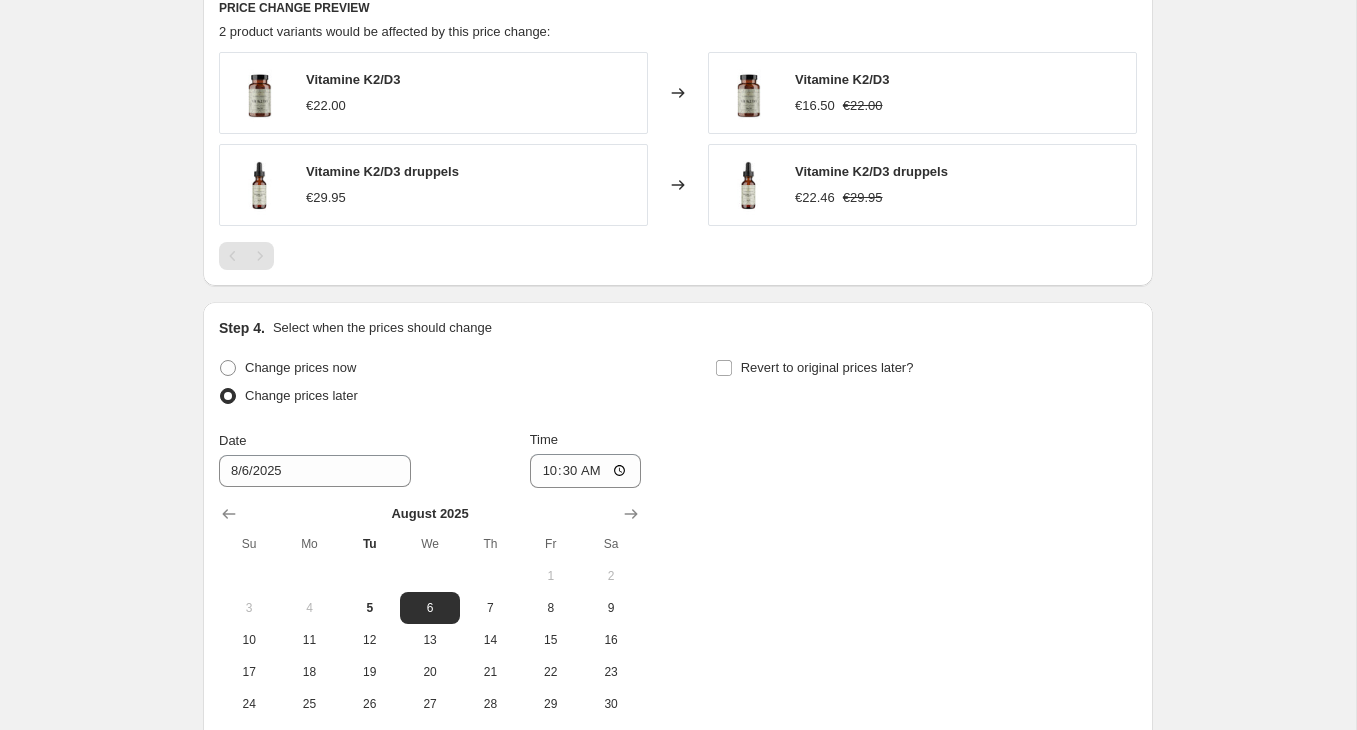 scroll, scrollTop: 1401, scrollLeft: 0, axis: vertical 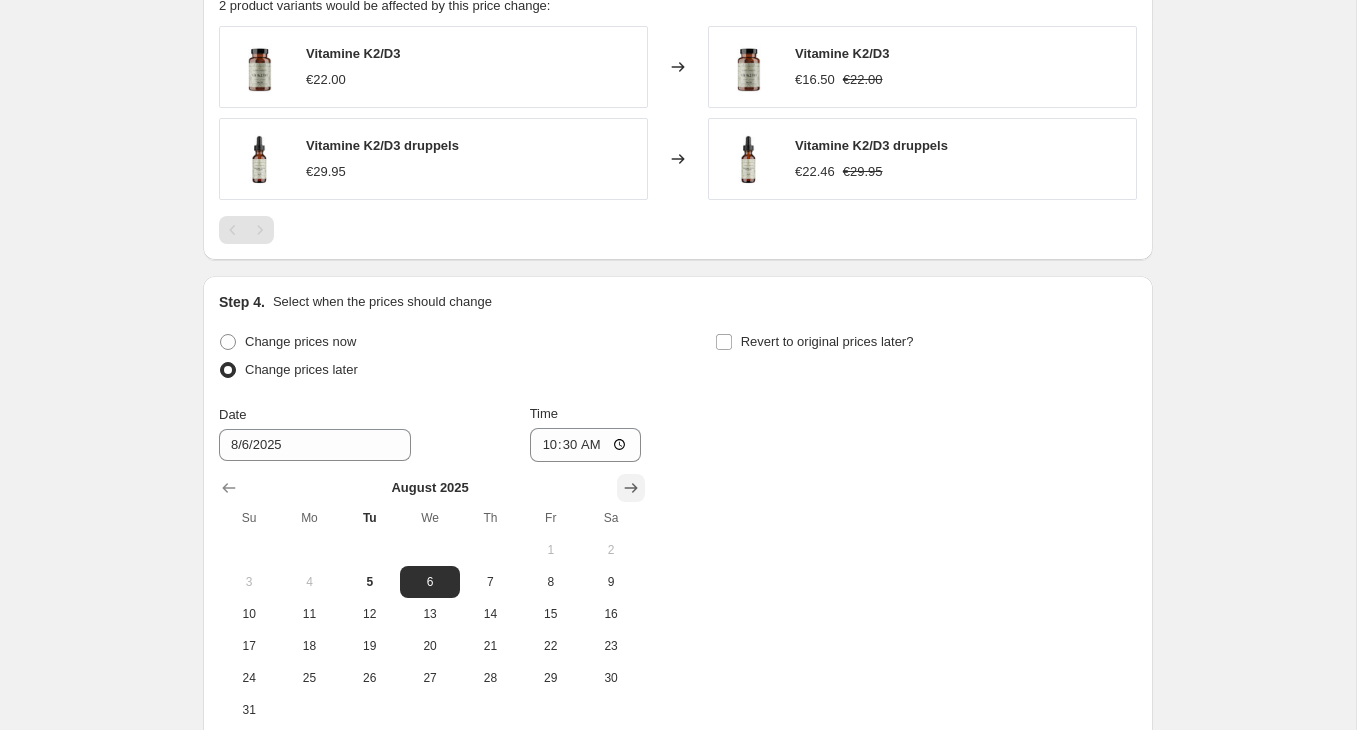 click 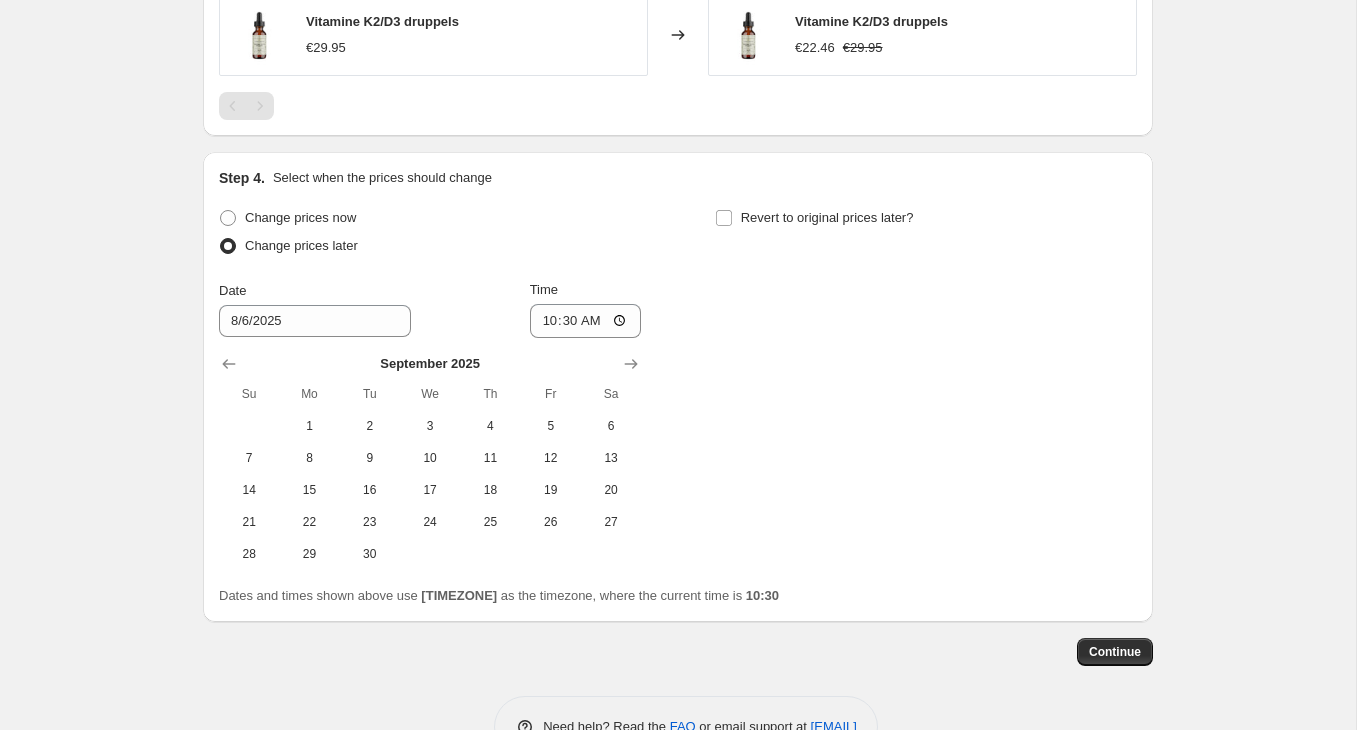 scroll, scrollTop: 1558, scrollLeft: 0, axis: vertical 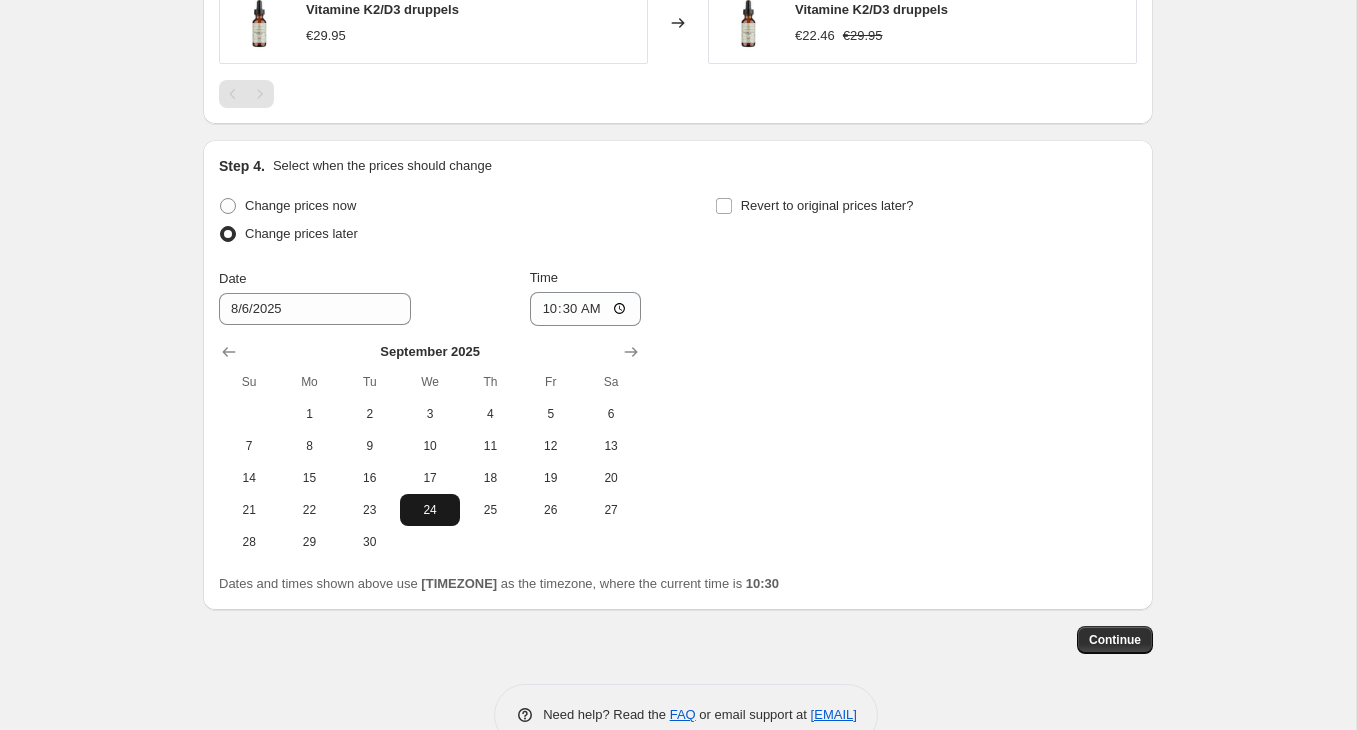 click on "24" at bounding box center [430, 510] 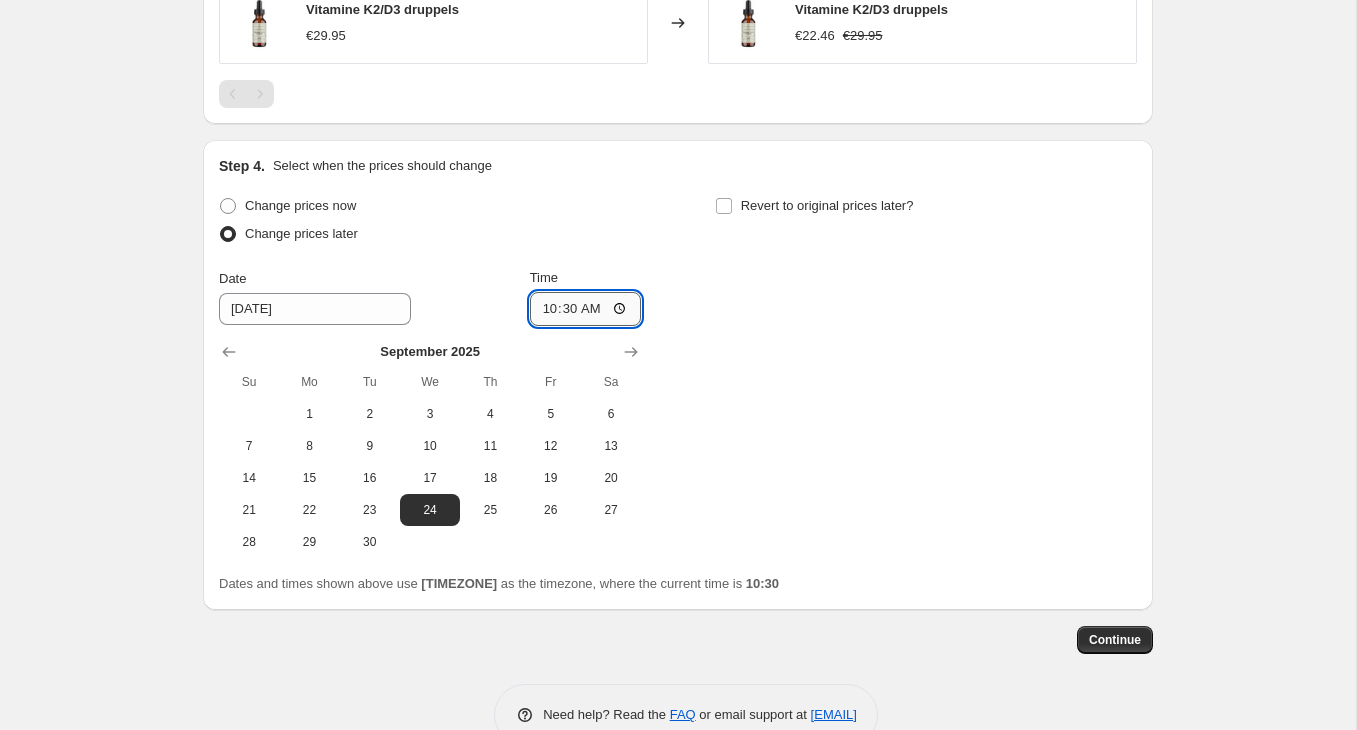 click on "10:30" at bounding box center [586, 309] 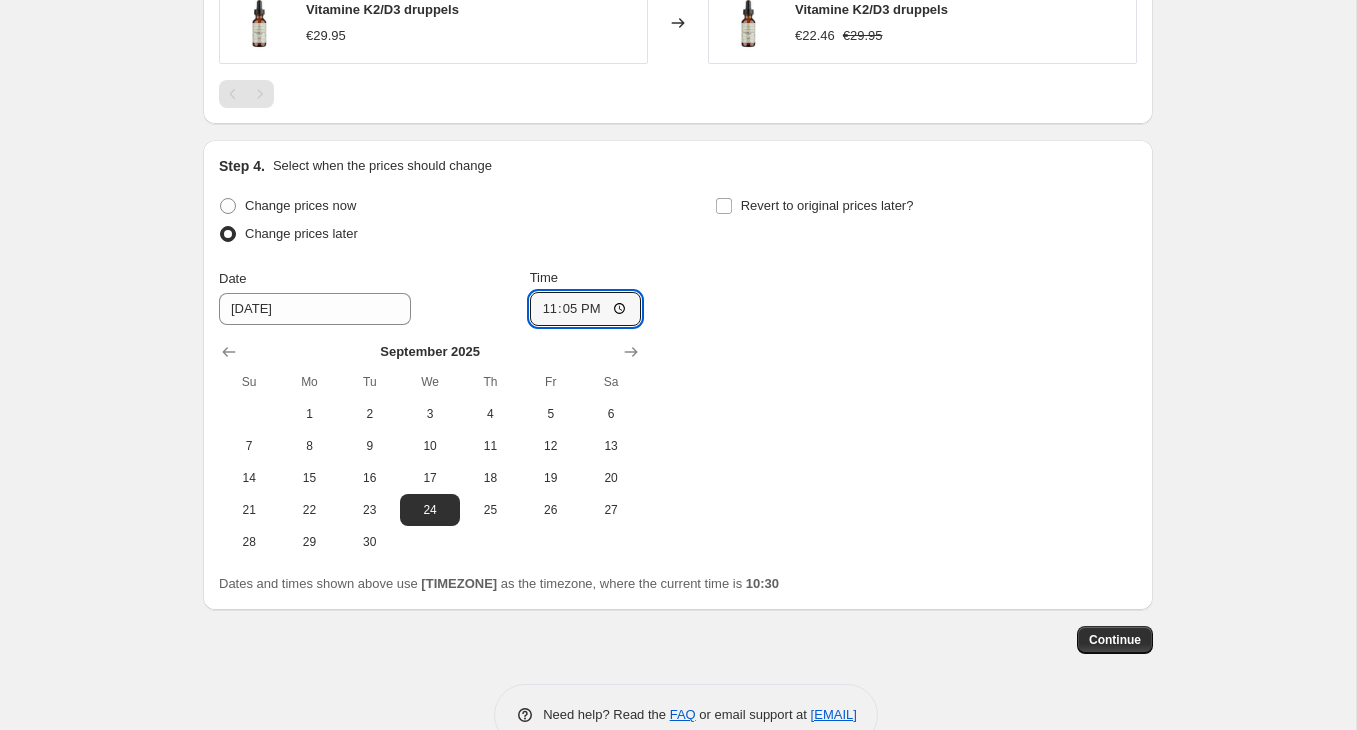type on "23:59" 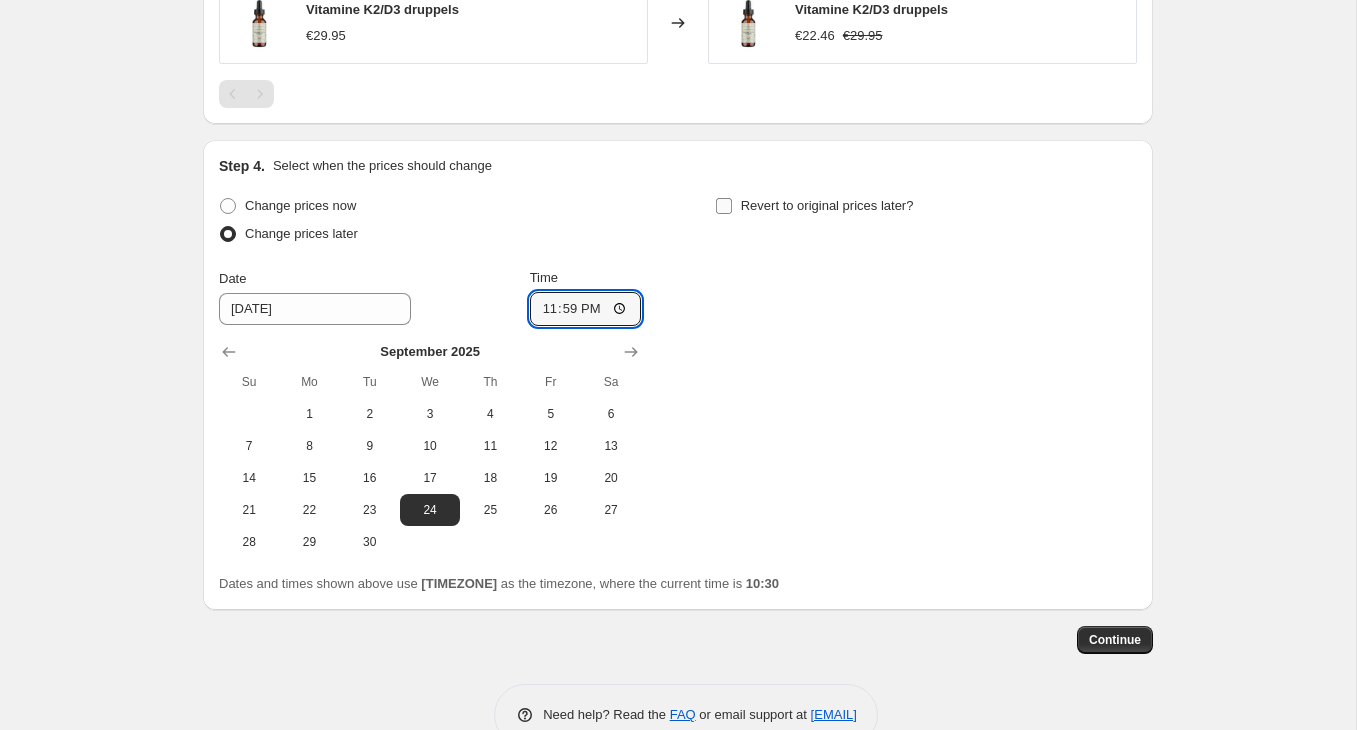 click on "Revert to original prices later?" at bounding box center [724, 206] 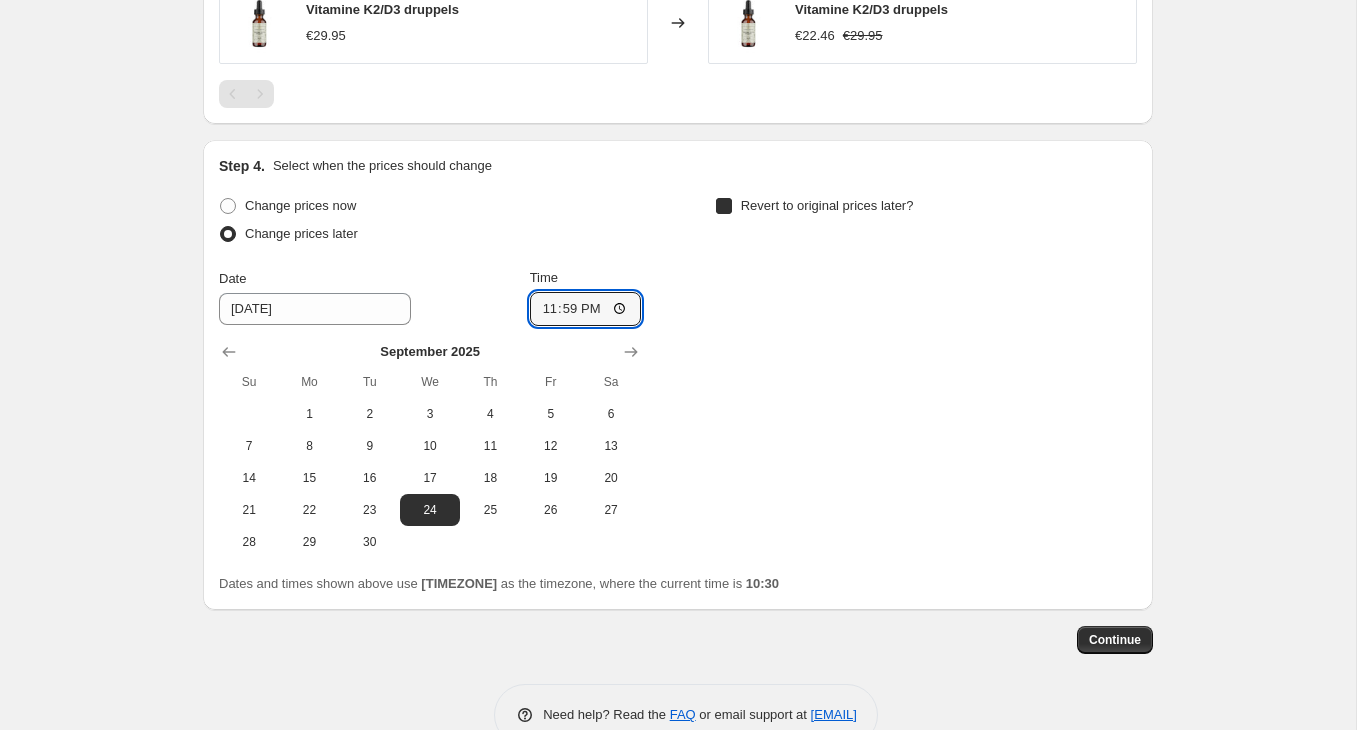 checkbox on "true" 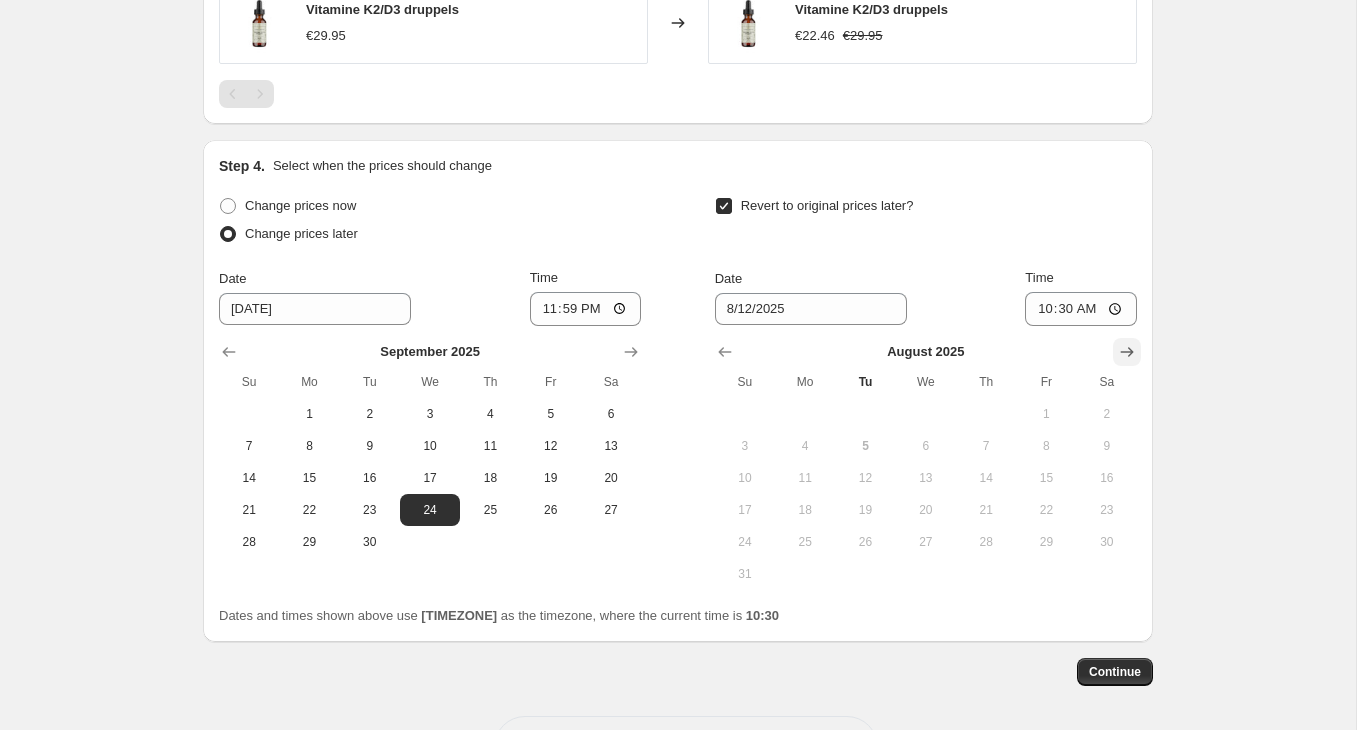 click at bounding box center (1127, 352) 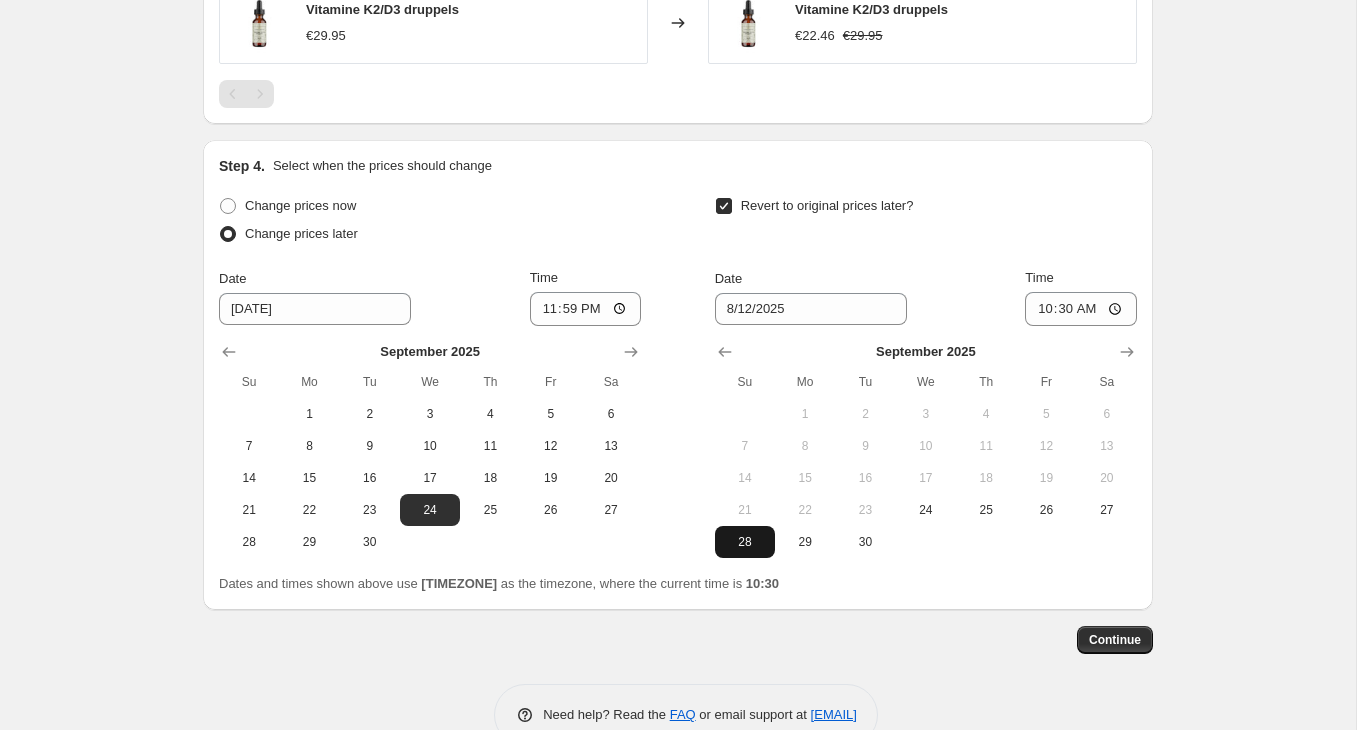 click on "28" at bounding box center (745, 542) 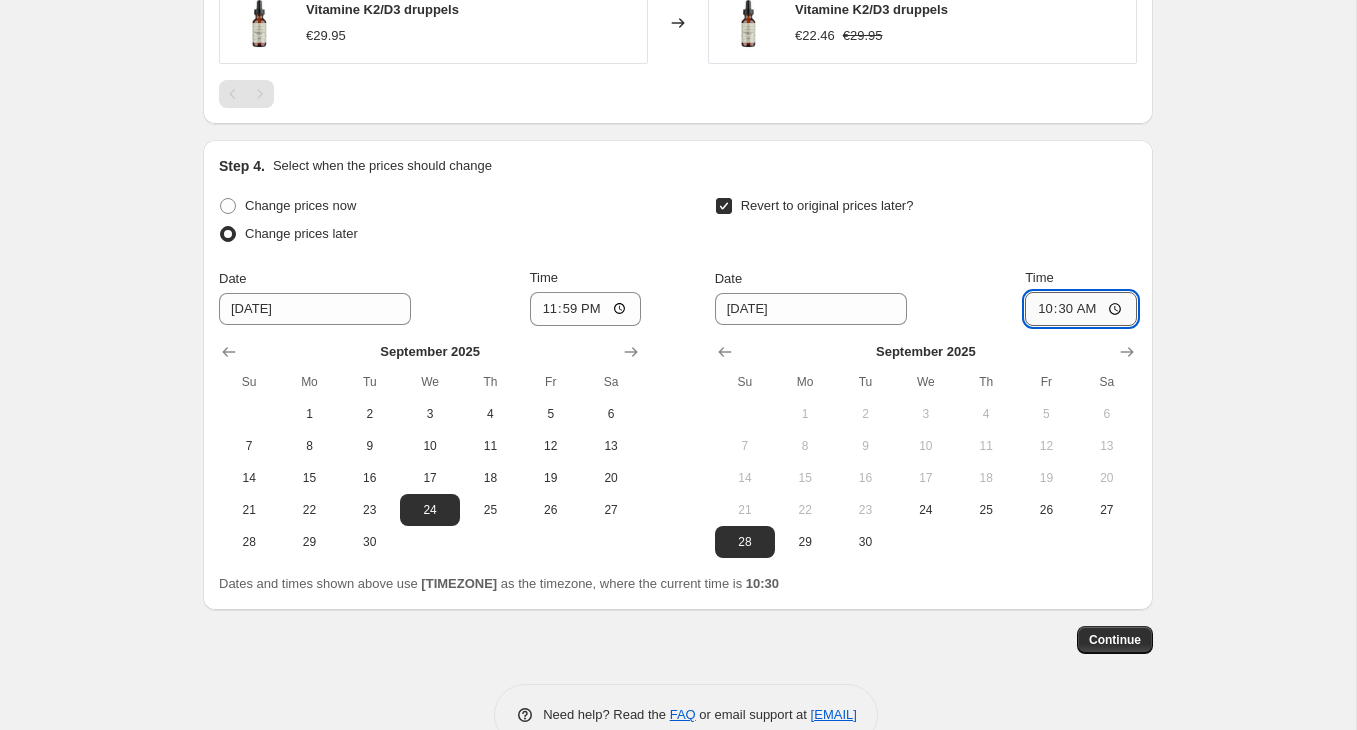 click on "10:30" at bounding box center (1081, 309) 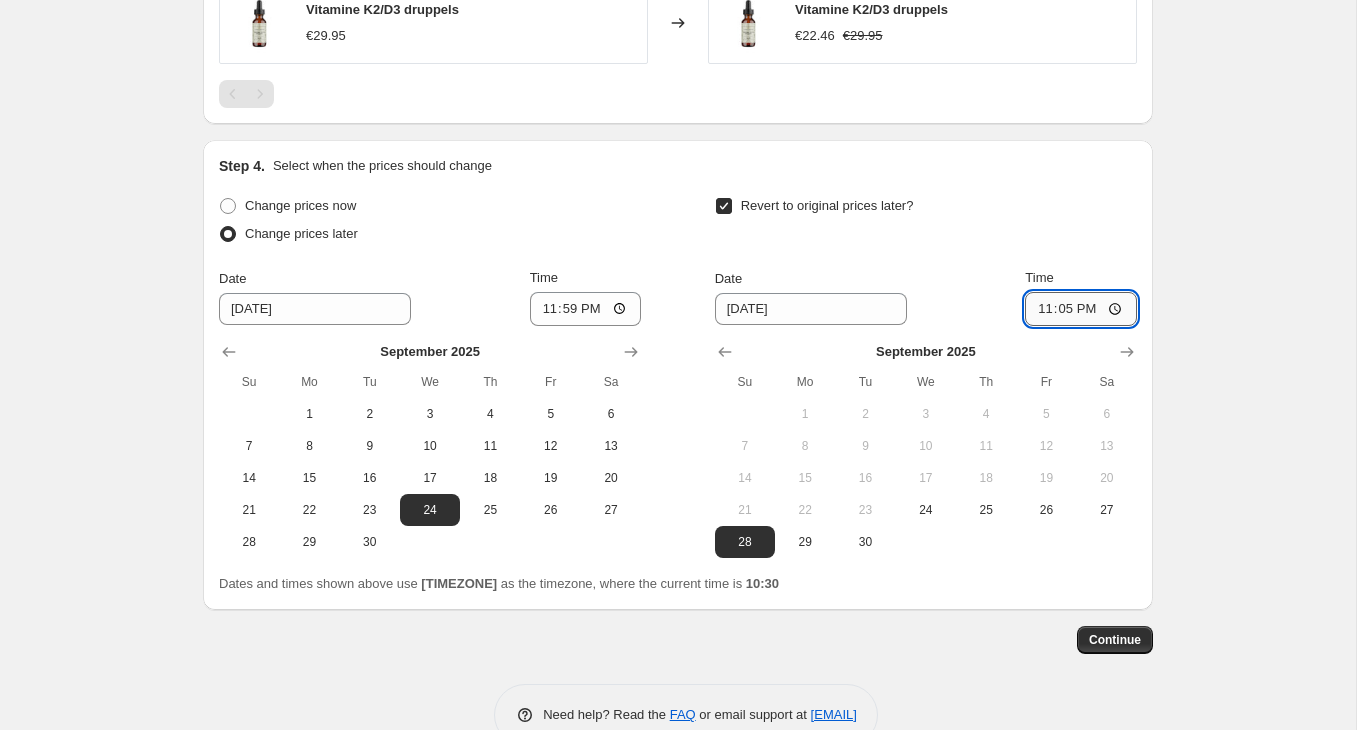 type on "23:59" 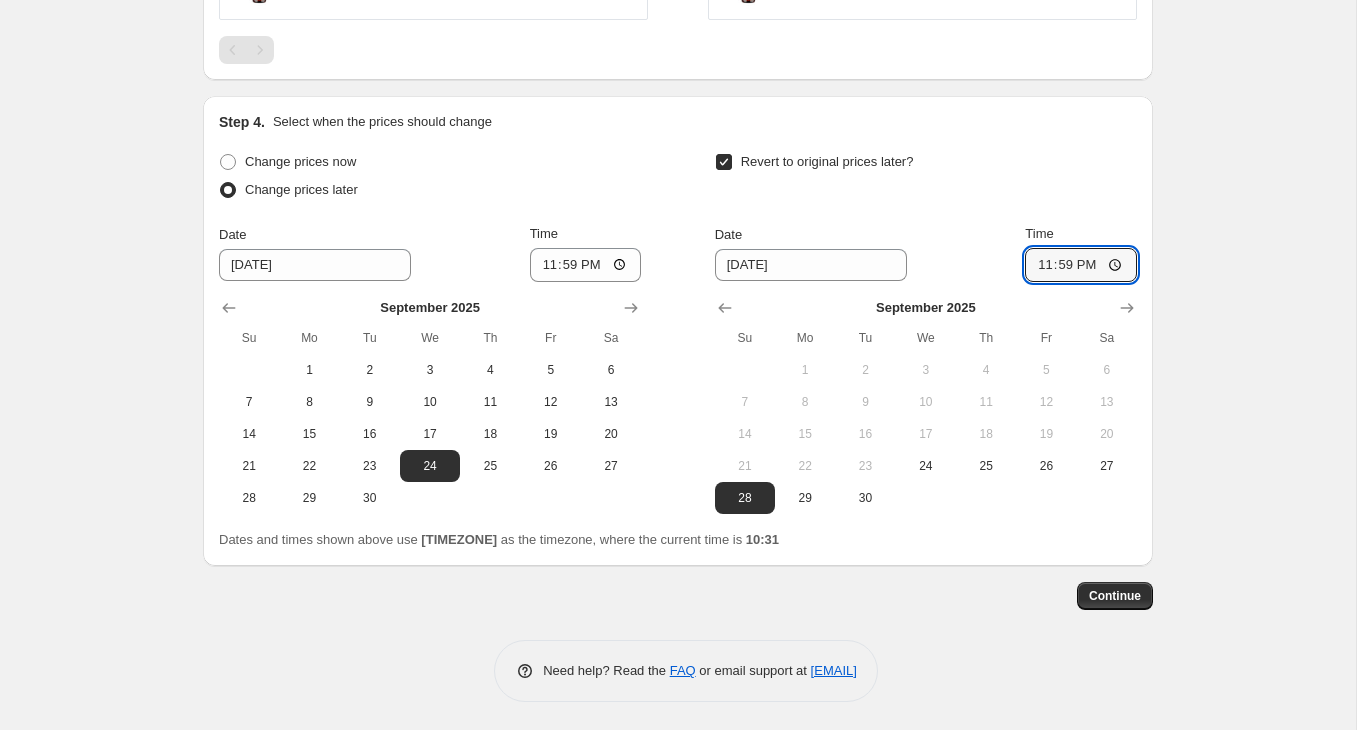 scroll, scrollTop: 1604, scrollLeft: 0, axis: vertical 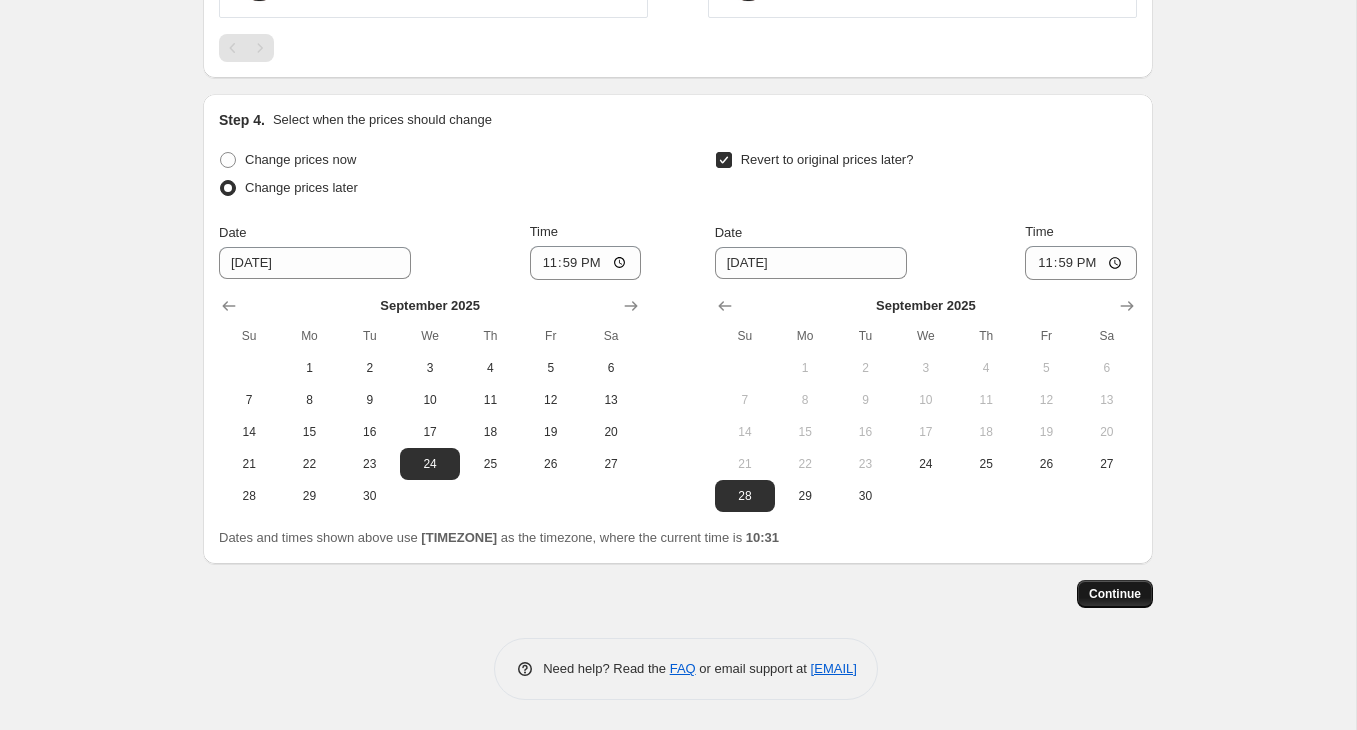 click on "Continue" at bounding box center (1115, 594) 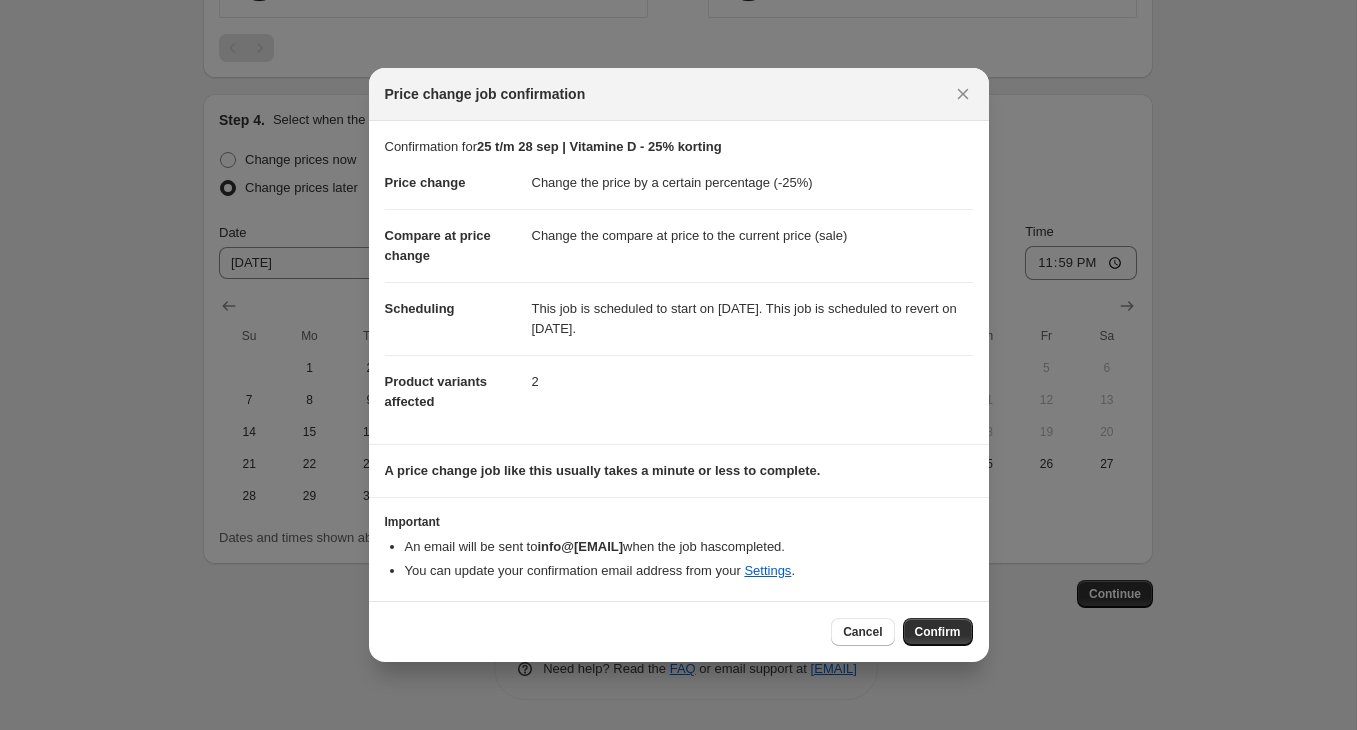 click on "Confirm" at bounding box center (938, 632) 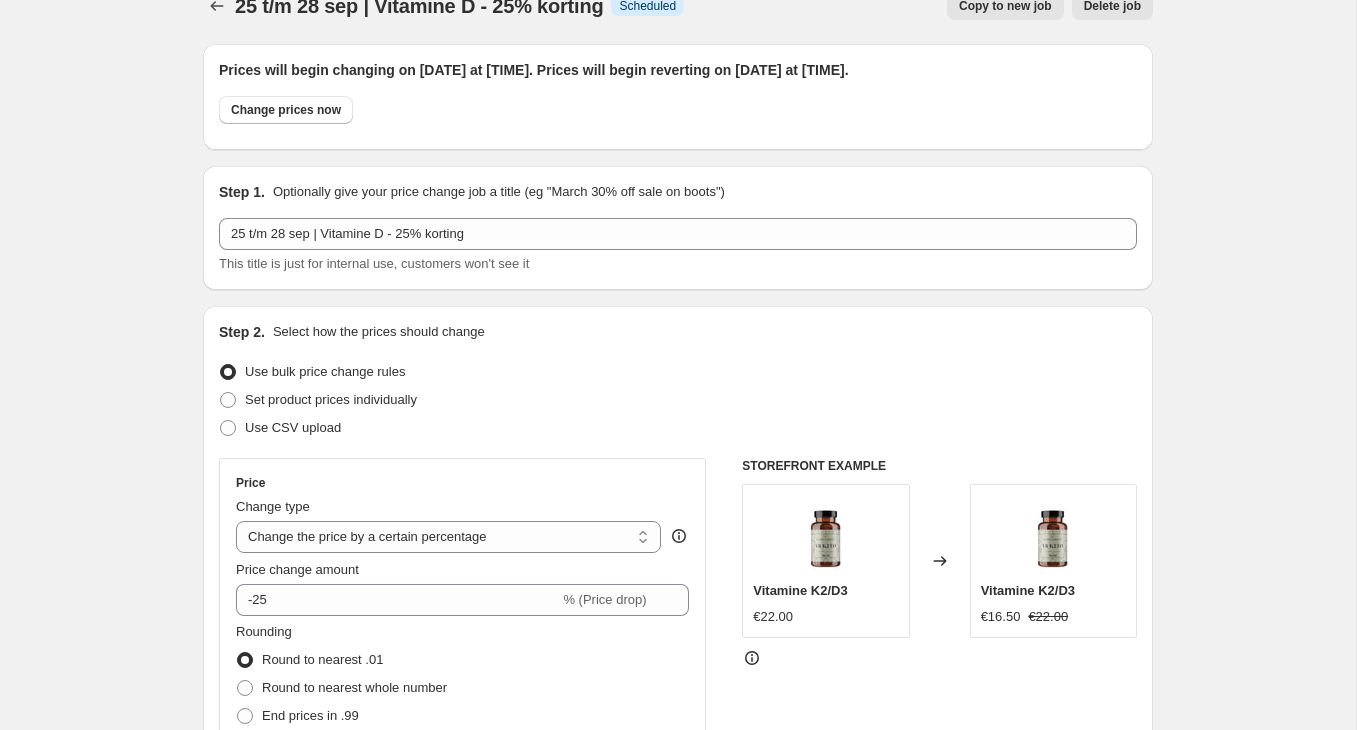 scroll, scrollTop: 0, scrollLeft: 0, axis: both 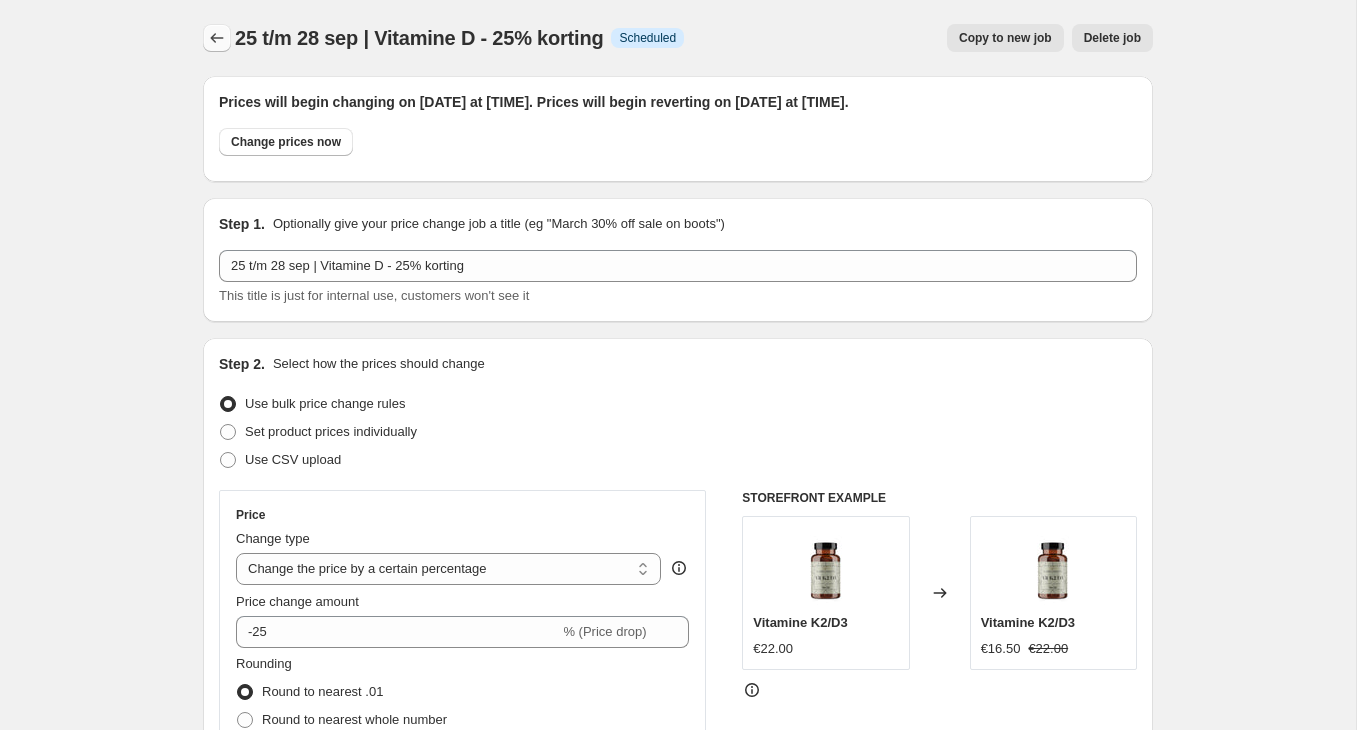 click 